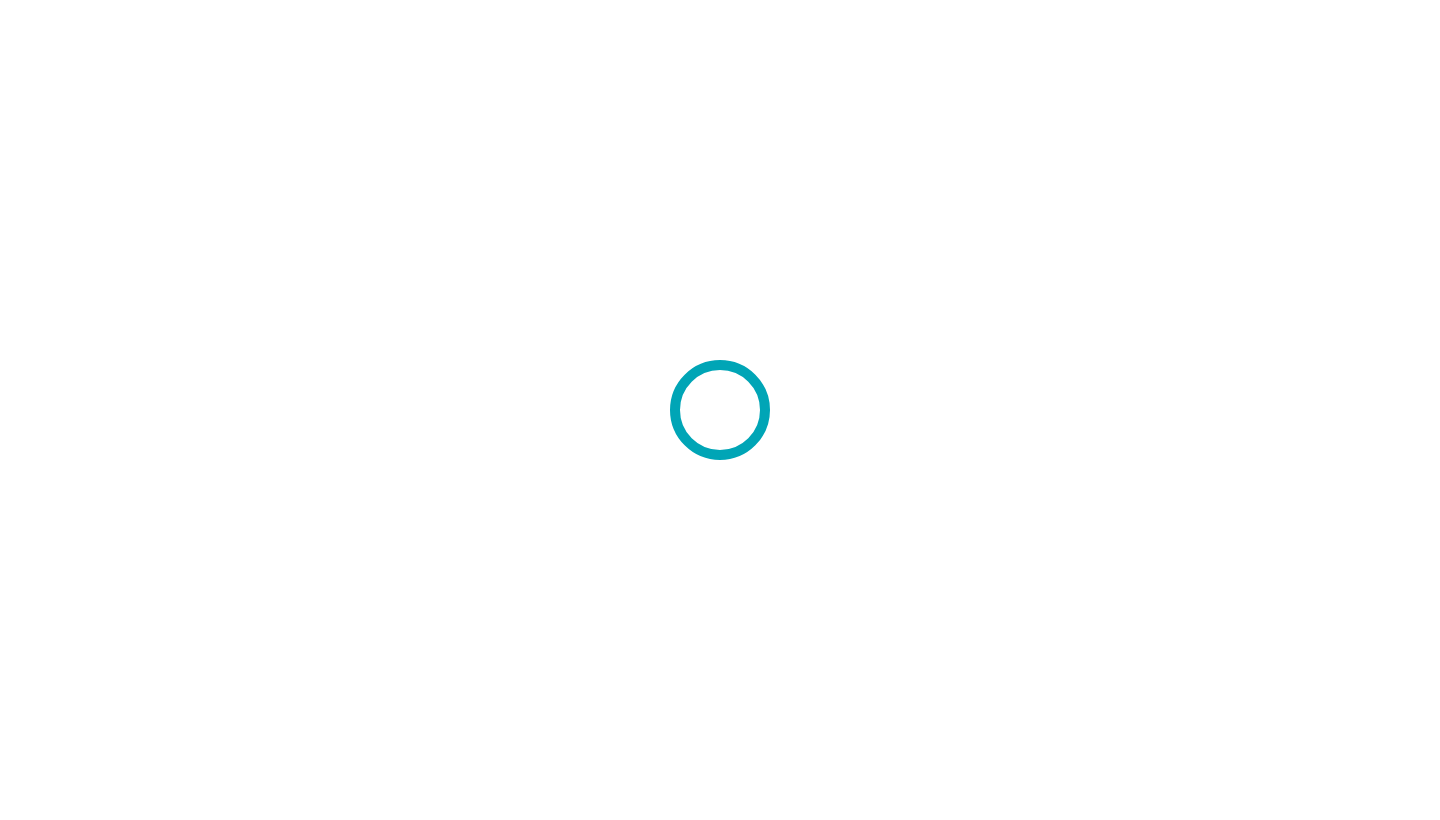 scroll, scrollTop: 0, scrollLeft: 0, axis: both 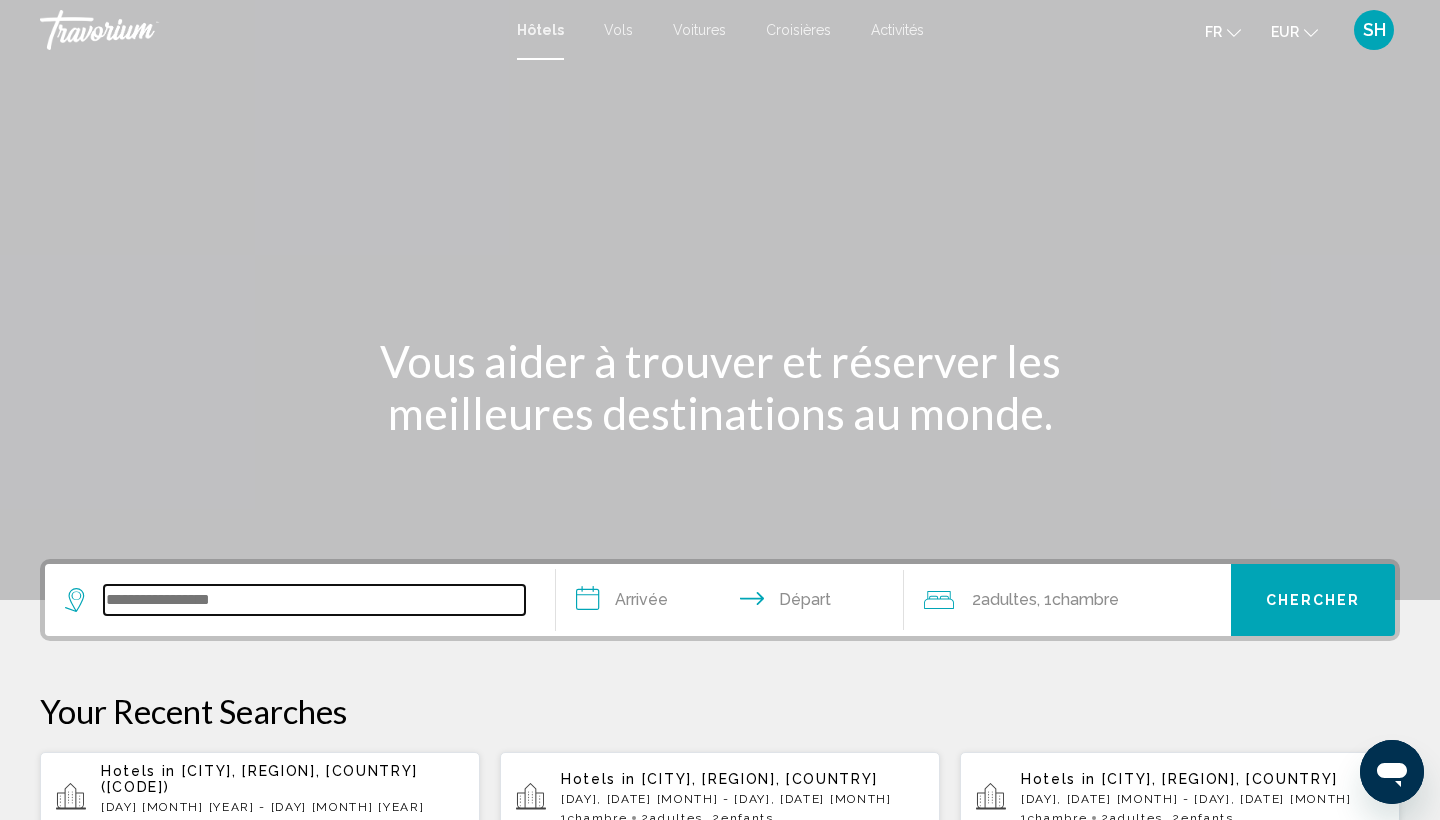 click at bounding box center [314, 600] 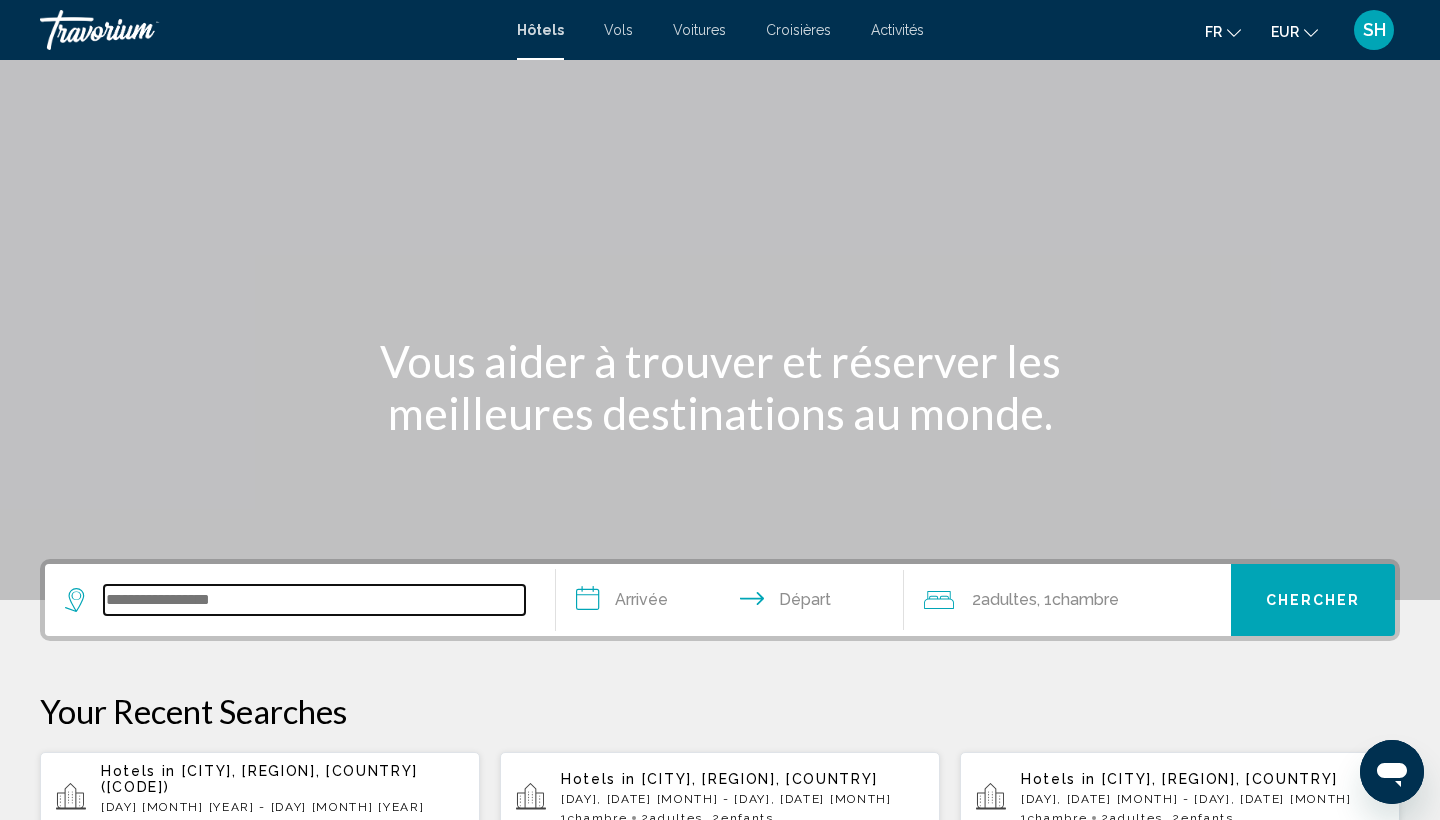 scroll, scrollTop: 494, scrollLeft: 0, axis: vertical 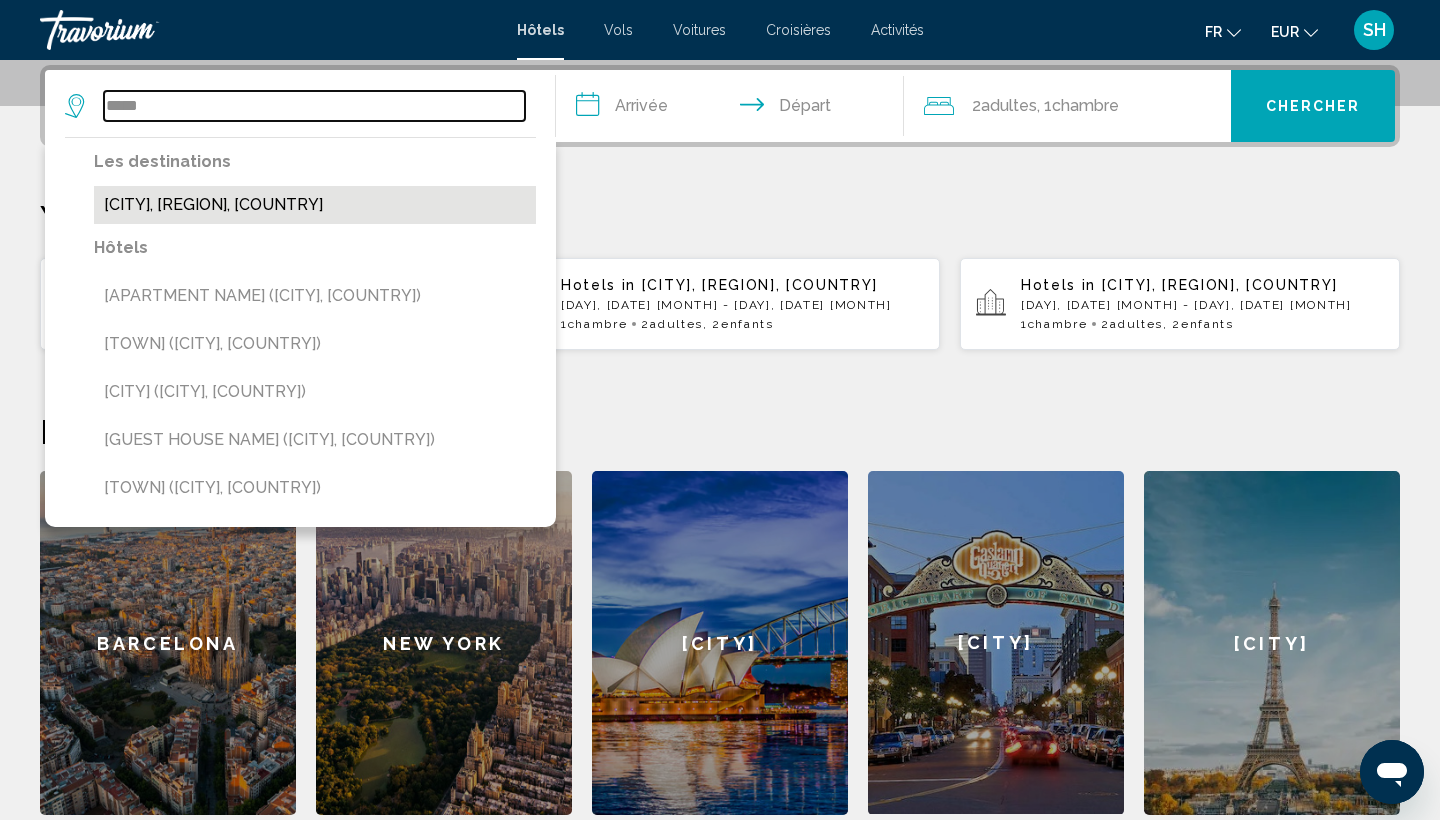 type on "*****" 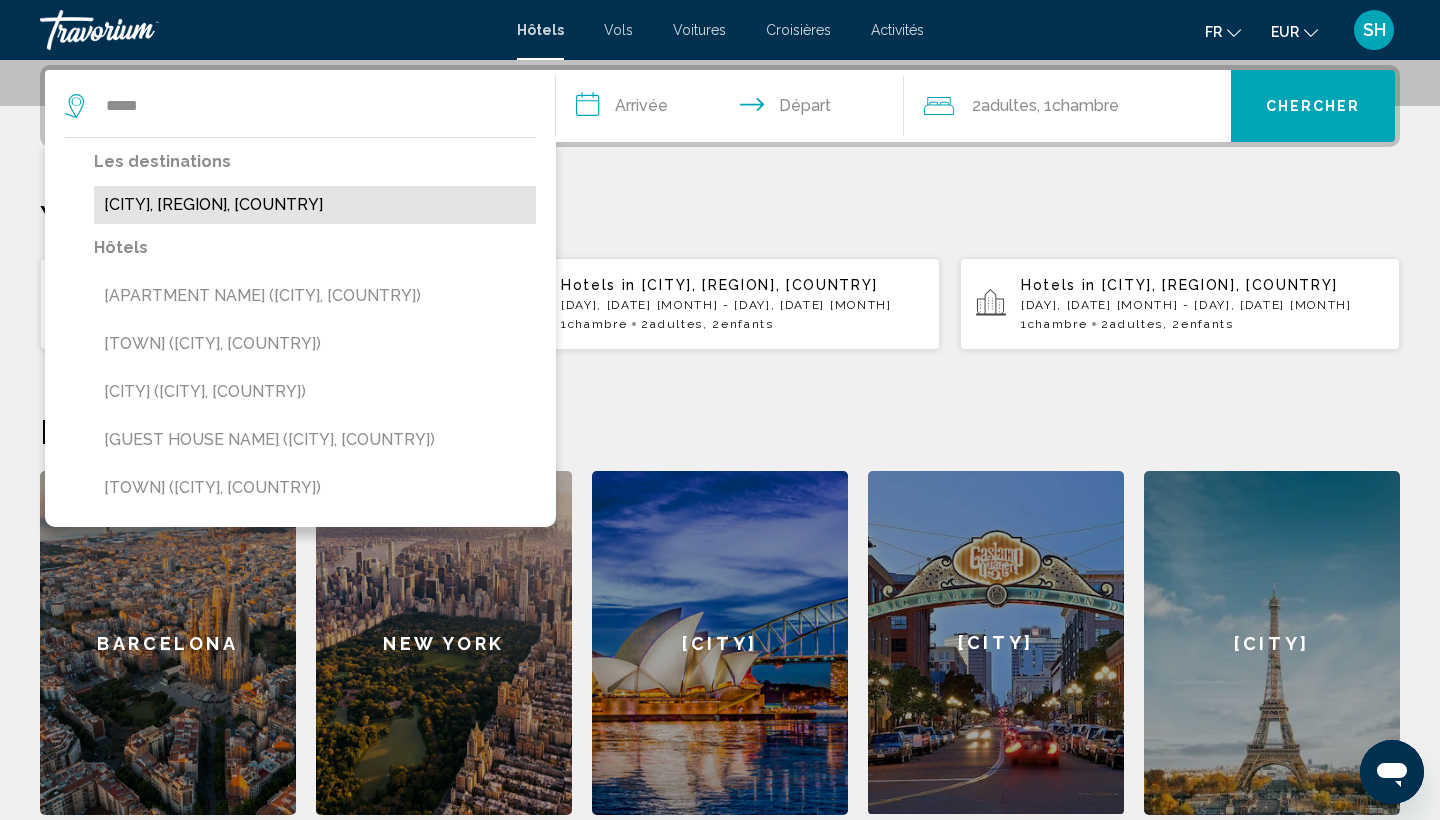 click on "[CITY], [REGION], [COUNTRY]" at bounding box center (315, 205) 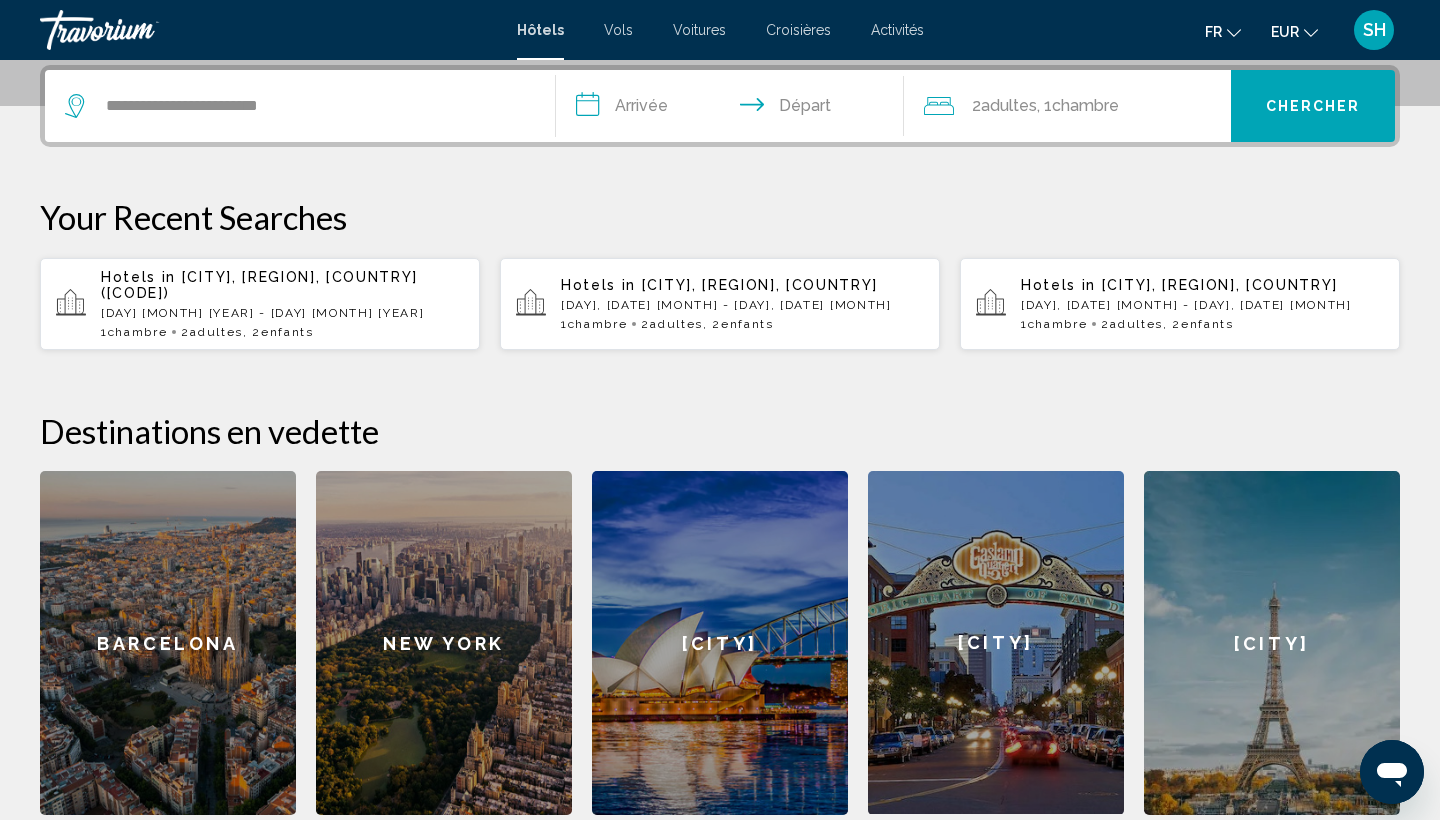 click on "**********" at bounding box center [734, 109] 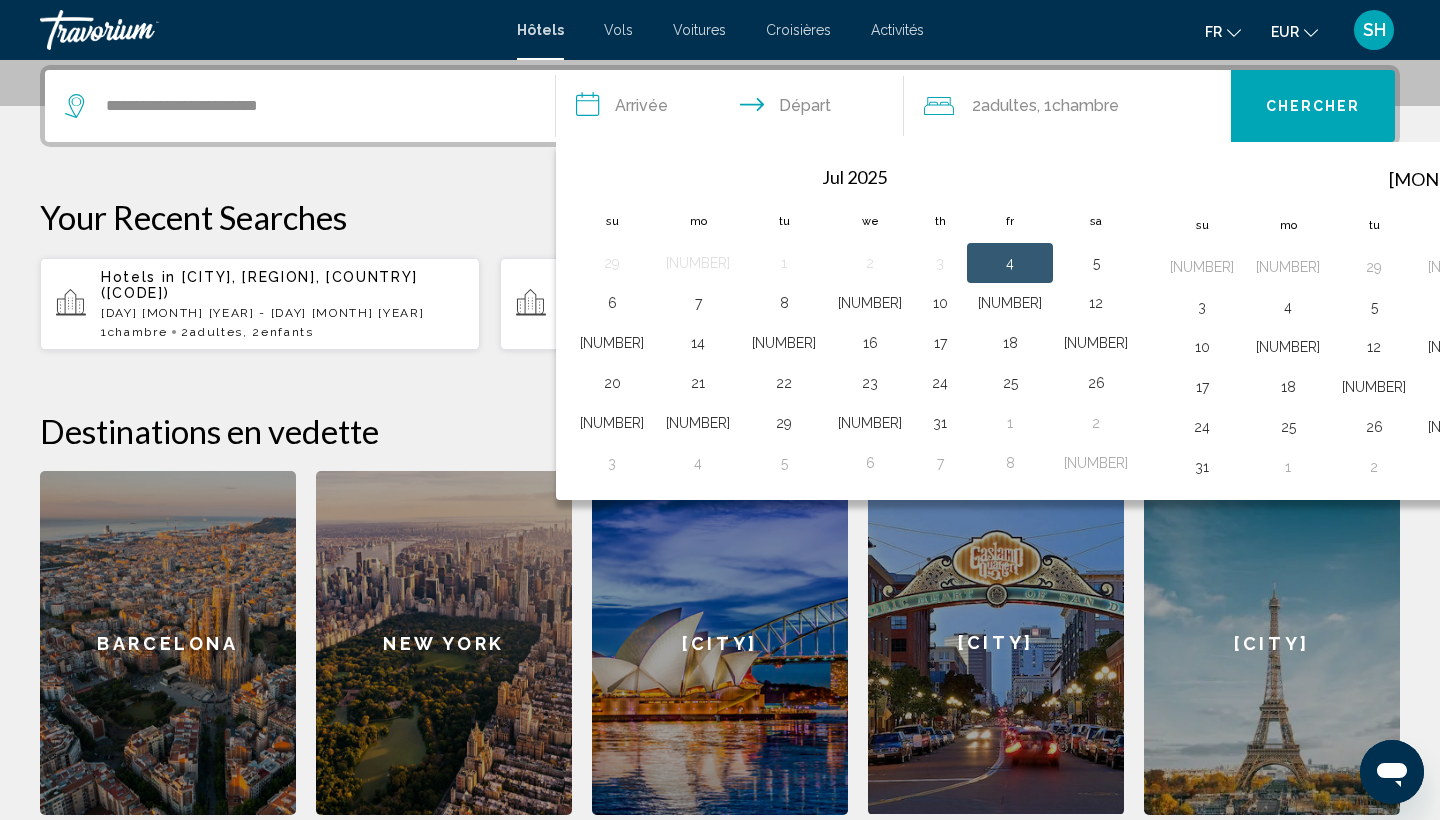 click on "2" at bounding box center [1718, 267] 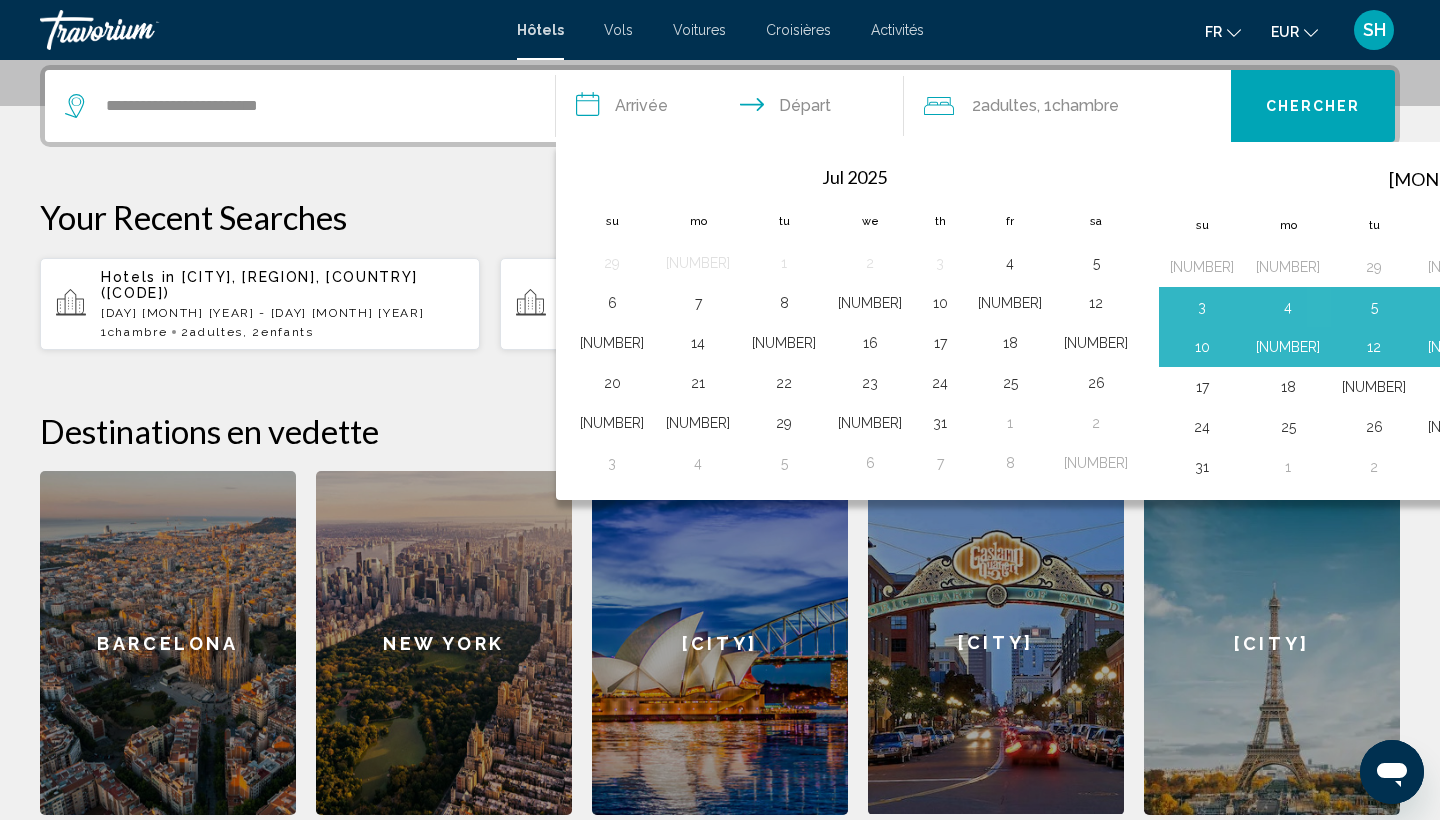click on "16" at bounding box center (1718, 347) 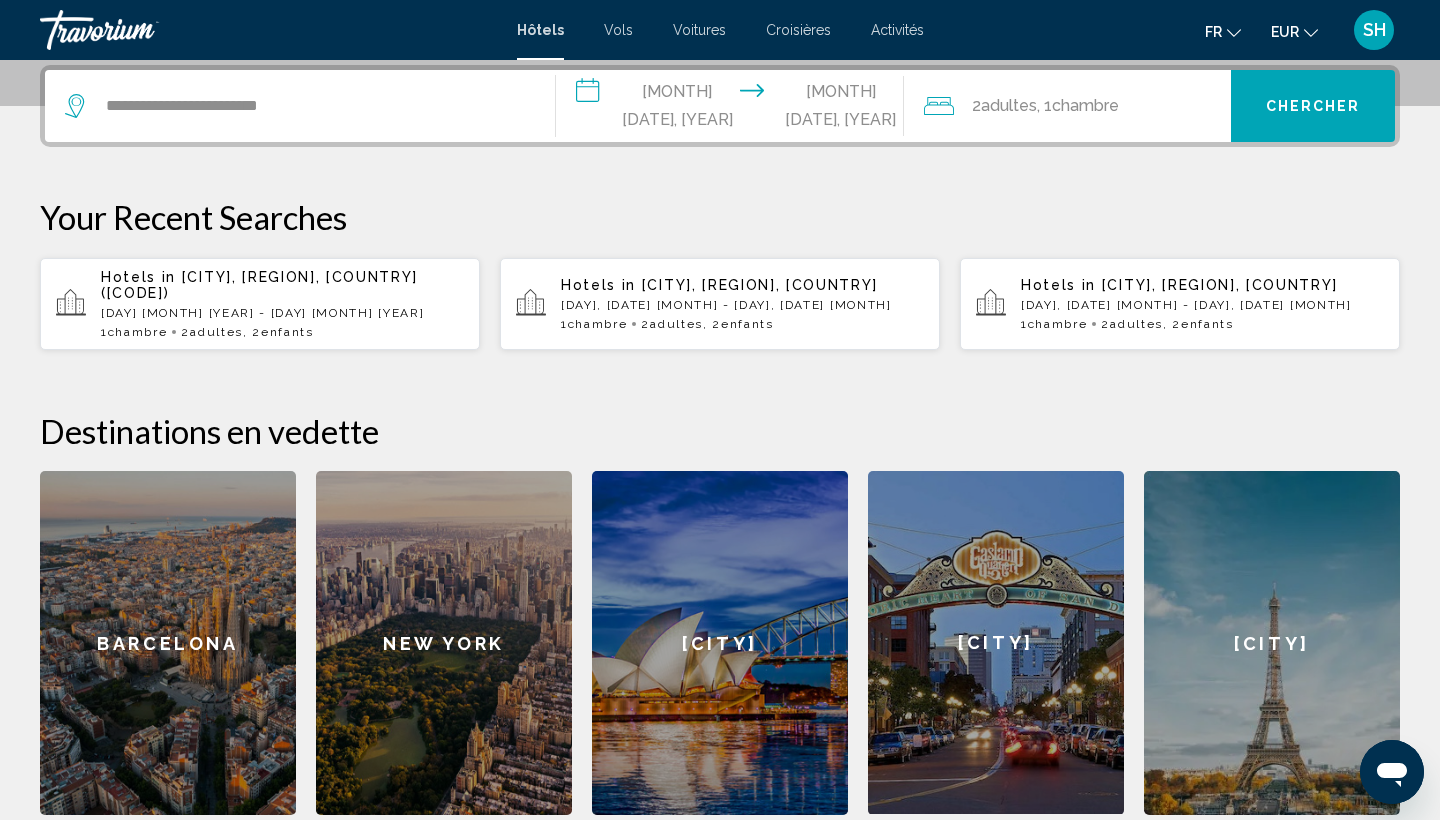 click on "2  Adulte Adultes , 1  Chambre pièces" at bounding box center (1078, 106) 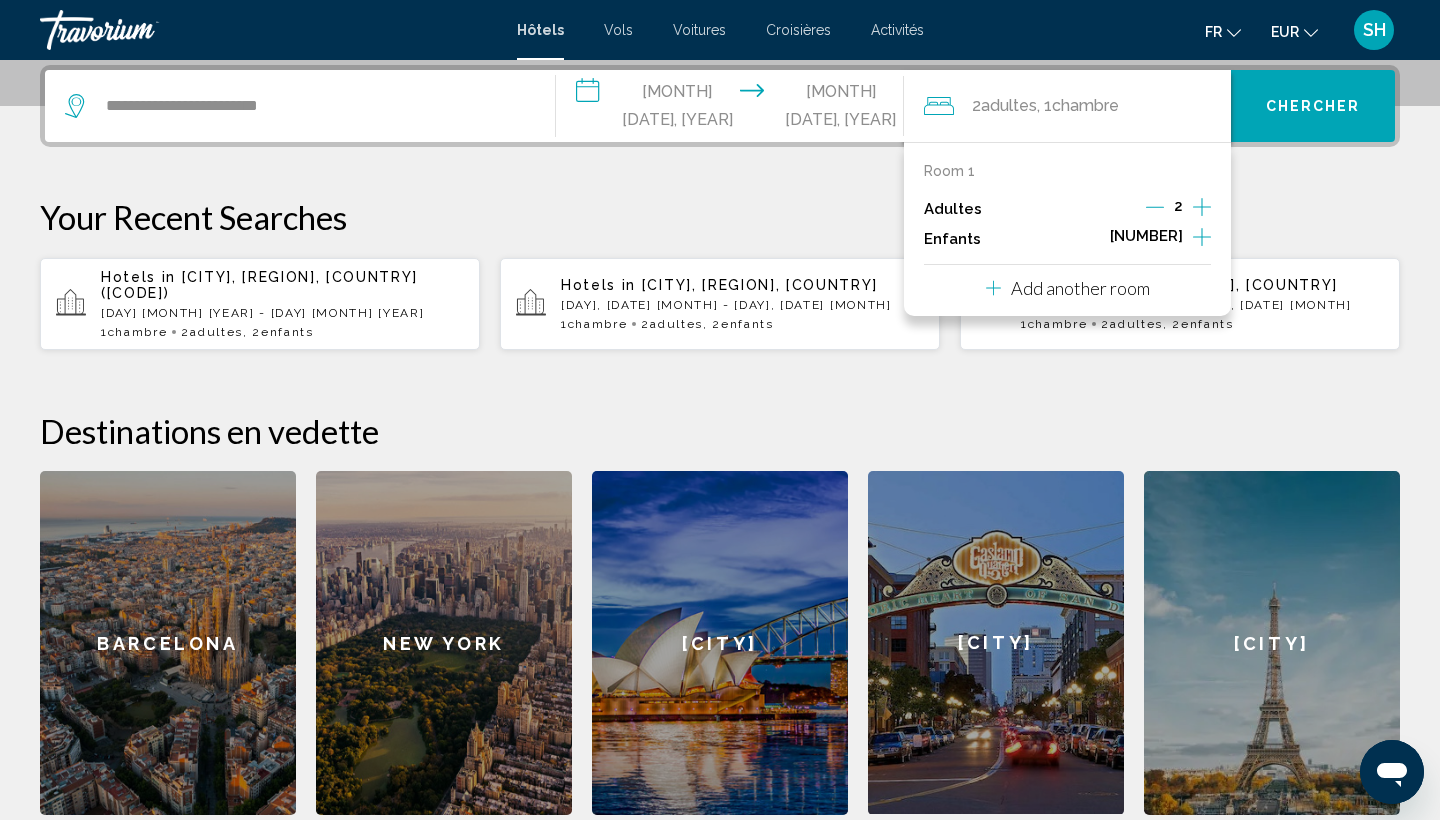 click at bounding box center [1202, 237] 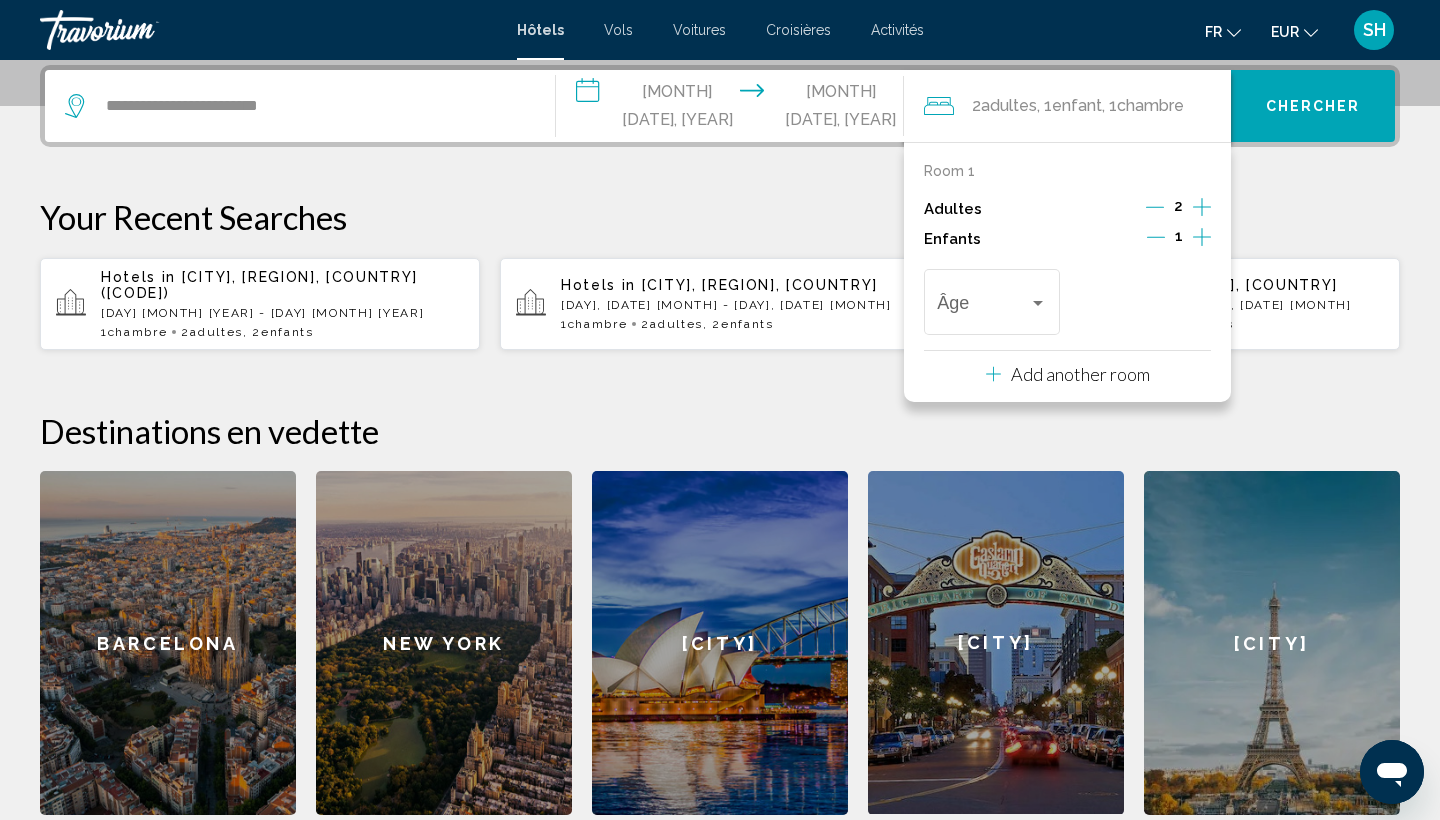 click at bounding box center (1202, 237) 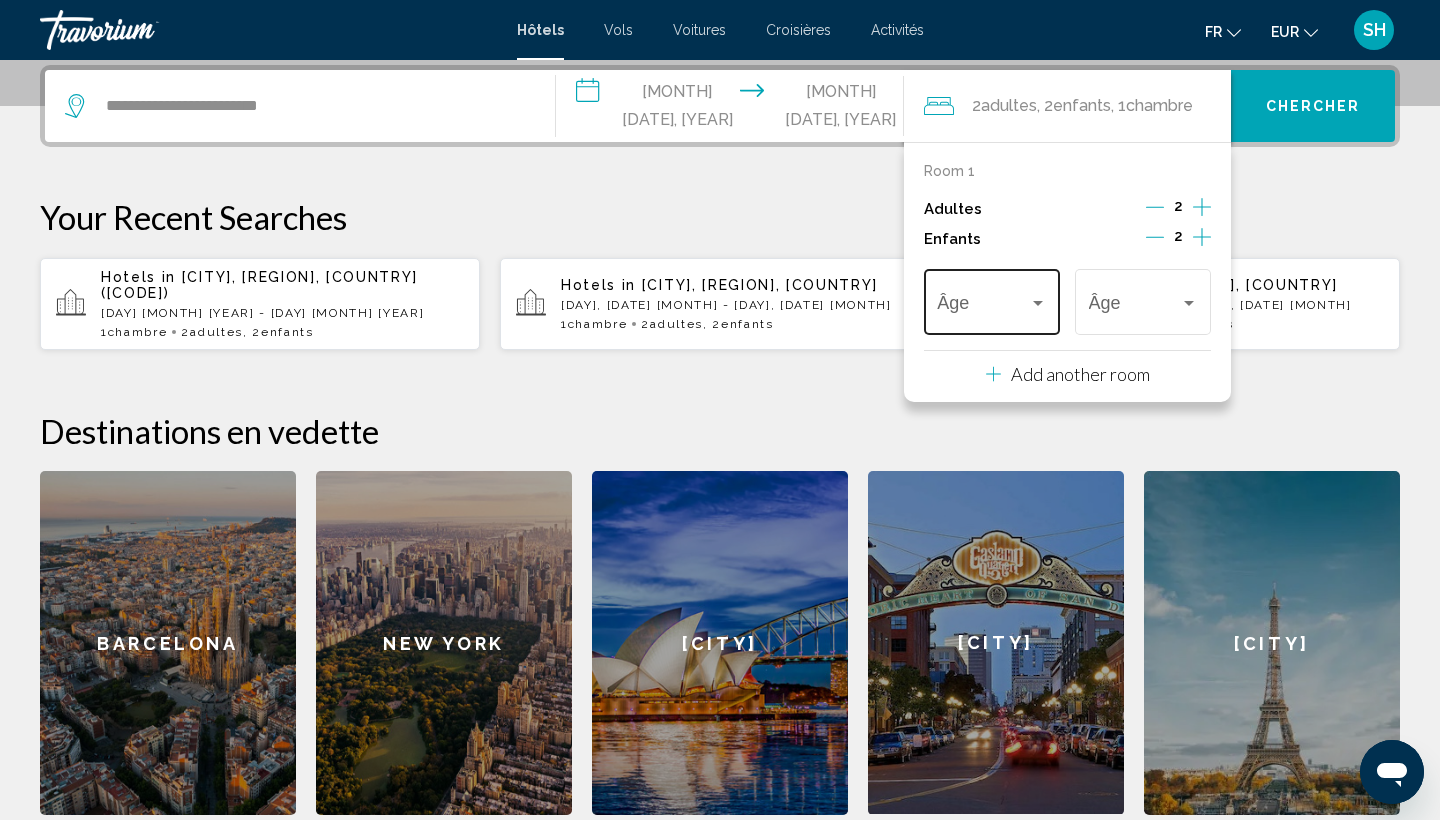 click on "Âge" at bounding box center [991, 299] 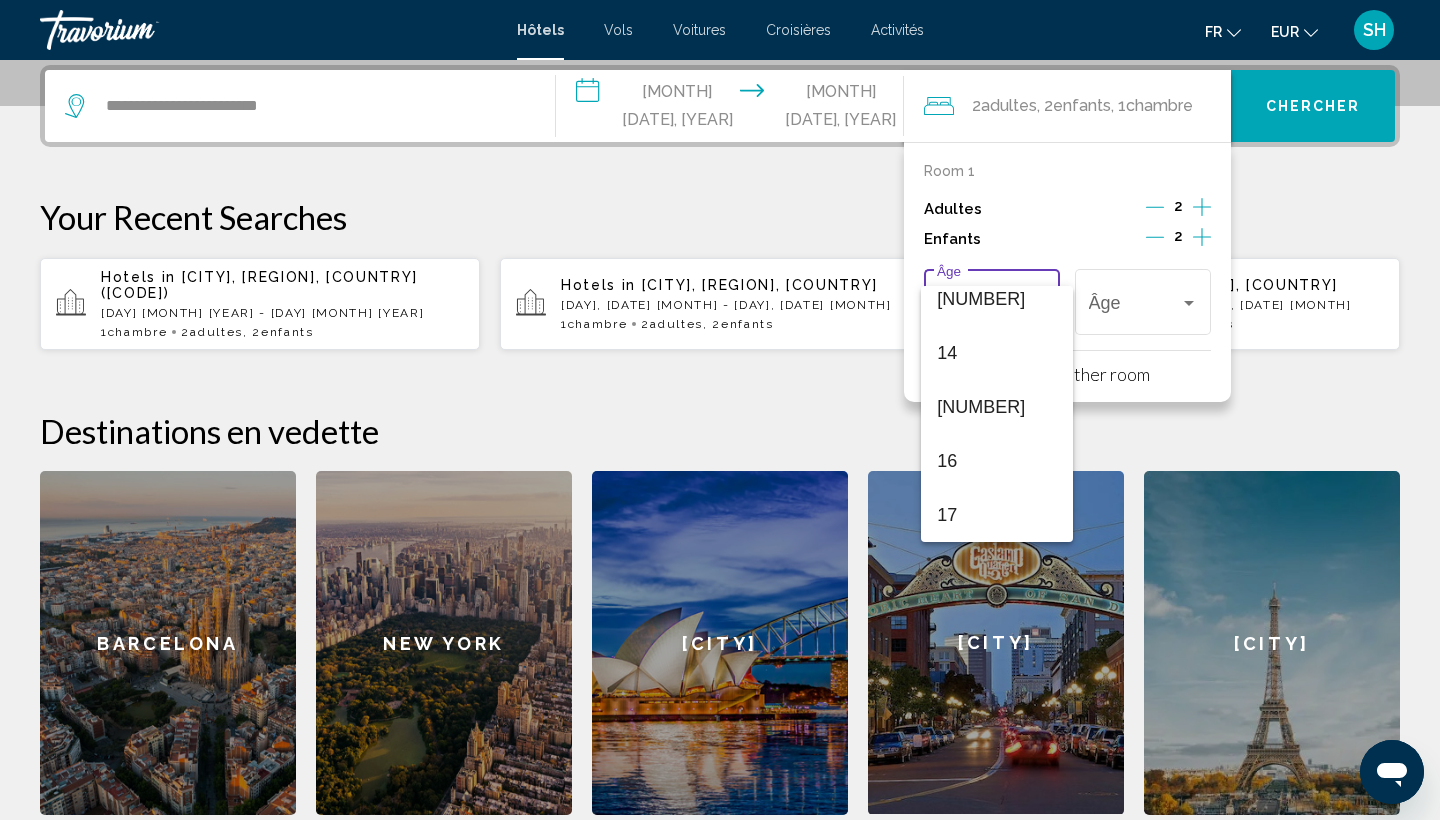 scroll, scrollTop: 727, scrollLeft: 0, axis: vertical 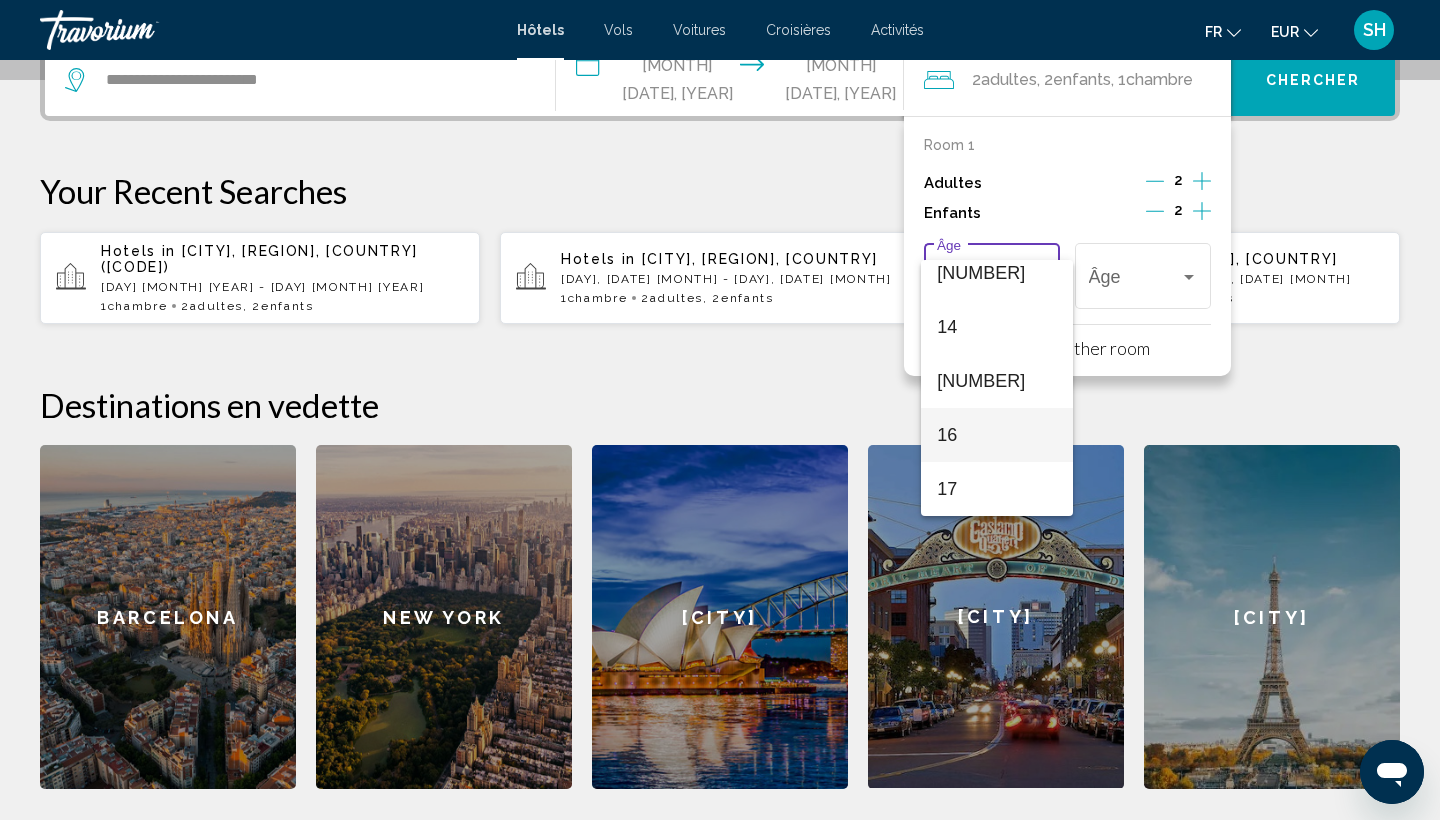 click on "16" at bounding box center [997, 435] 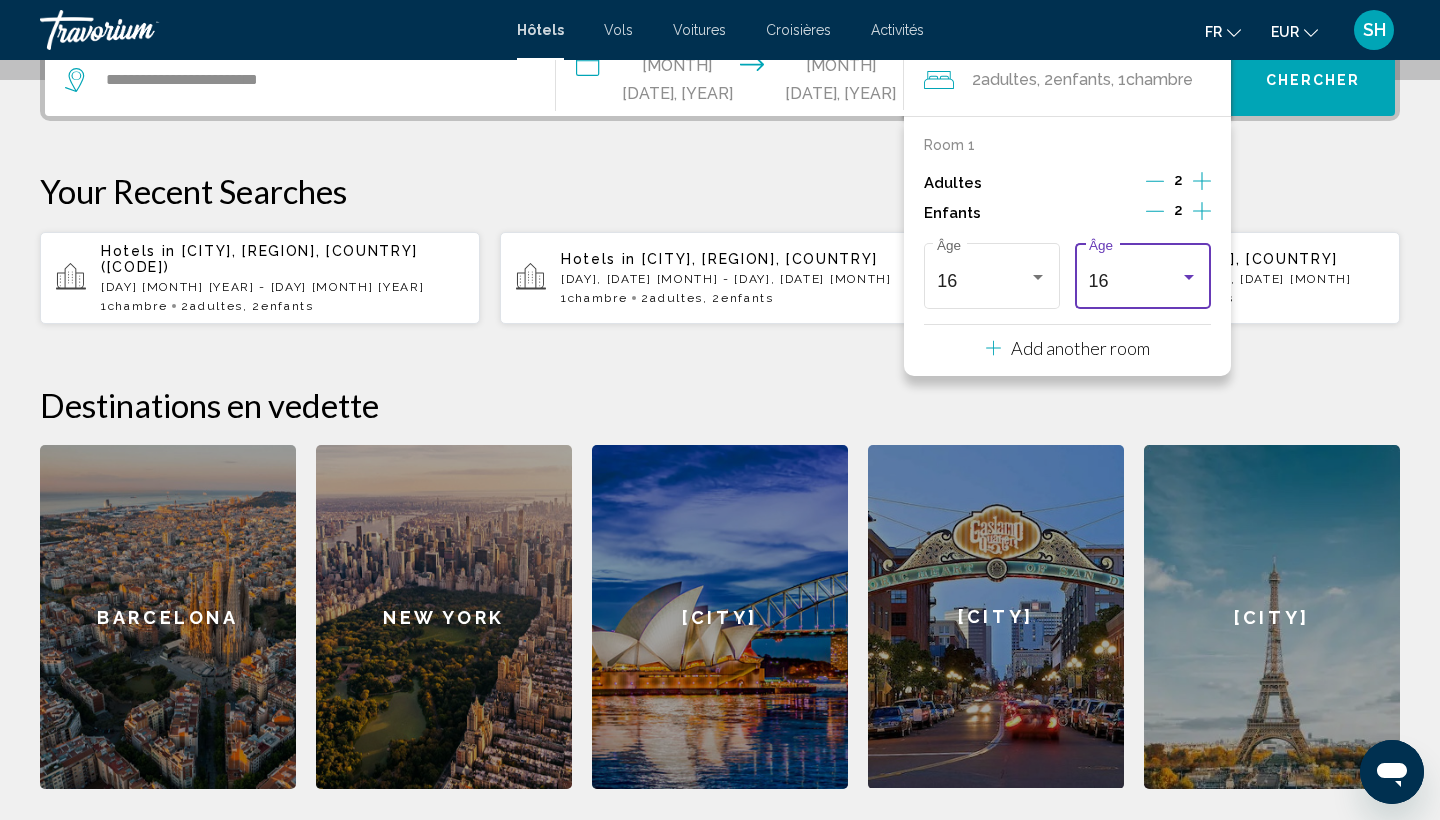 click on "16" at bounding box center [1134, 281] 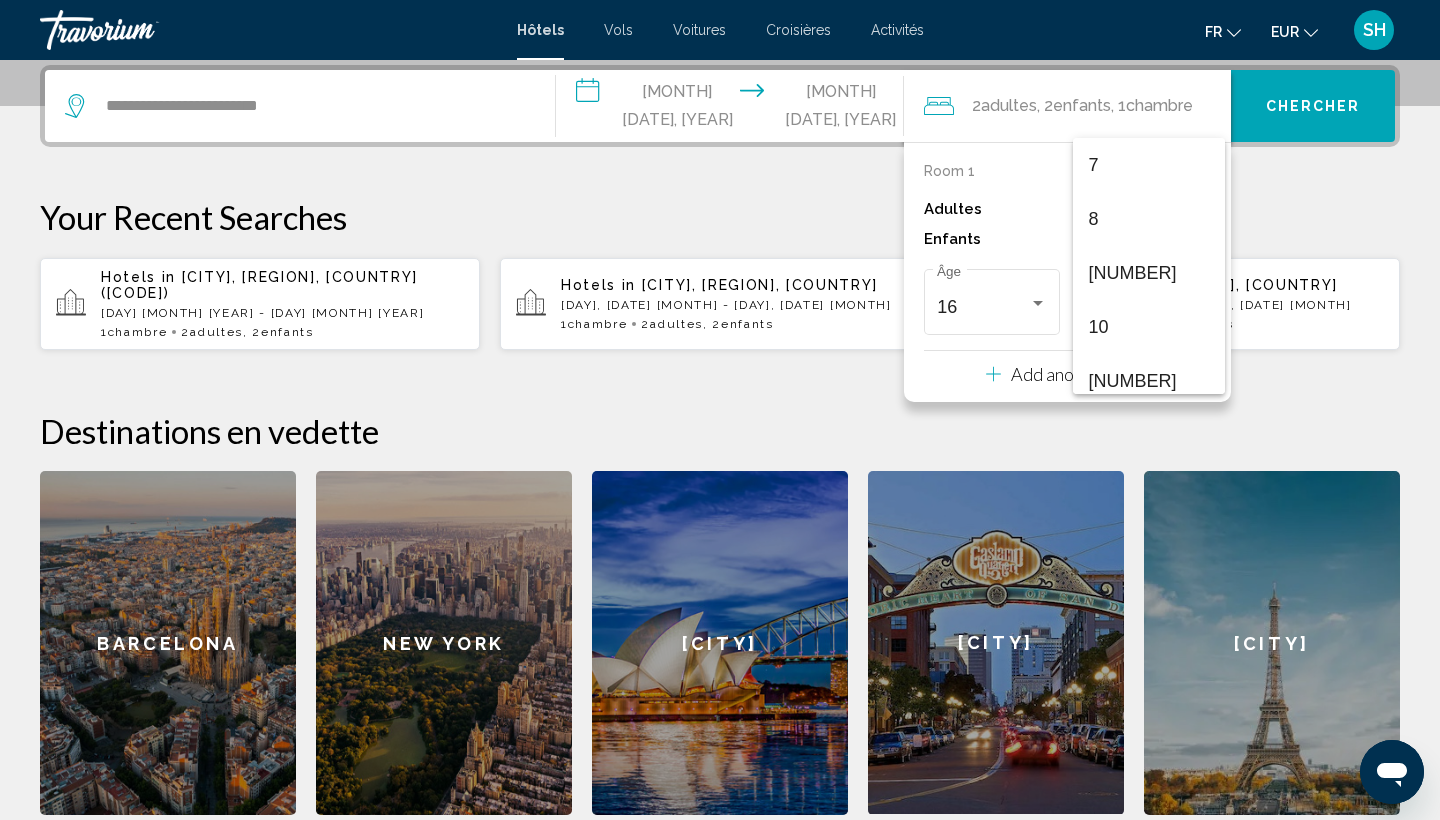 scroll, scrollTop: 367, scrollLeft: 0, axis: vertical 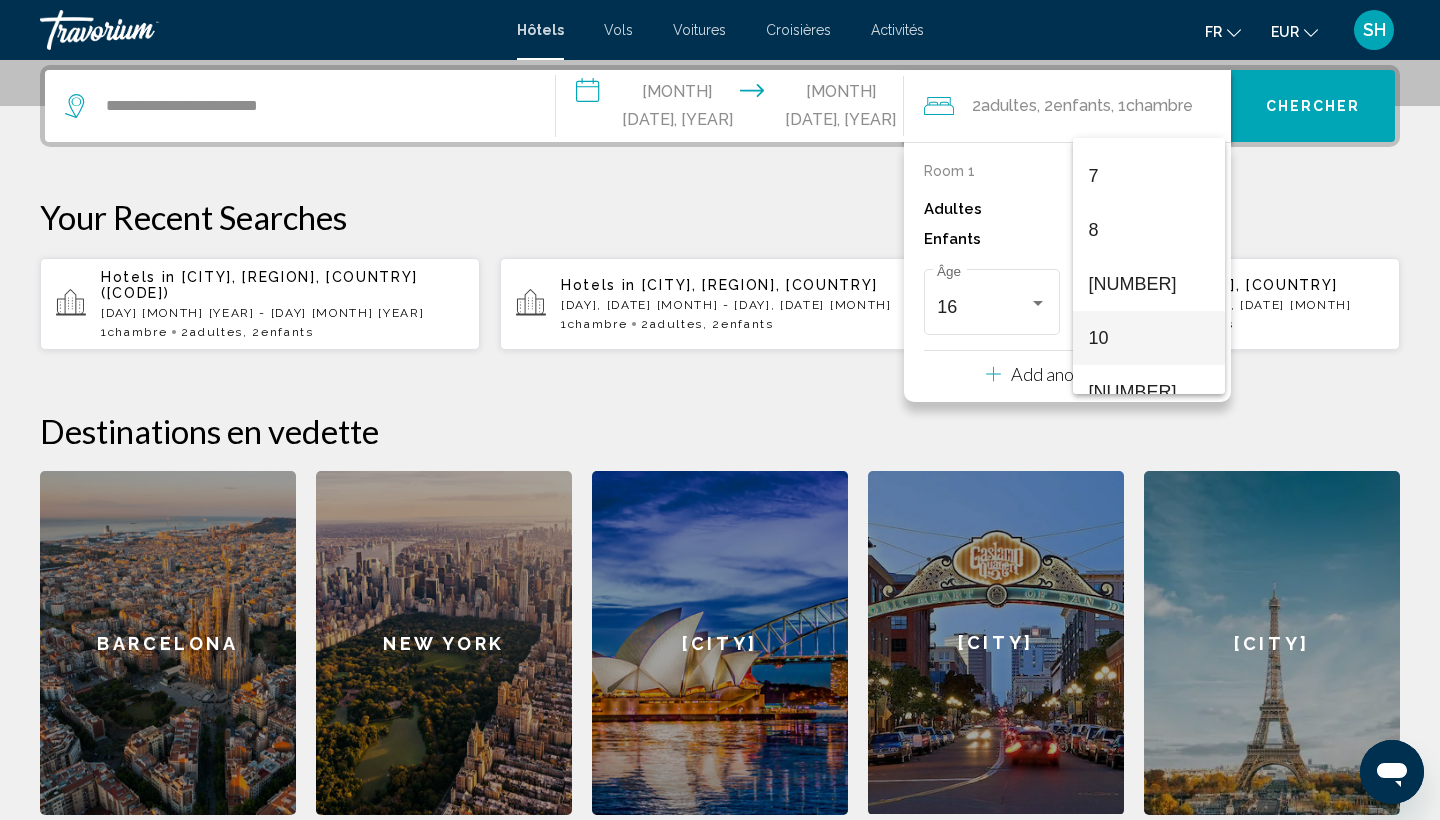 click on "10" at bounding box center [1149, 338] 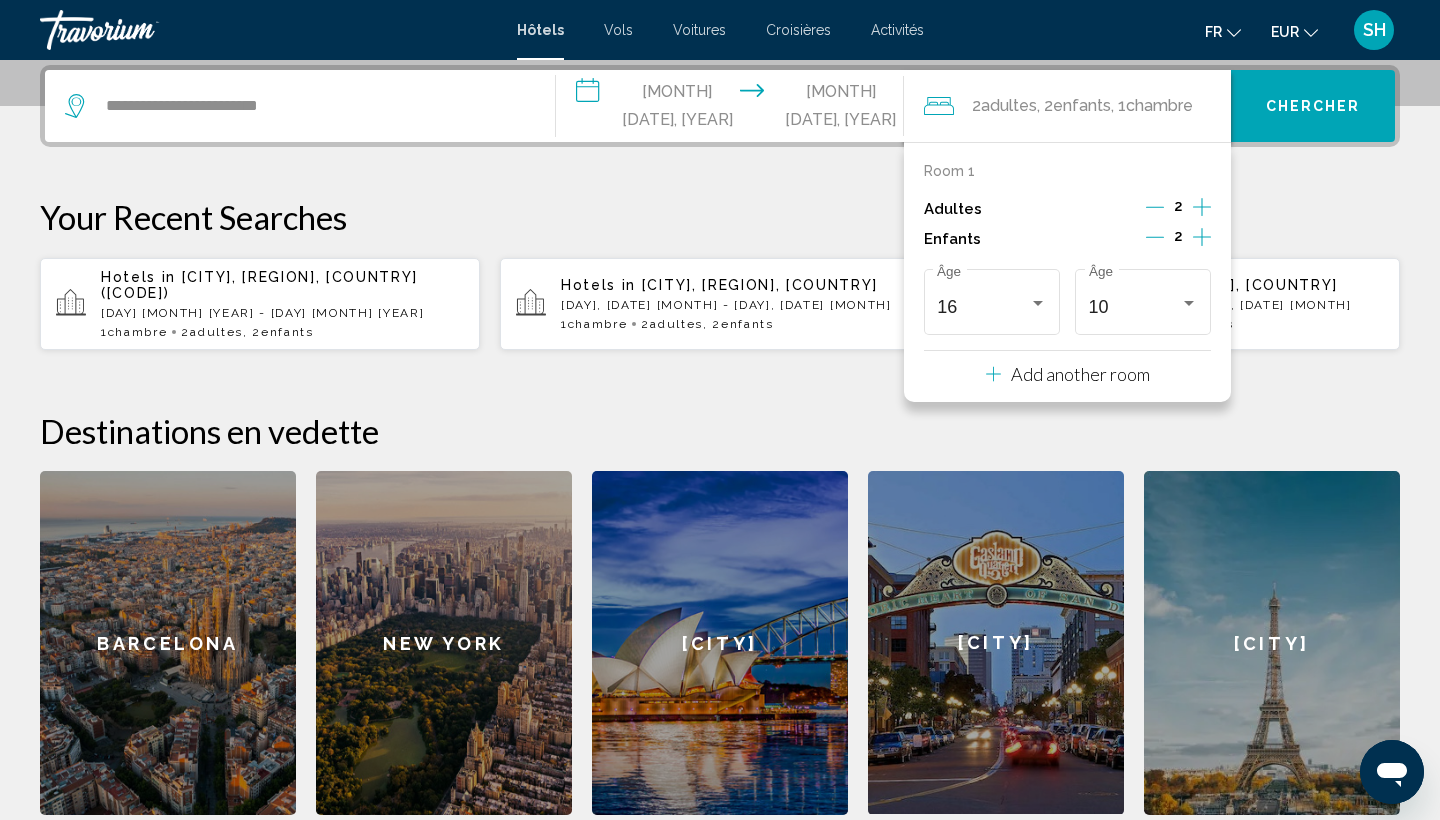 click on "Chercher" at bounding box center (1313, 106) 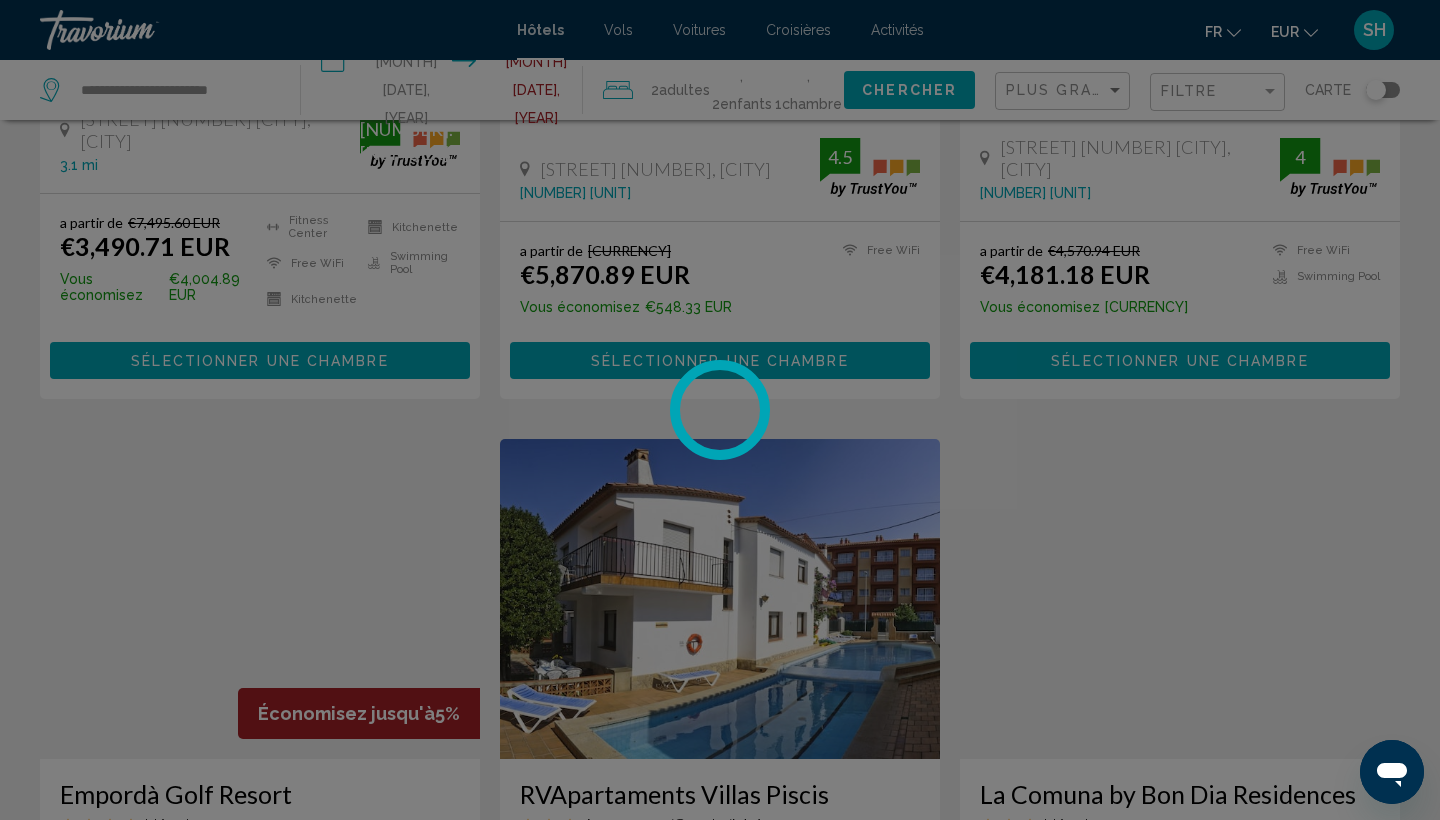 scroll, scrollTop: 0, scrollLeft: 0, axis: both 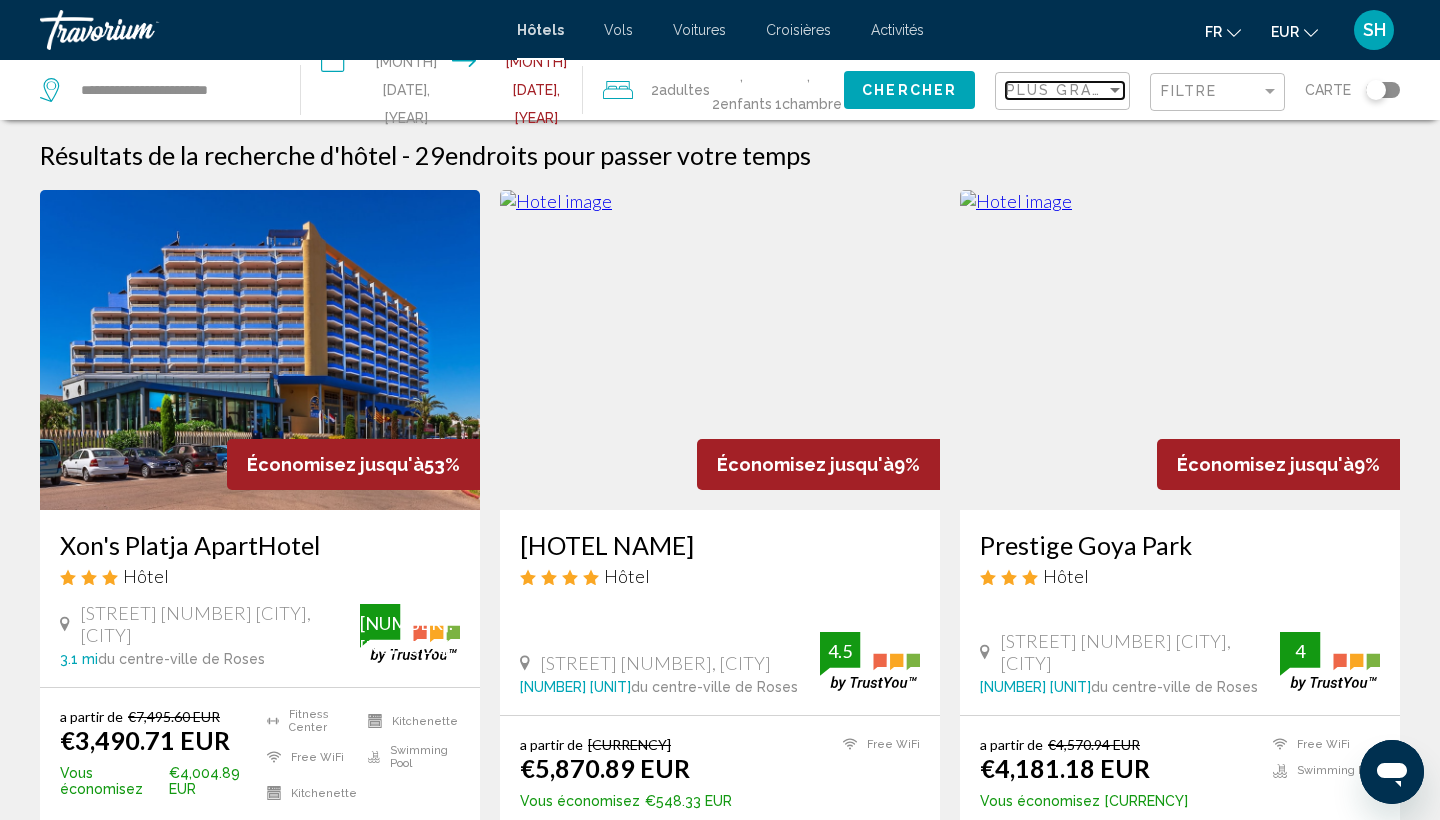 click on "Plus grandes économies" at bounding box center [1125, 90] 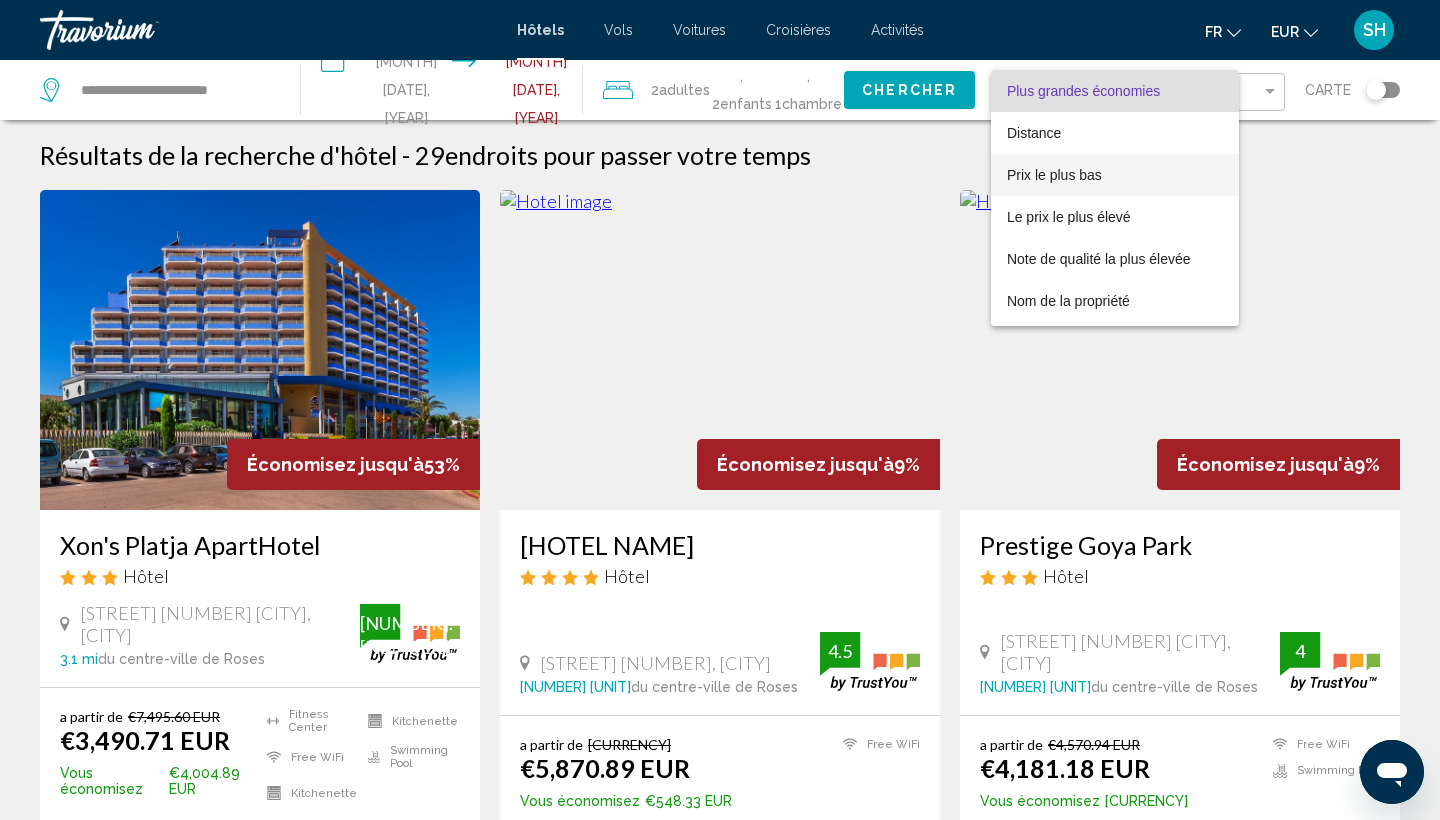 click on "Prix le plus bas" at bounding box center (1054, 175) 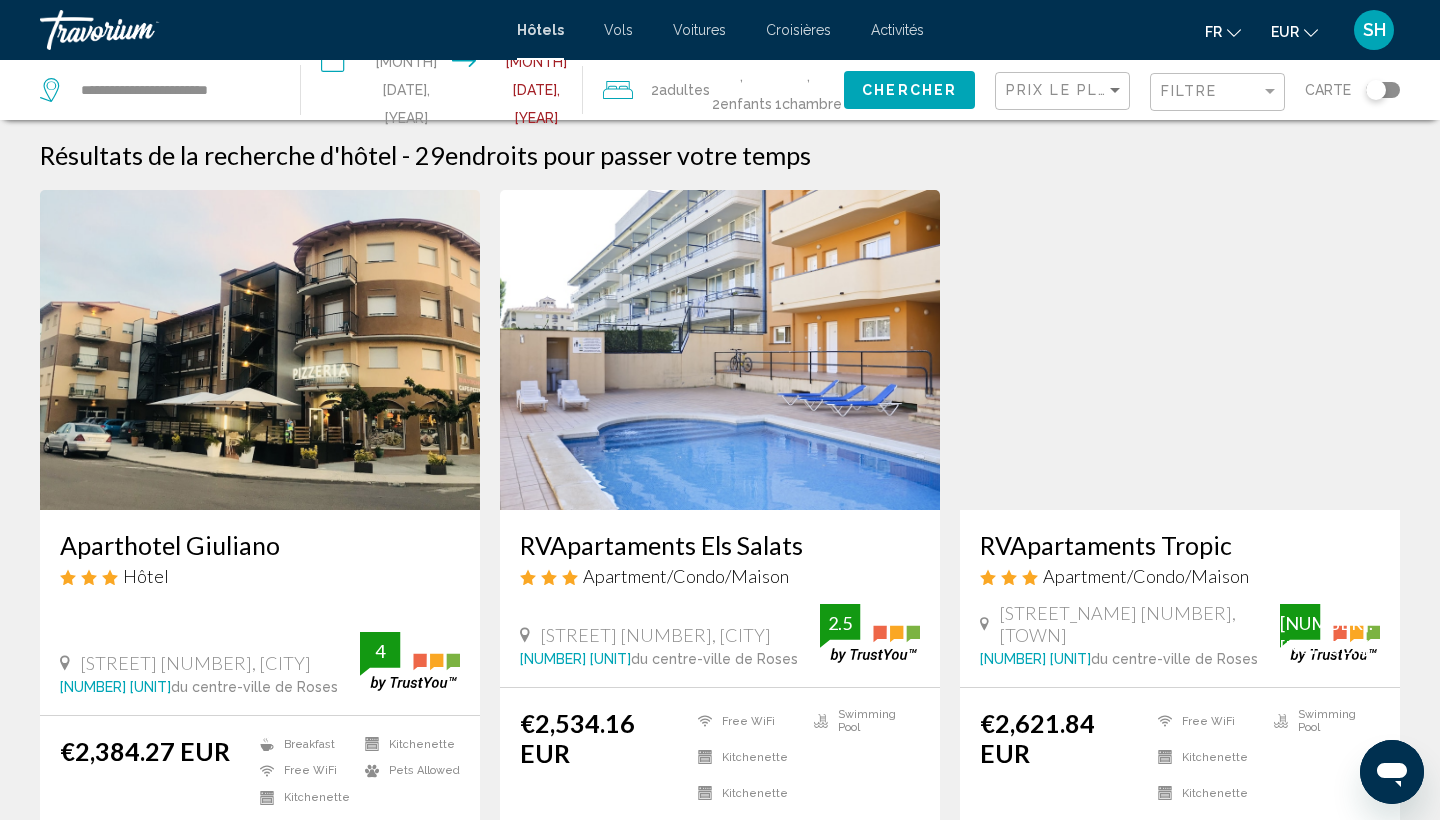 click at bounding box center [720, 350] 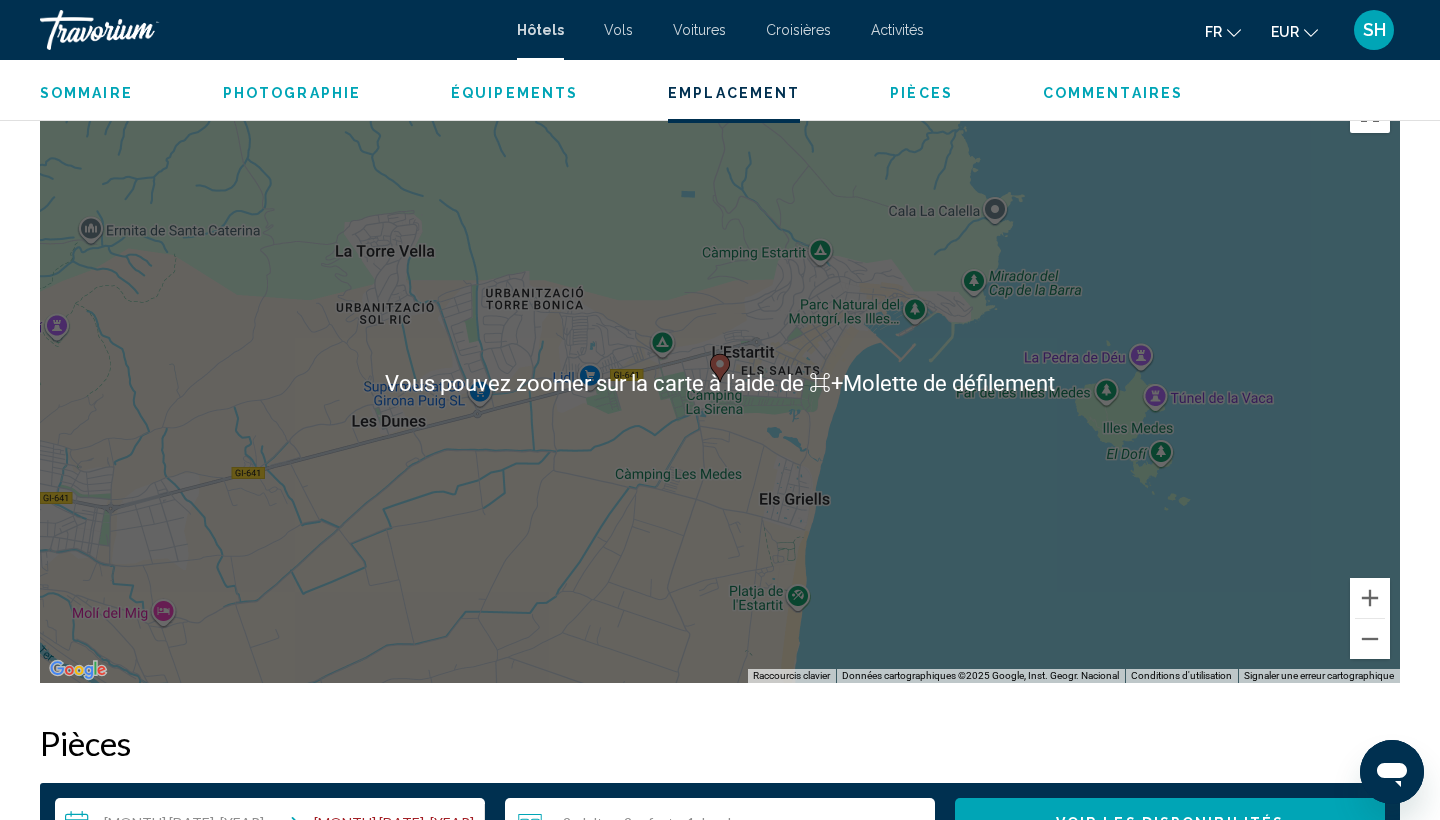 scroll, scrollTop: 1821, scrollLeft: 0, axis: vertical 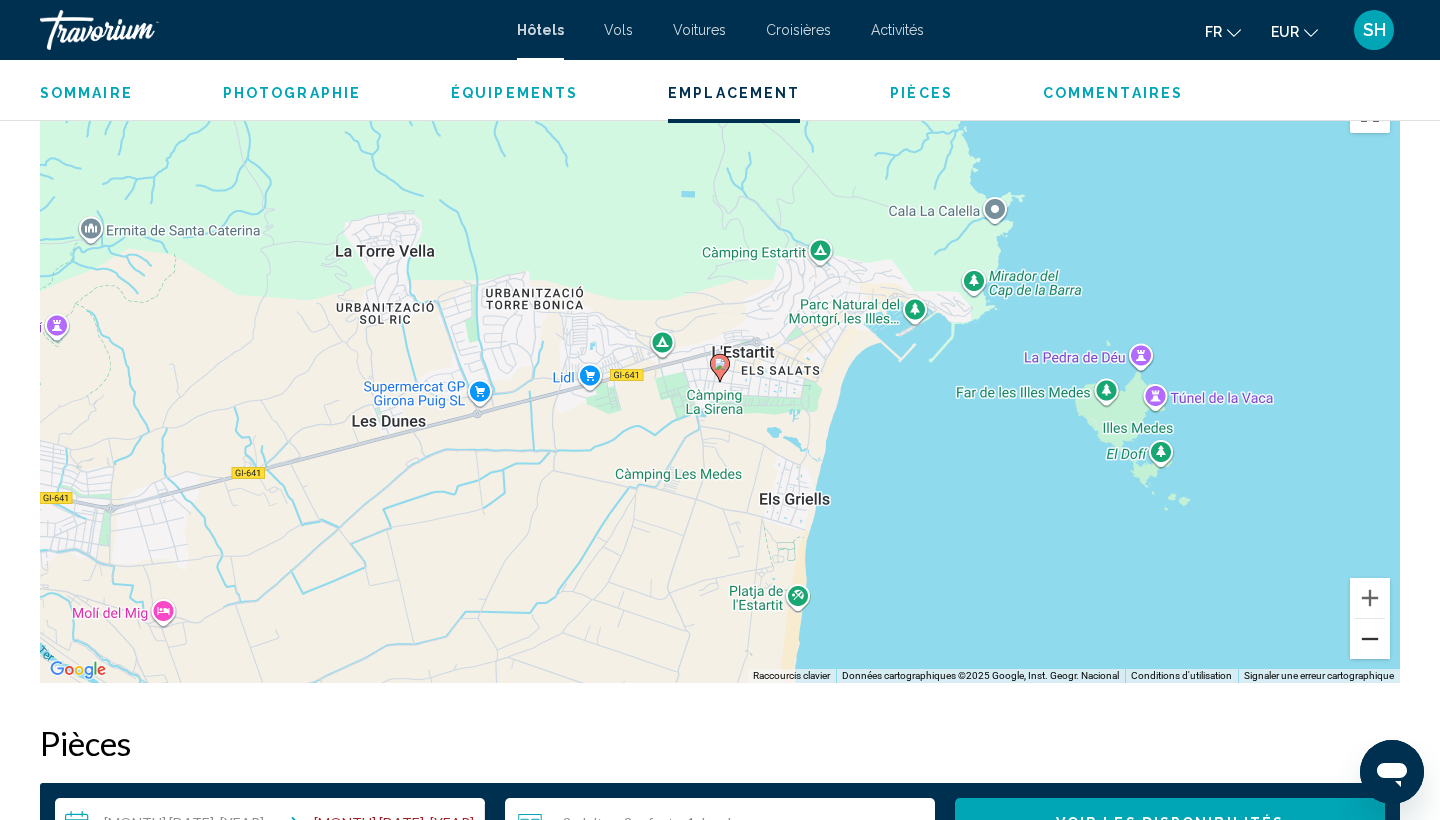 click at bounding box center [1370, 639] 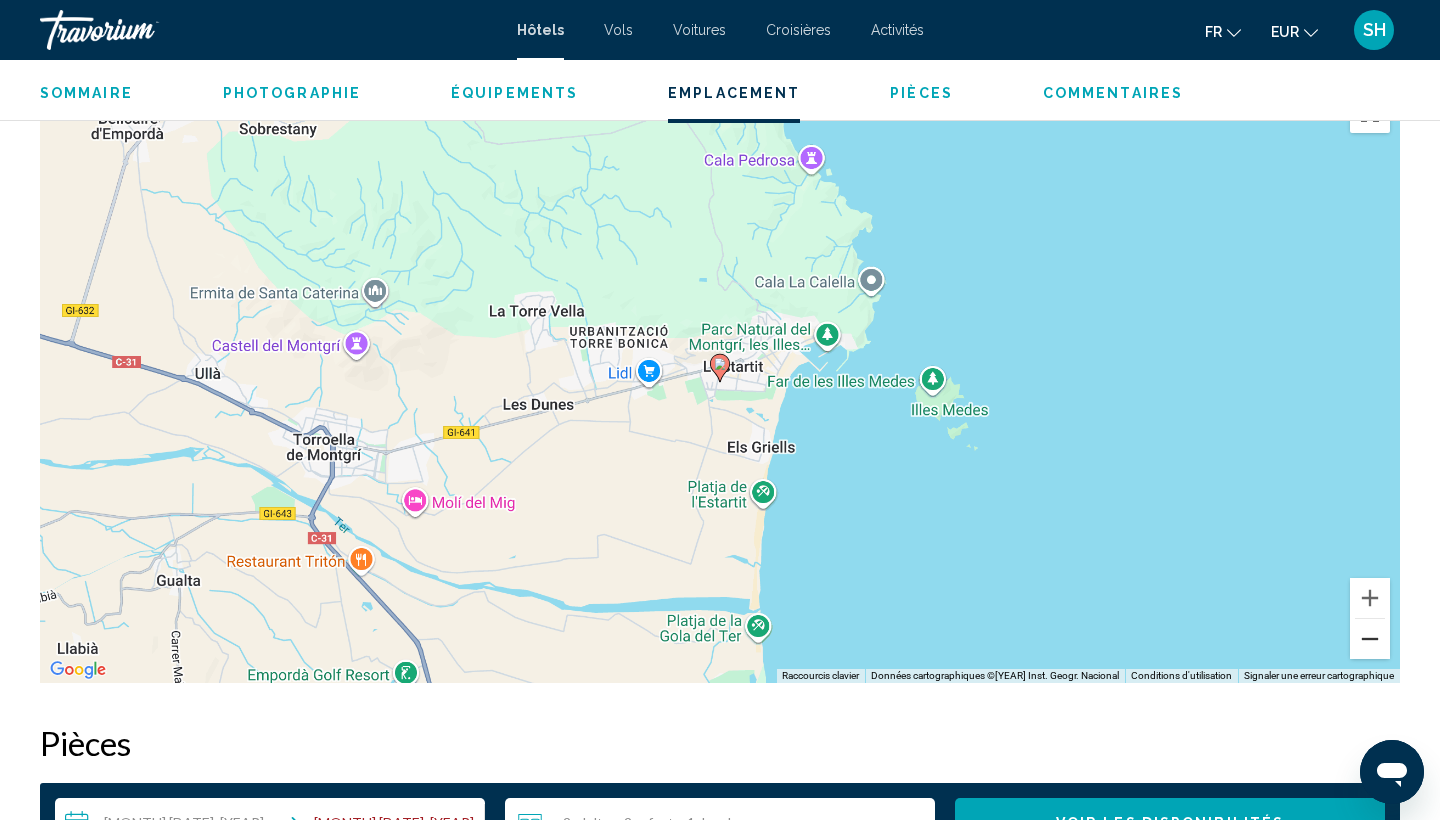 click at bounding box center (1370, 639) 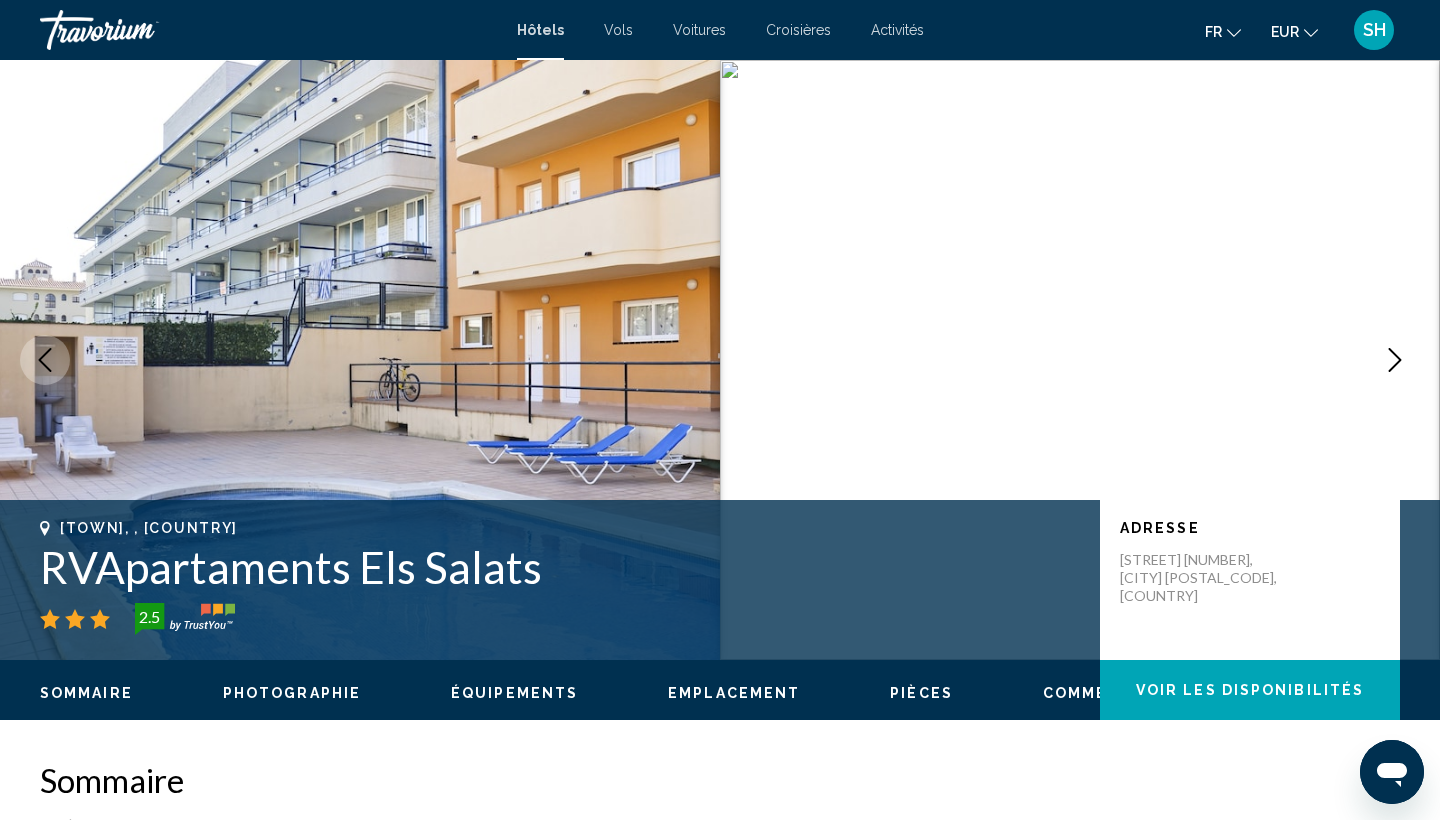 scroll, scrollTop: 0, scrollLeft: 0, axis: both 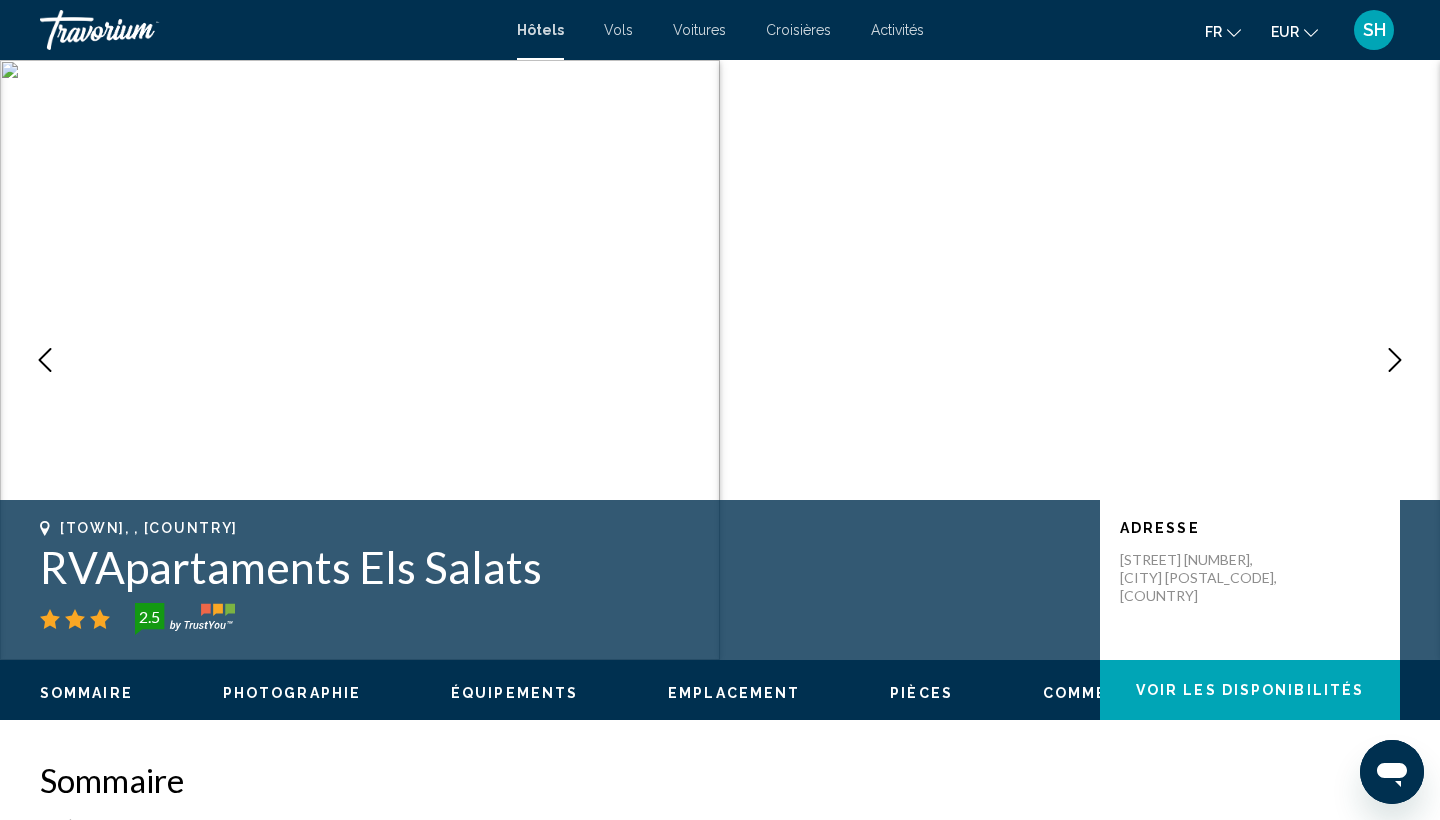 click at bounding box center [1395, 360] 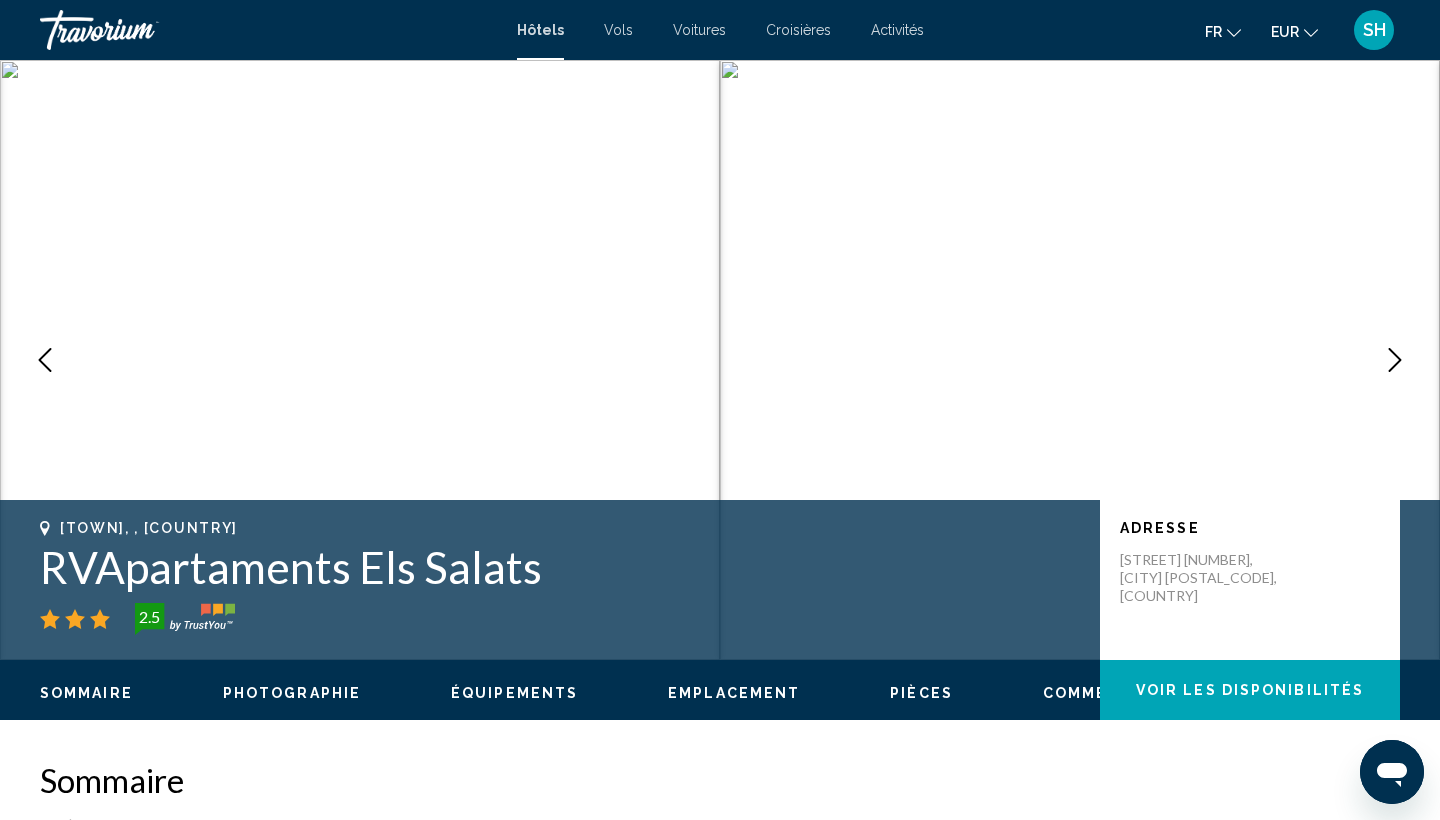 click at bounding box center [1395, 360] 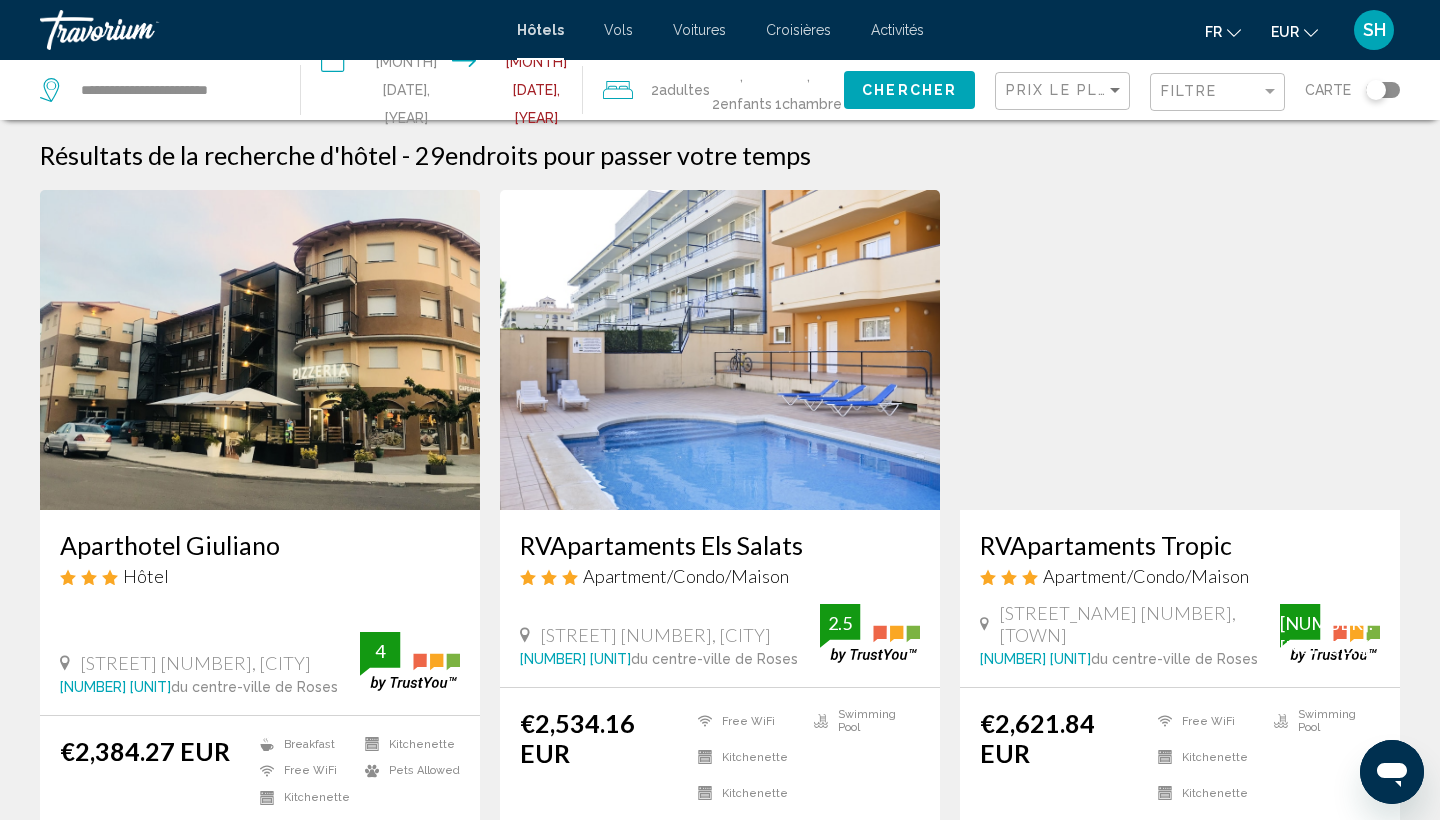 click on "Enfants" at bounding box center [746, 104] 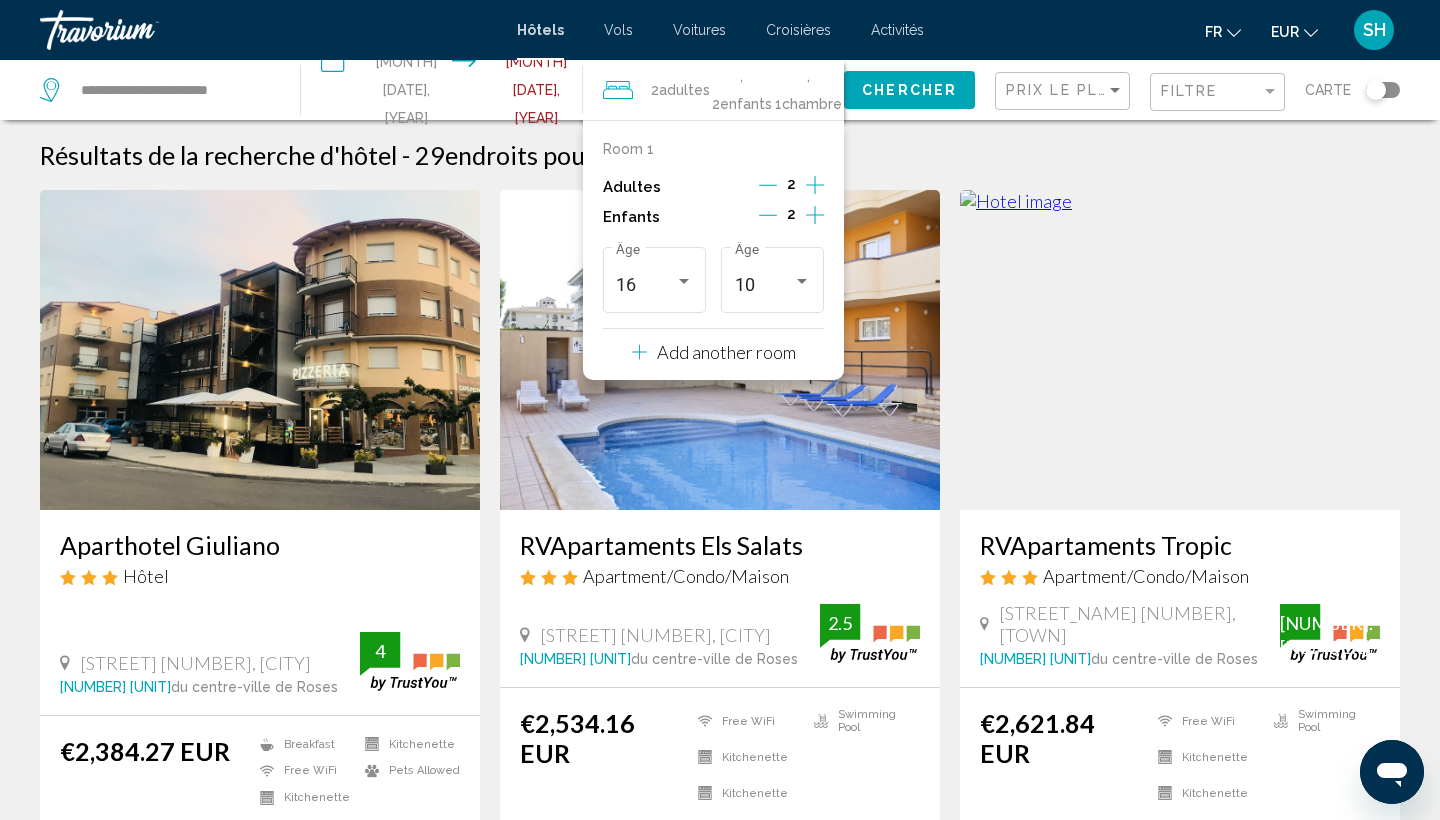 click at bounding box center [815, 215] 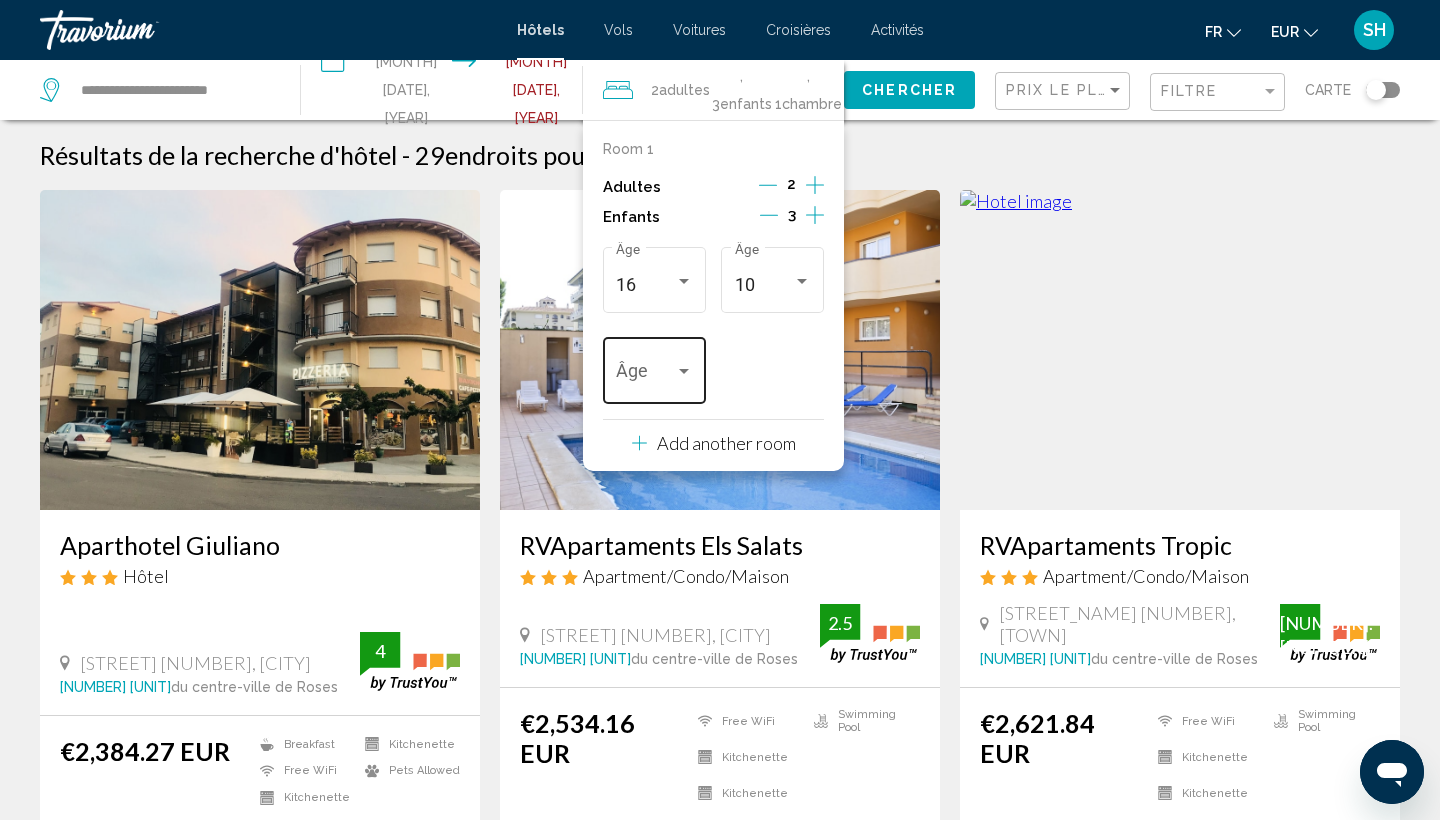 click on "Âge" at bounding box center (654, 368) 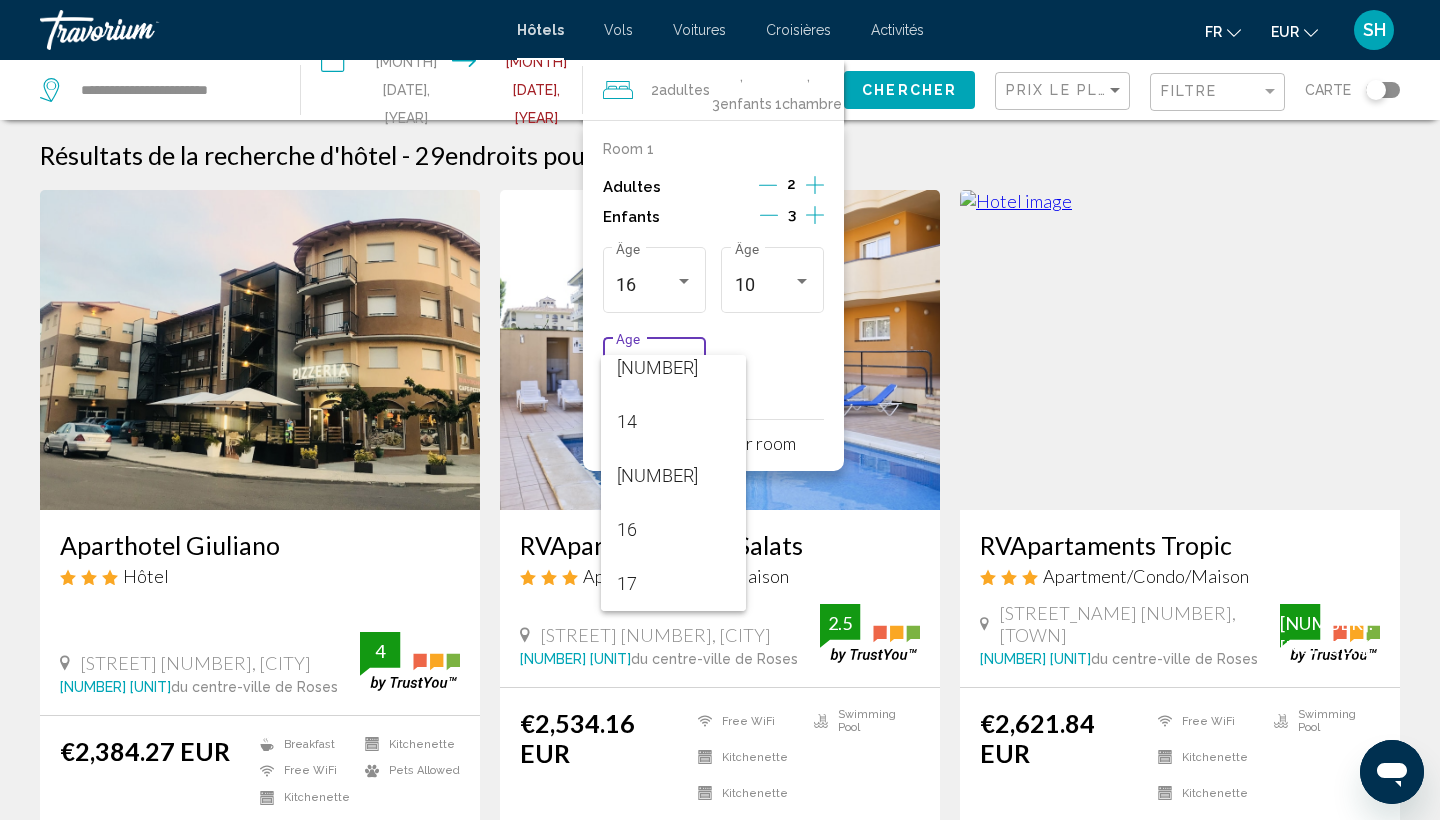 scroll, scrollTop: 716, scrollLeft: 0, axis: vertical 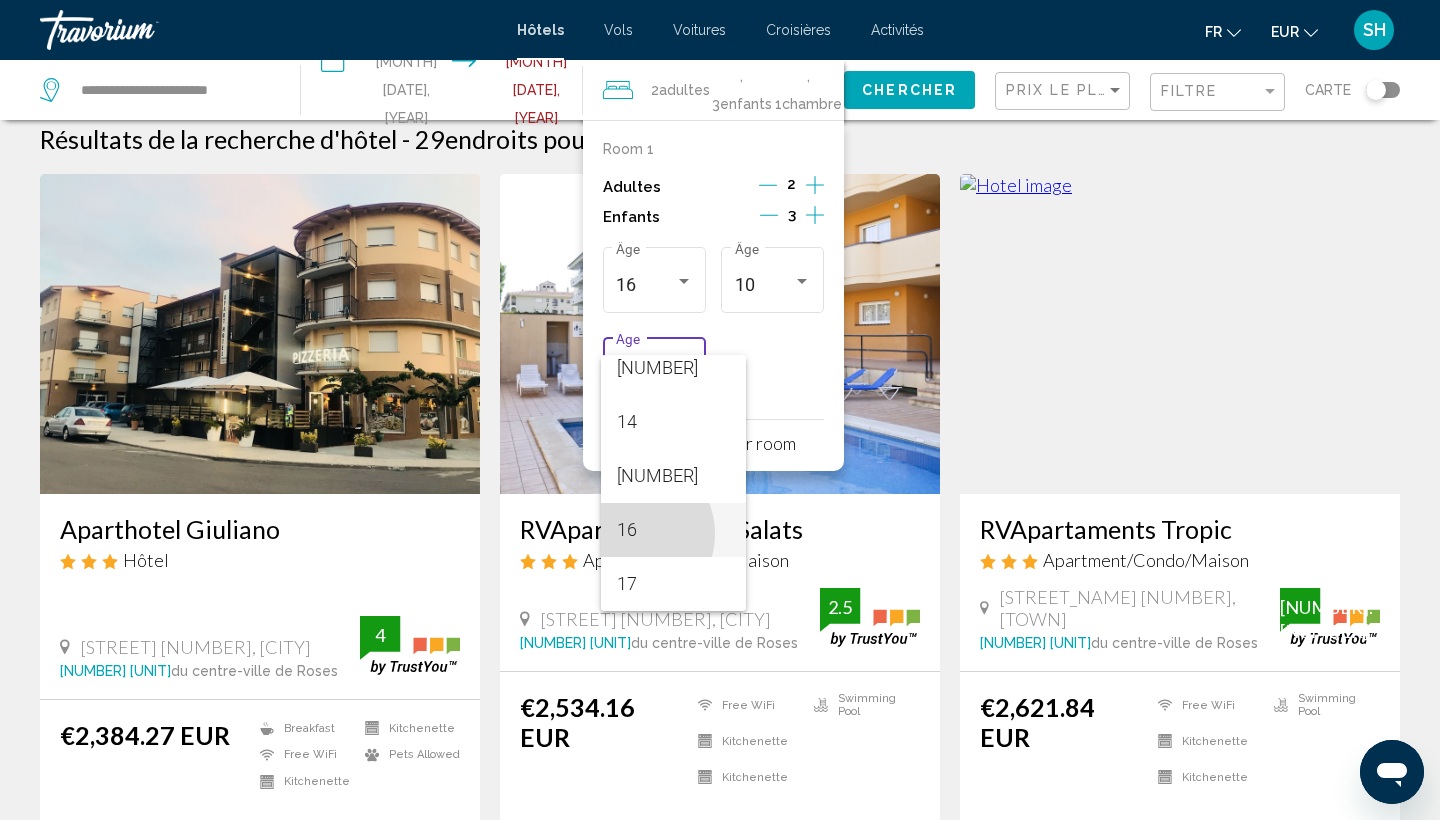 click on "16" at bounding box center (673, 530) 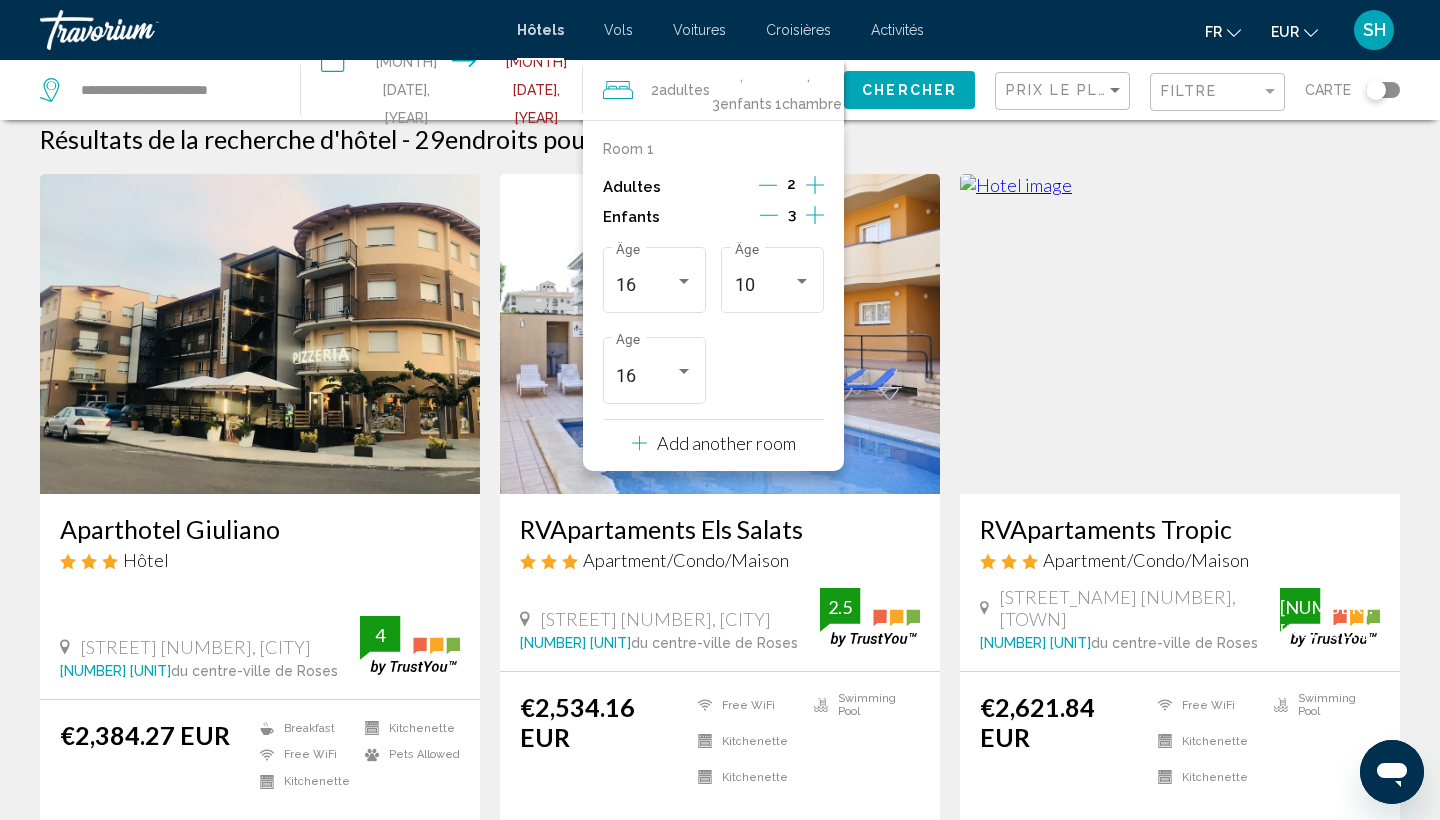 click on "Chercher" at bounding box center [909, 89] 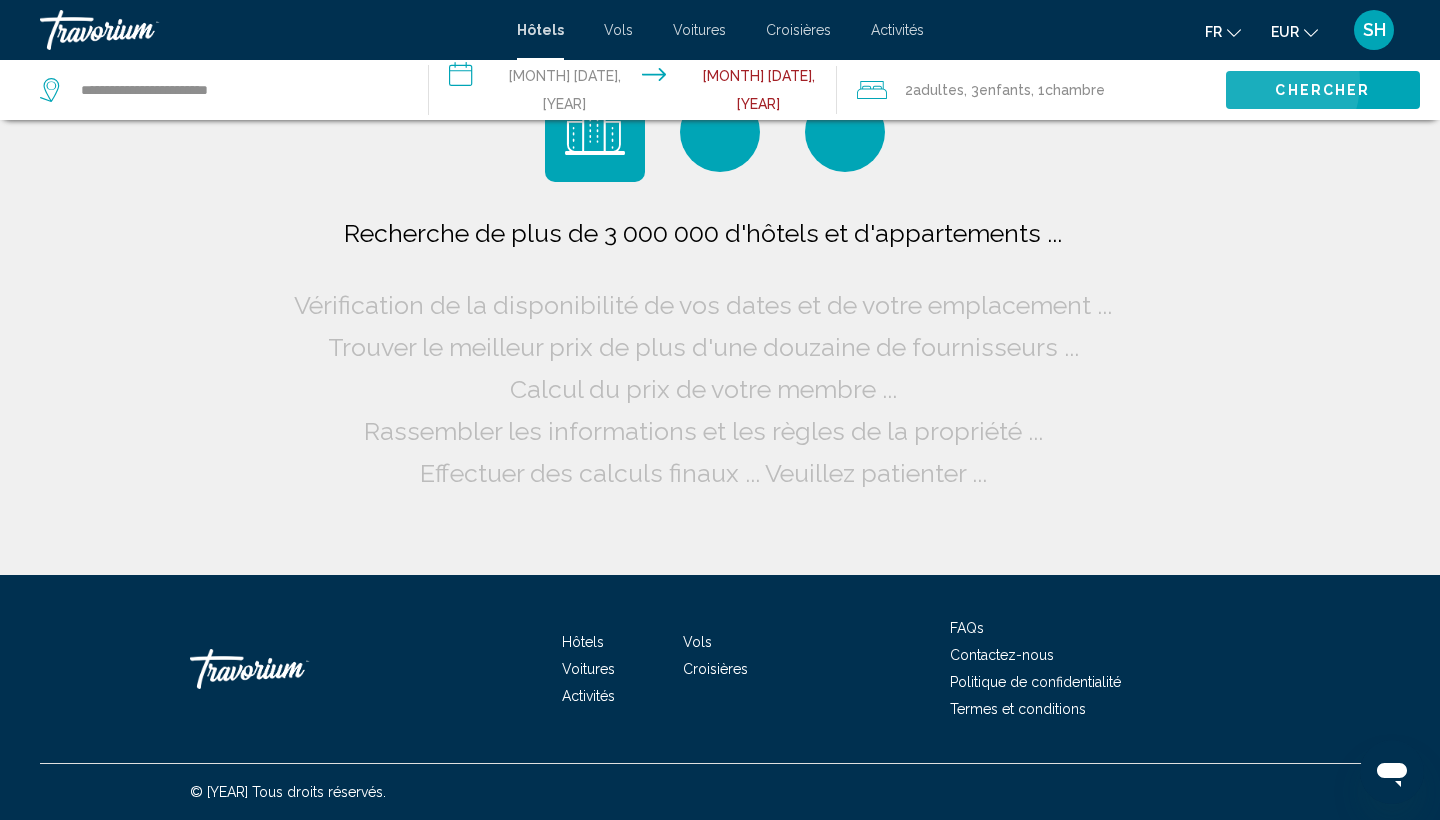 scroll, scrollTop: 0, scrollLeft: 0, axis: both 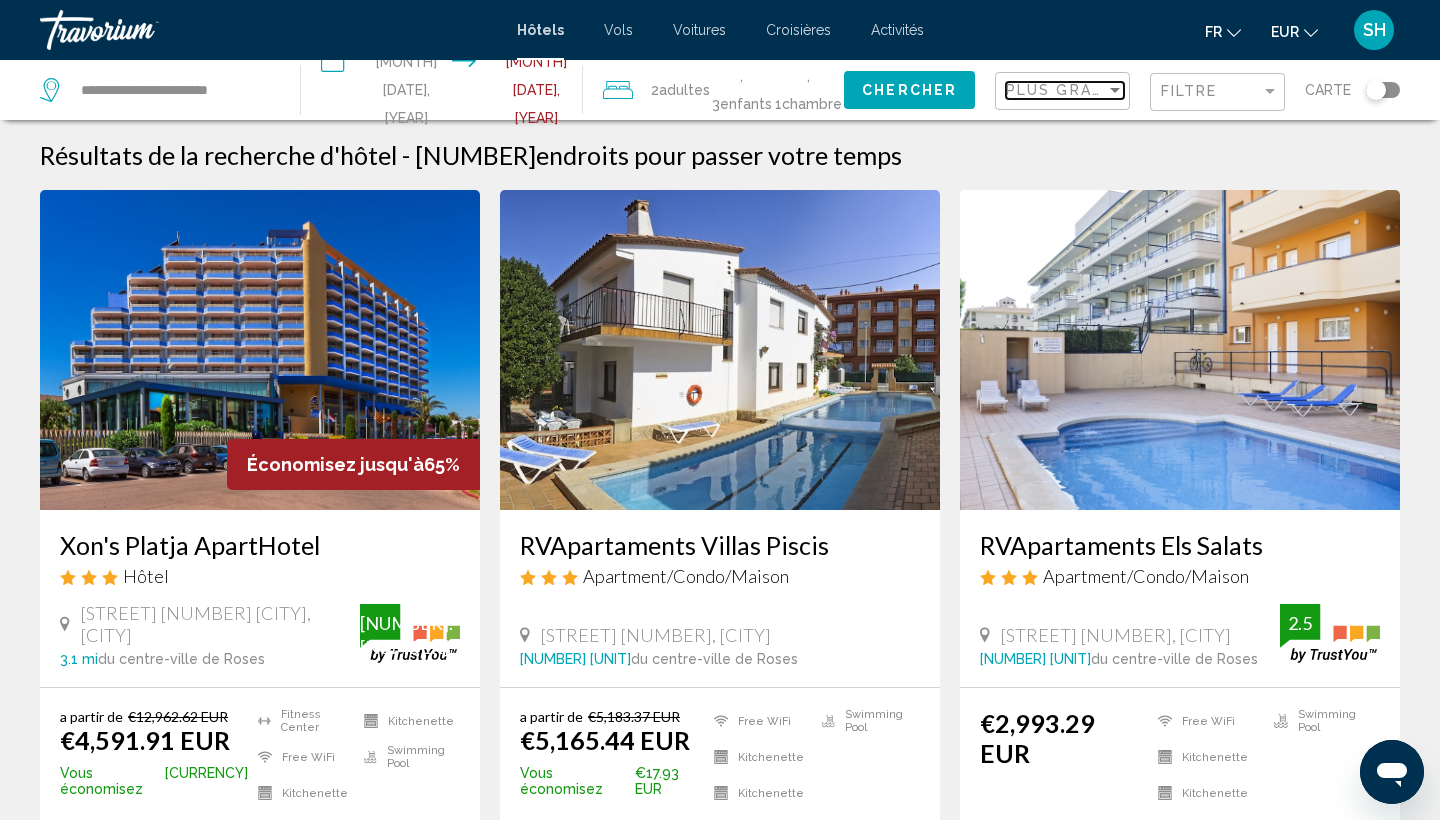 click on "Plus grandes économies" at bounding box center [1125, 90] 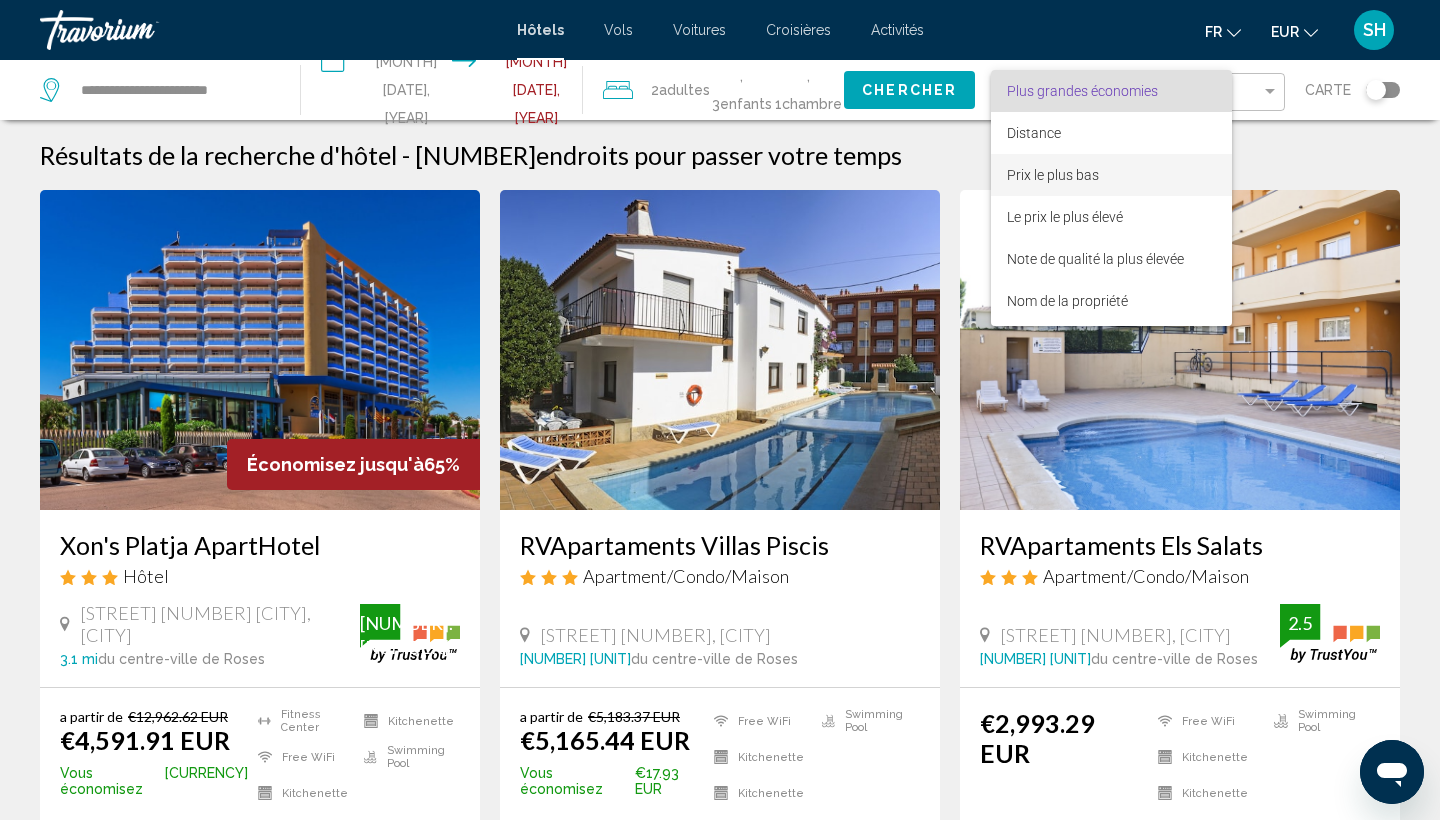 click on "Prix le plus bas" at bounding box center (1111, 175) 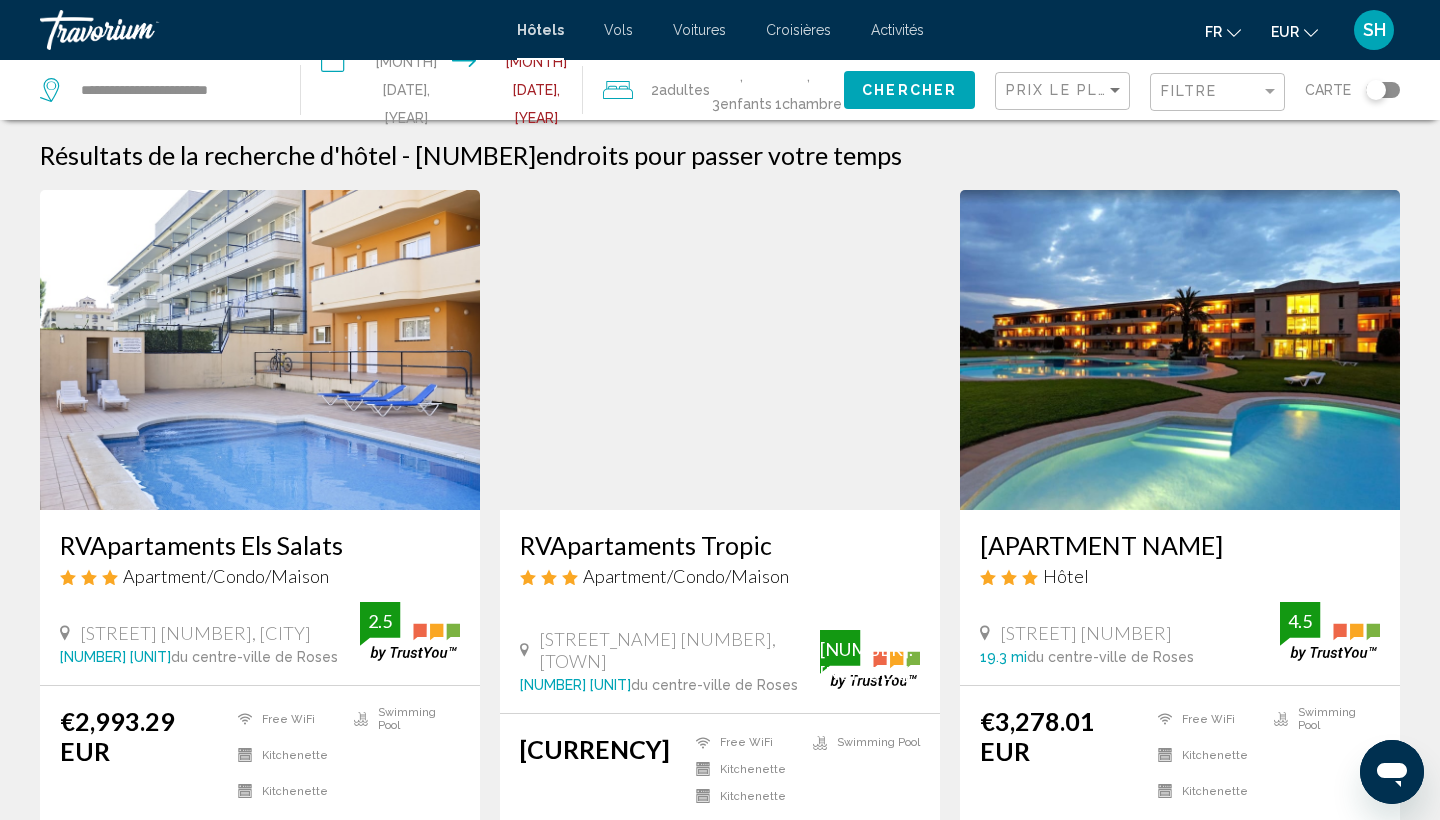 click on "Chambre" at bounding box center [0, 0] 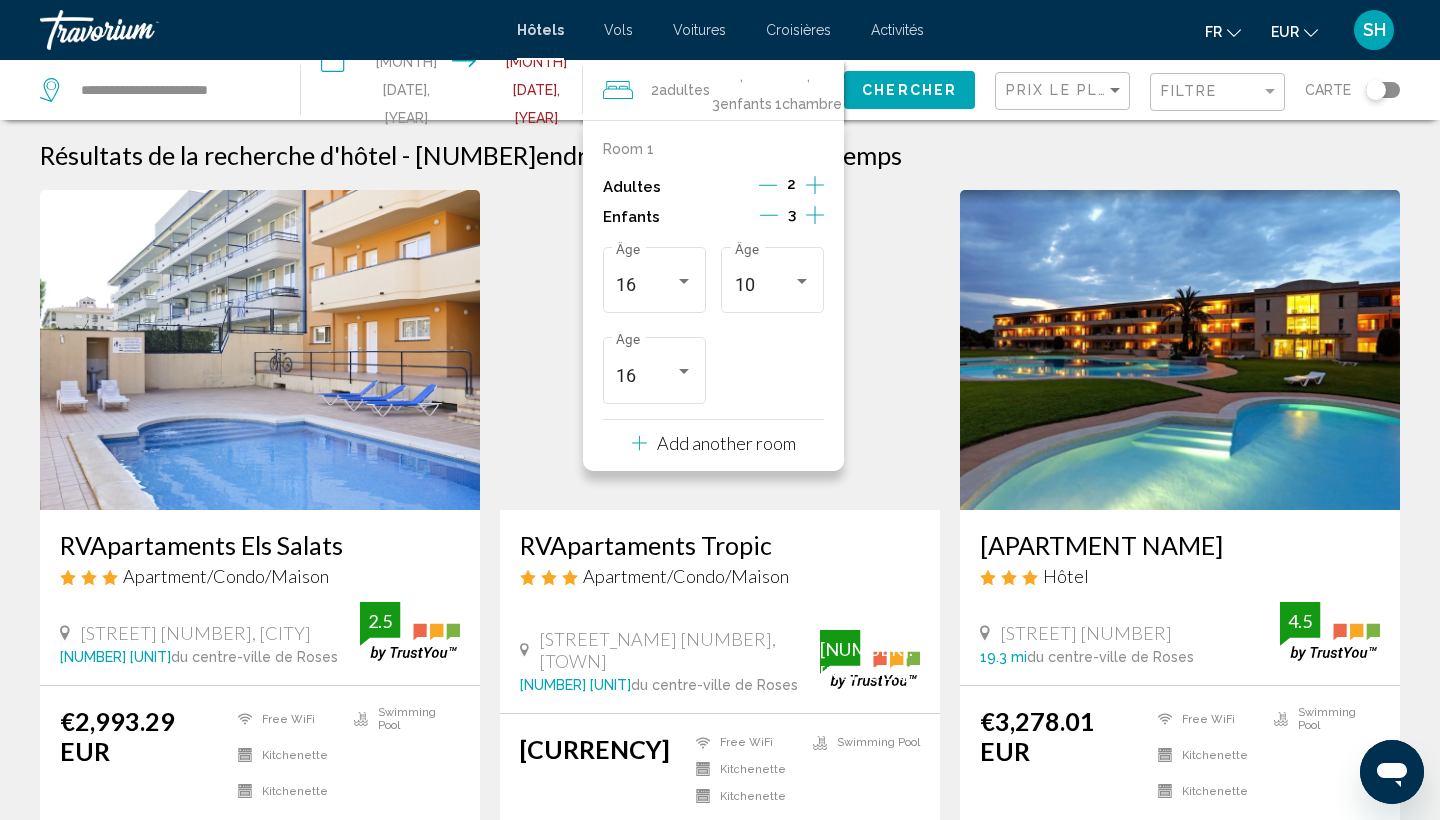 click on "Add another room" at bounding box center (726, 443) 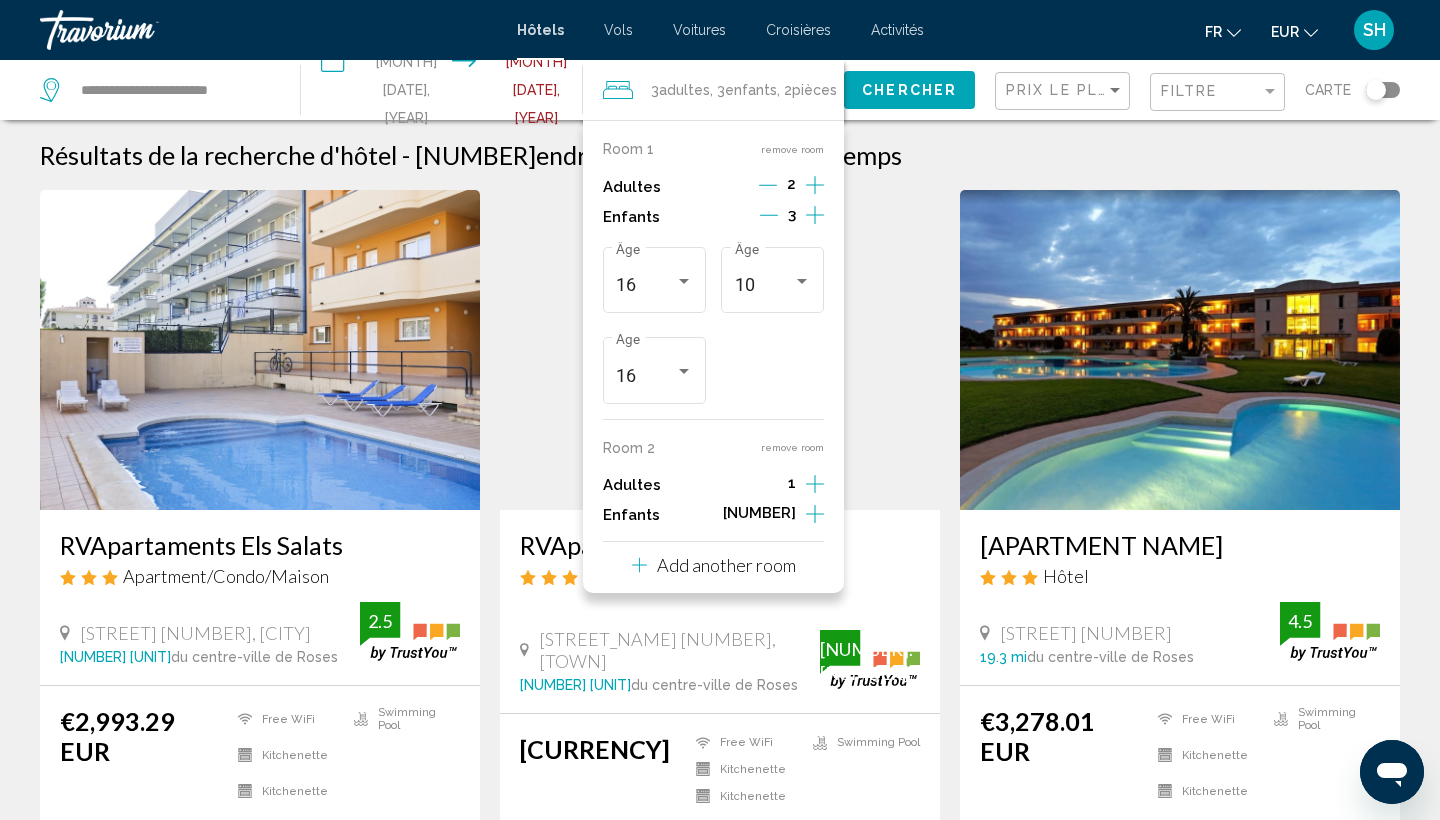 click on "Add another room" at bounding box center (726, 565) 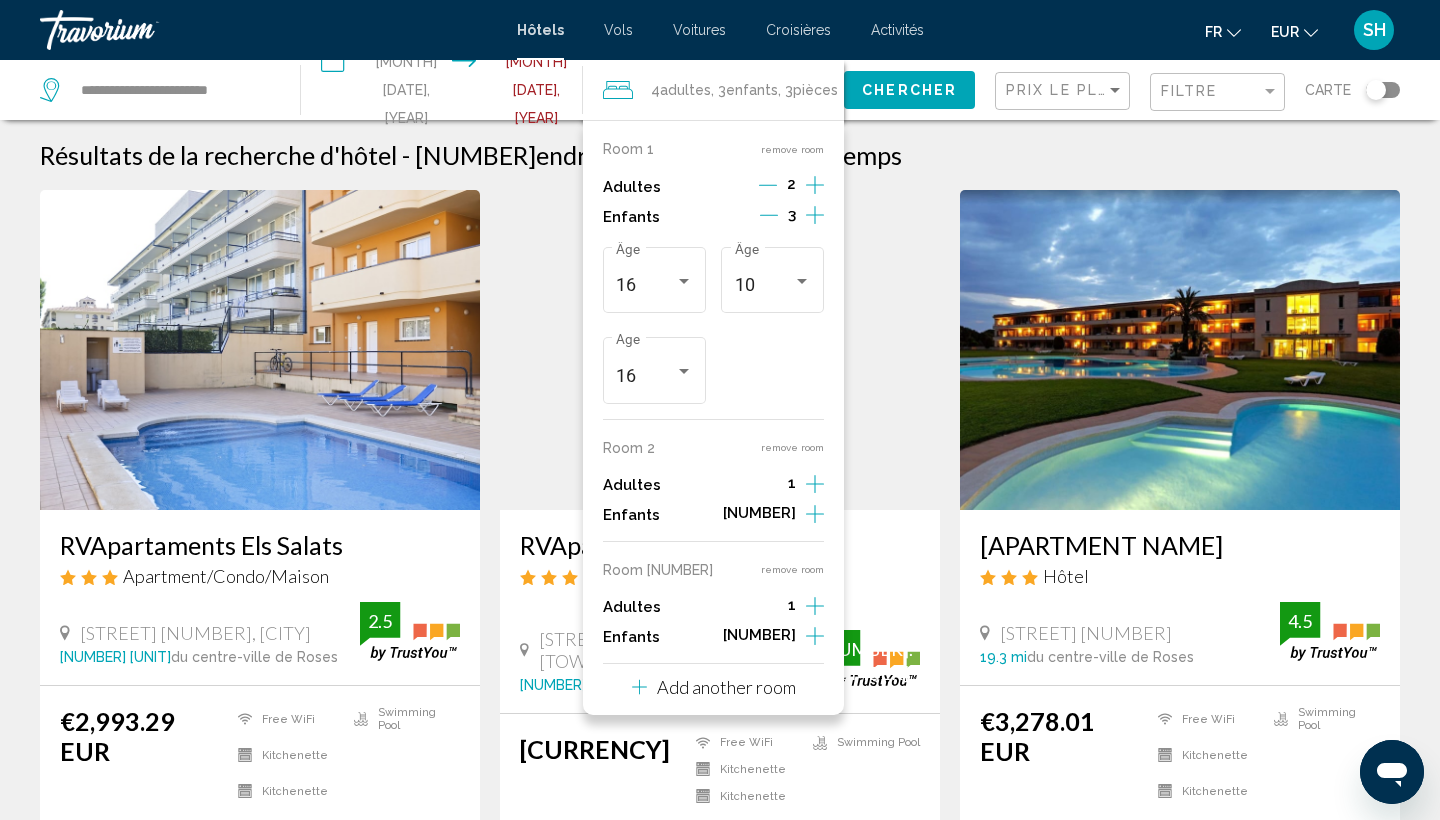 click on "remove room" at bounding box center [792, 149] 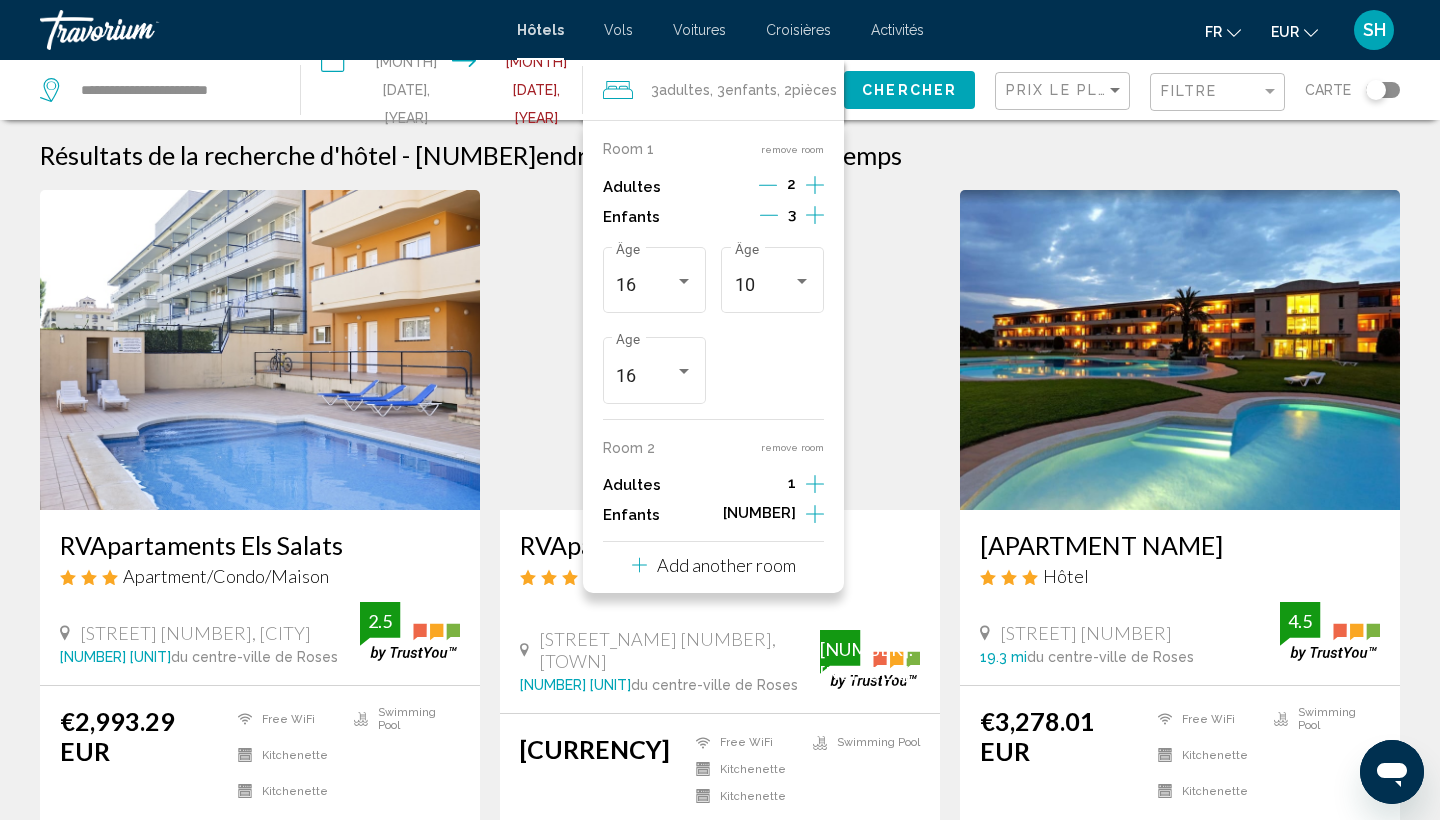 click at bounding box center (815, 185) 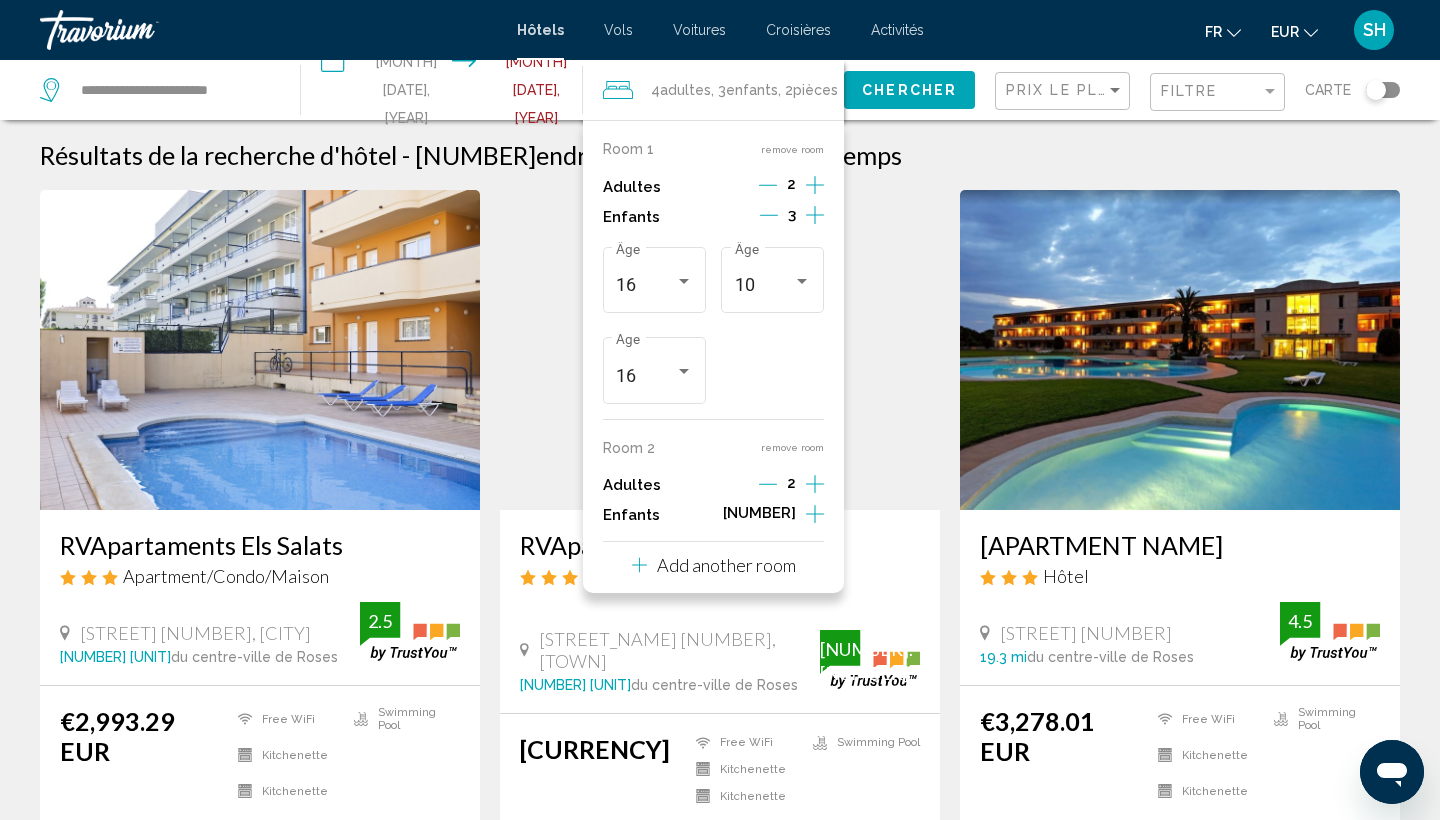 click at bounding box center [815, 215] 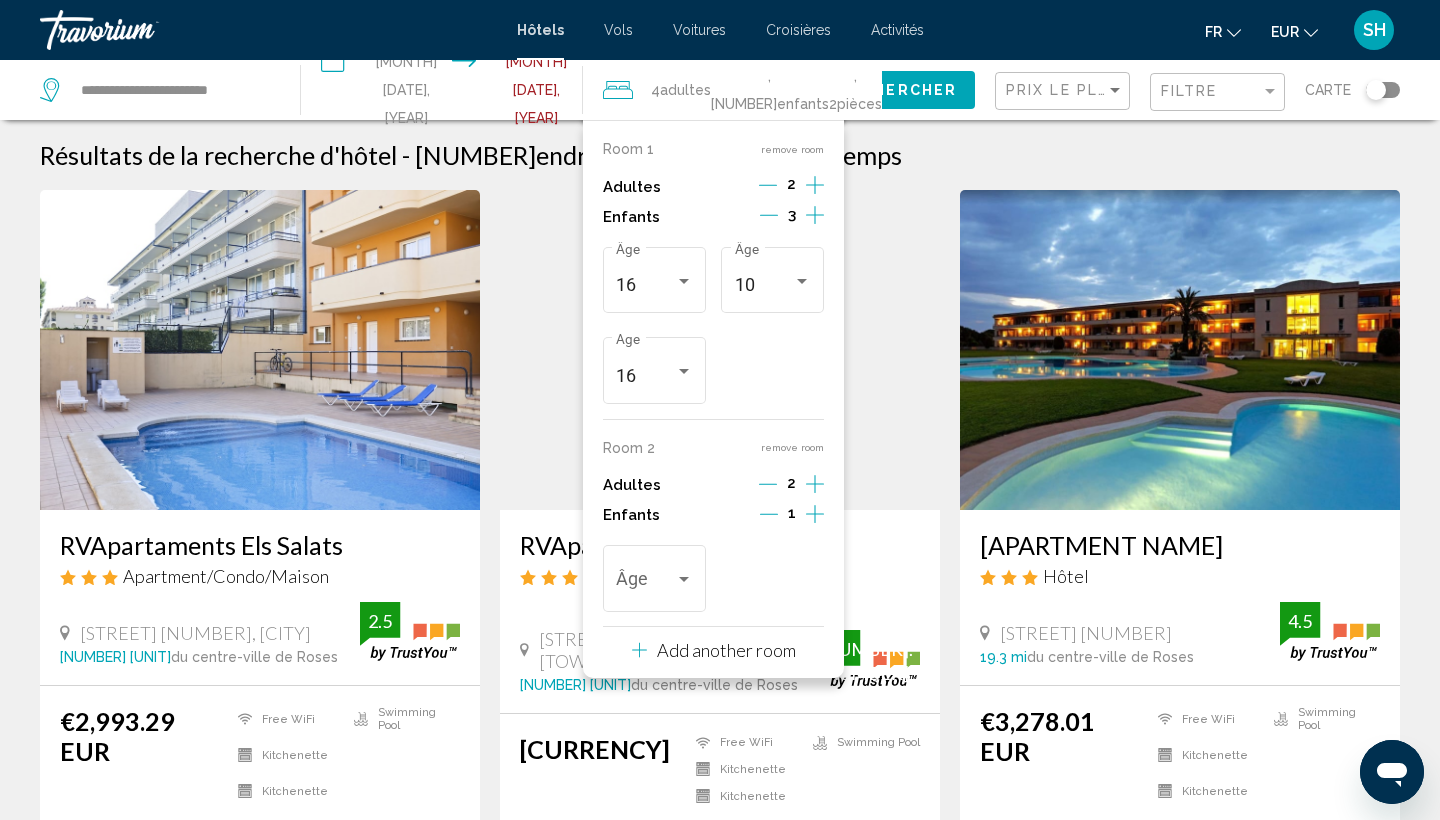 click at bounding box center (815, 215) 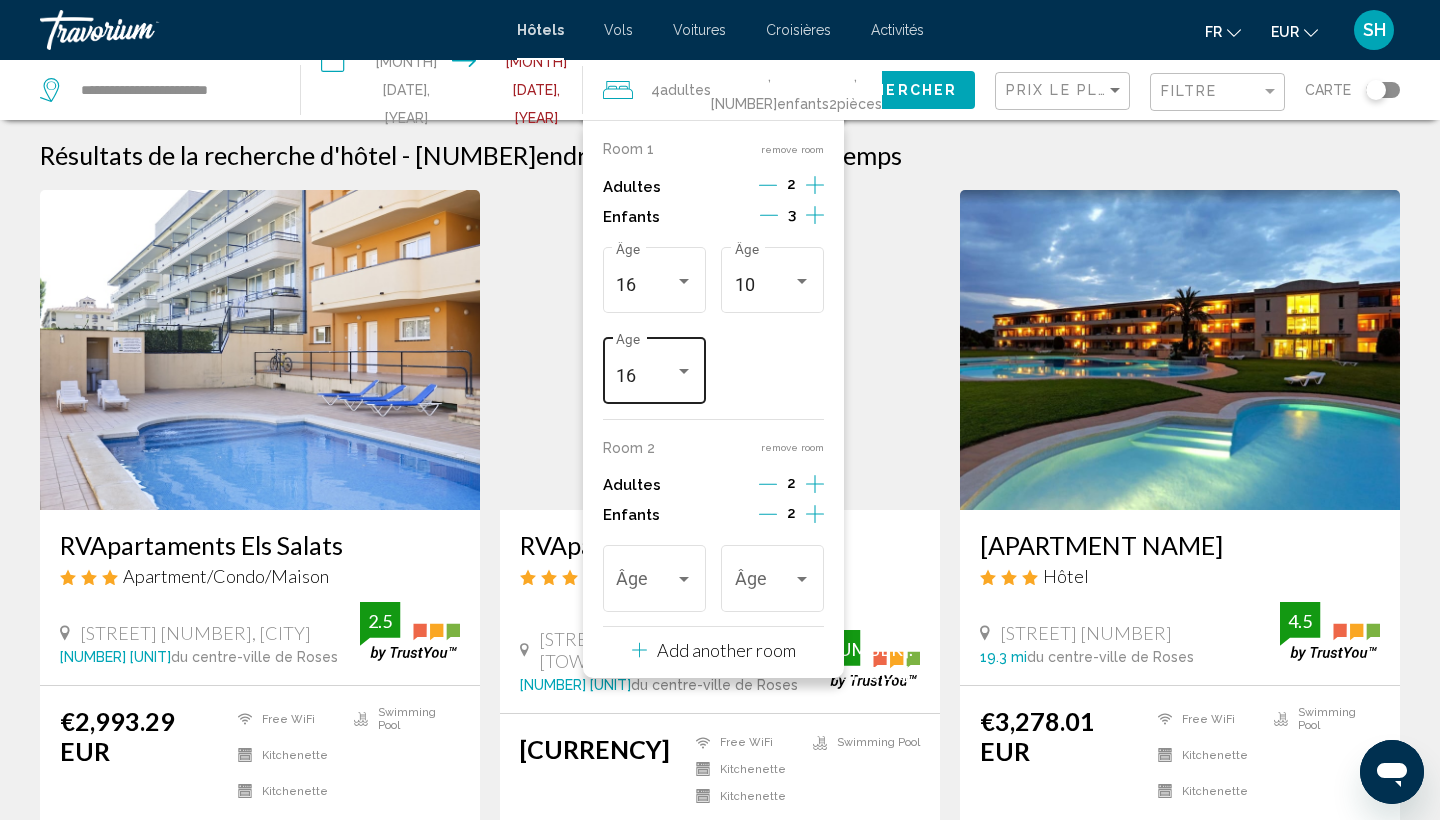 click on "16" at bounding box center (645, 376) 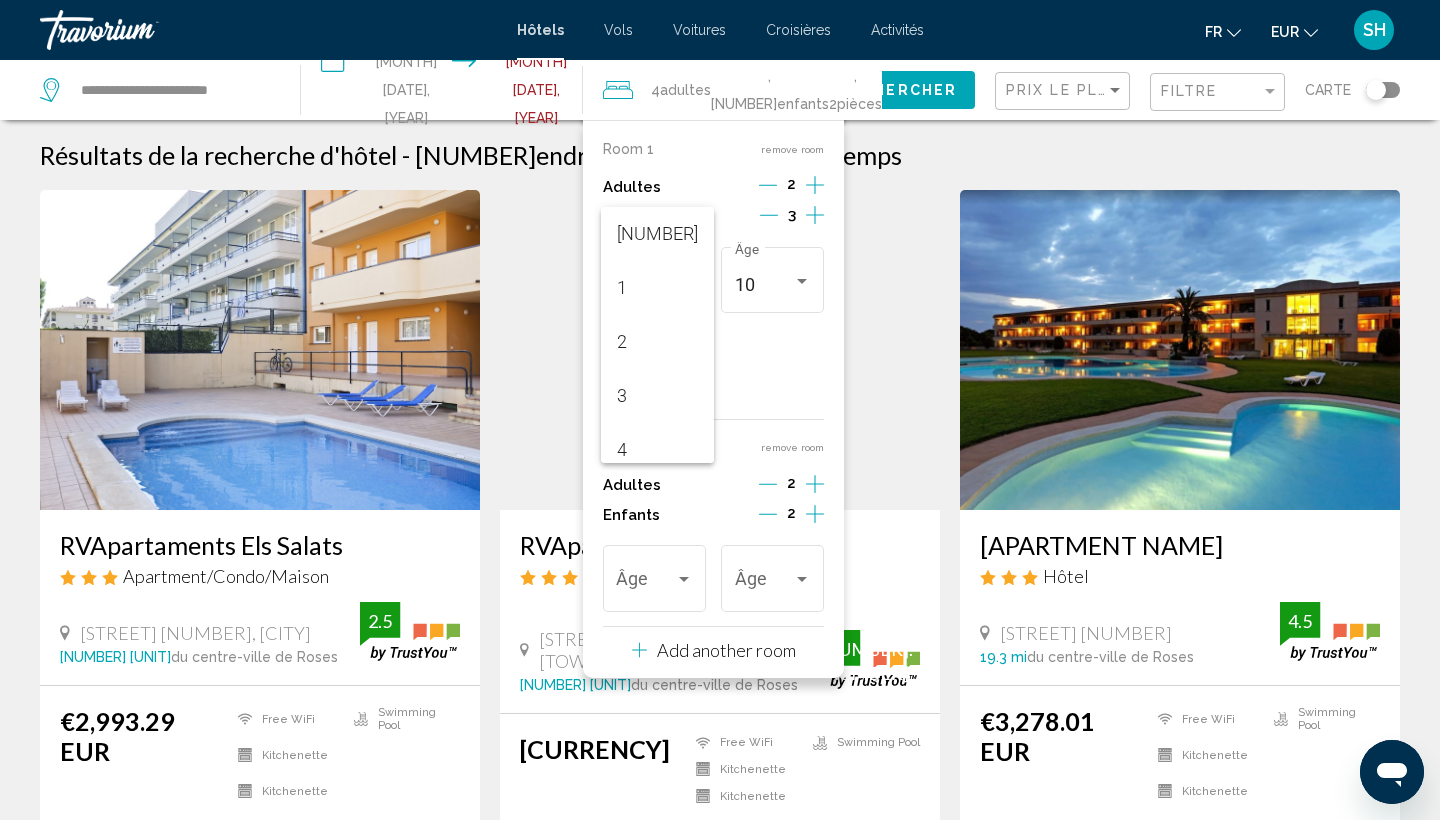 scroll, scrollTop: 716, scrollLeft: 0, axis: vertical 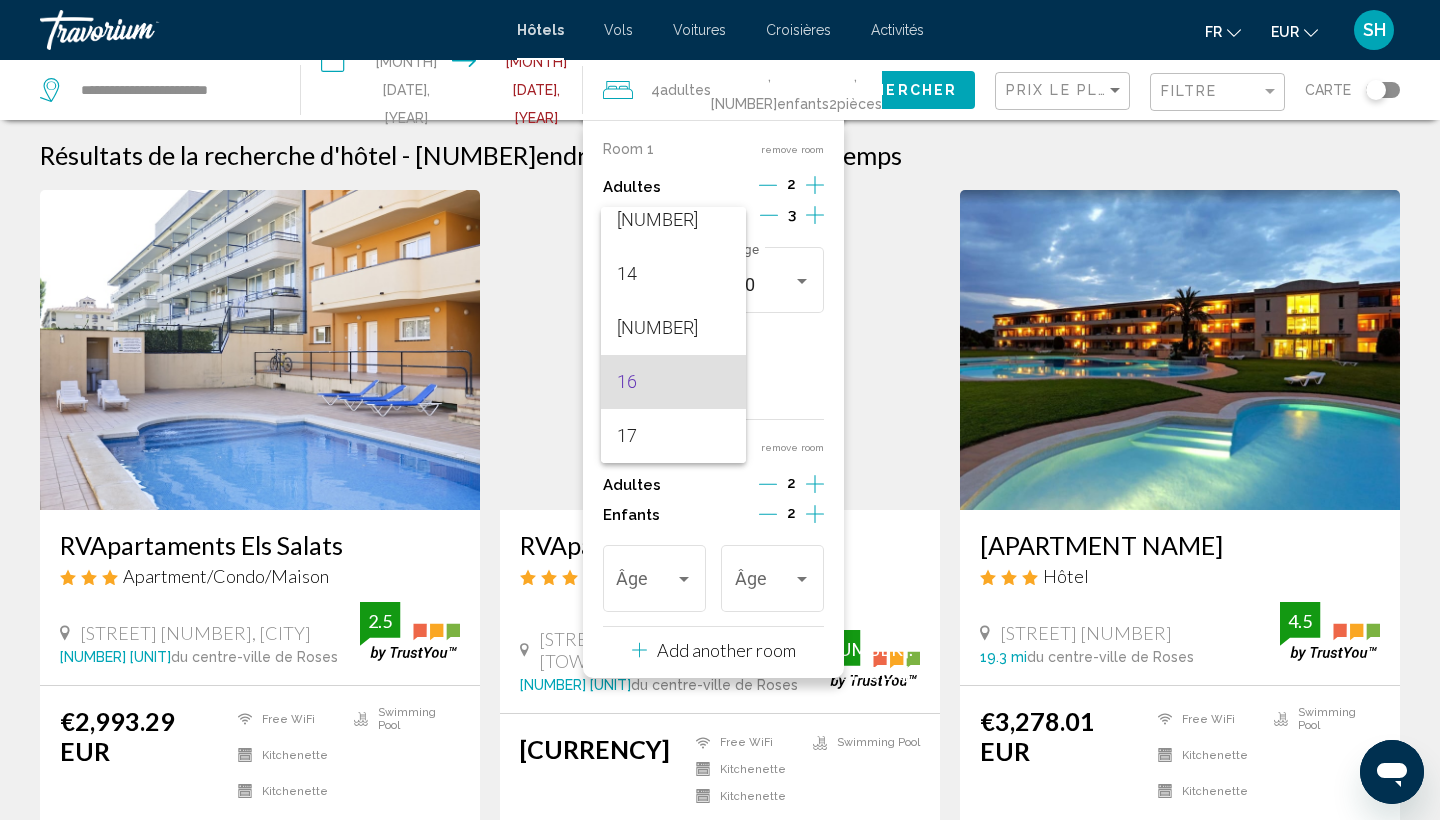 click at bounding box center [720, 410] 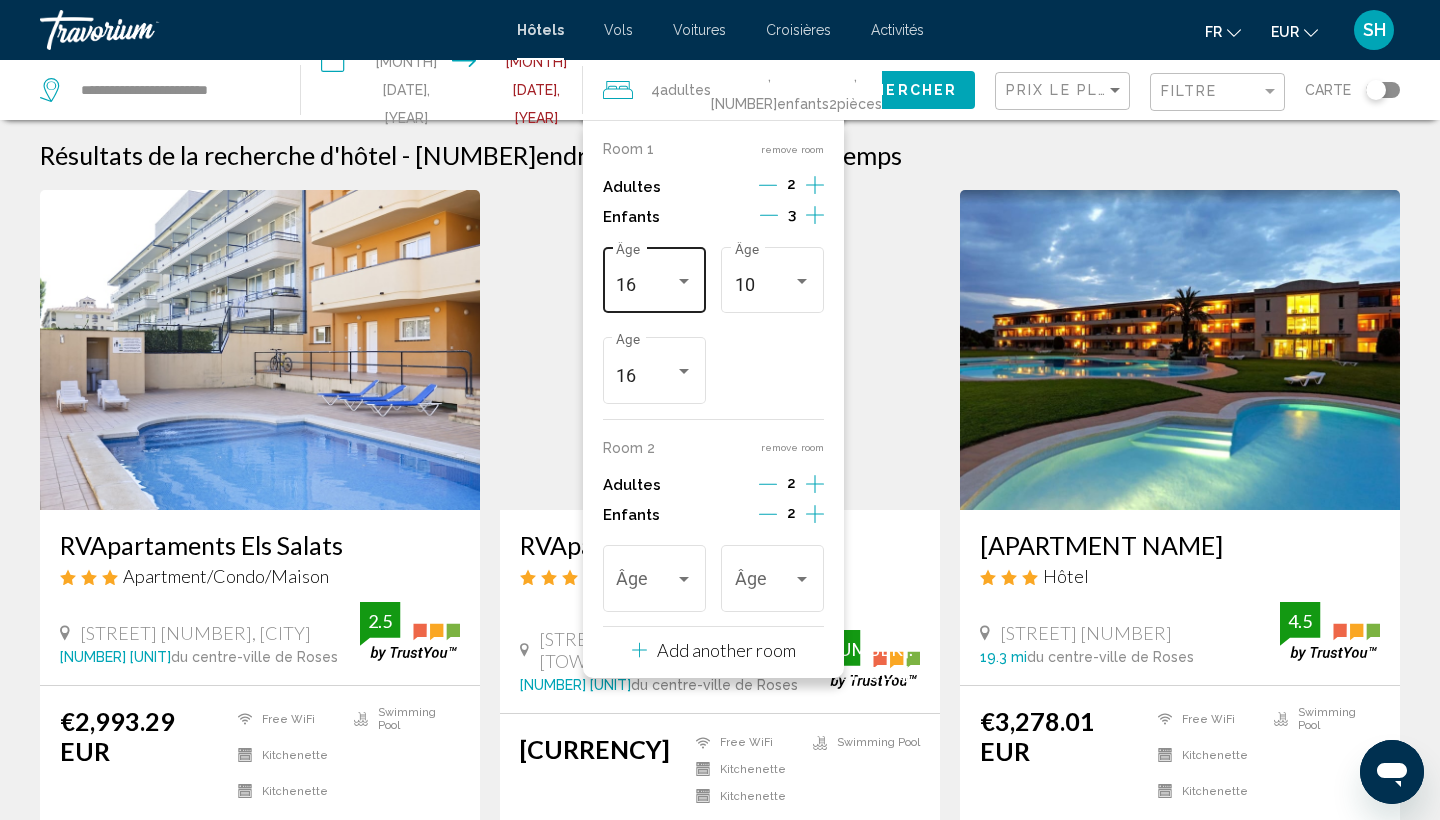 click at bounding box center (684, 281) 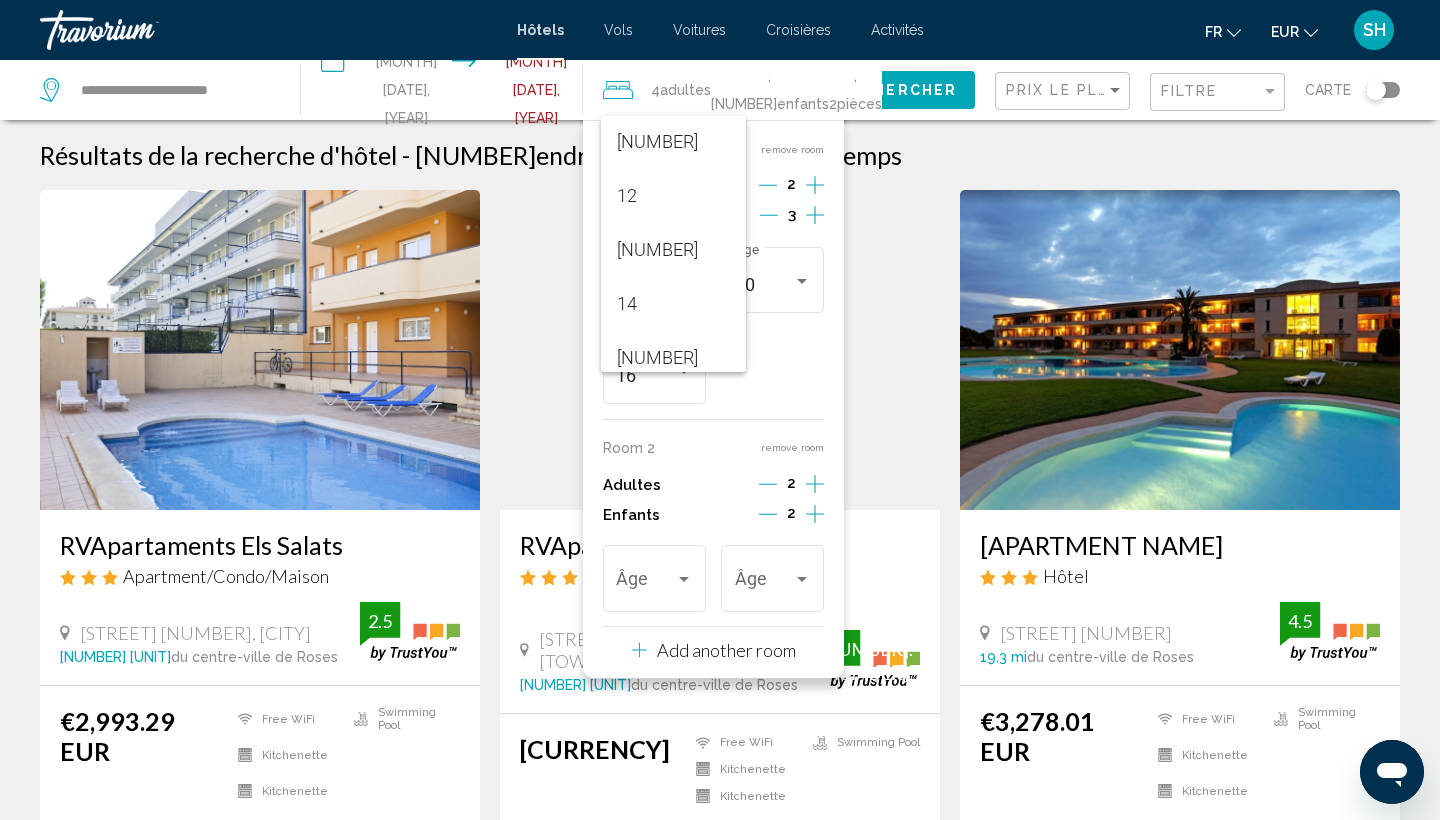 scroll, scrollTop: 593, scrollLeft: 0, axis: vertical 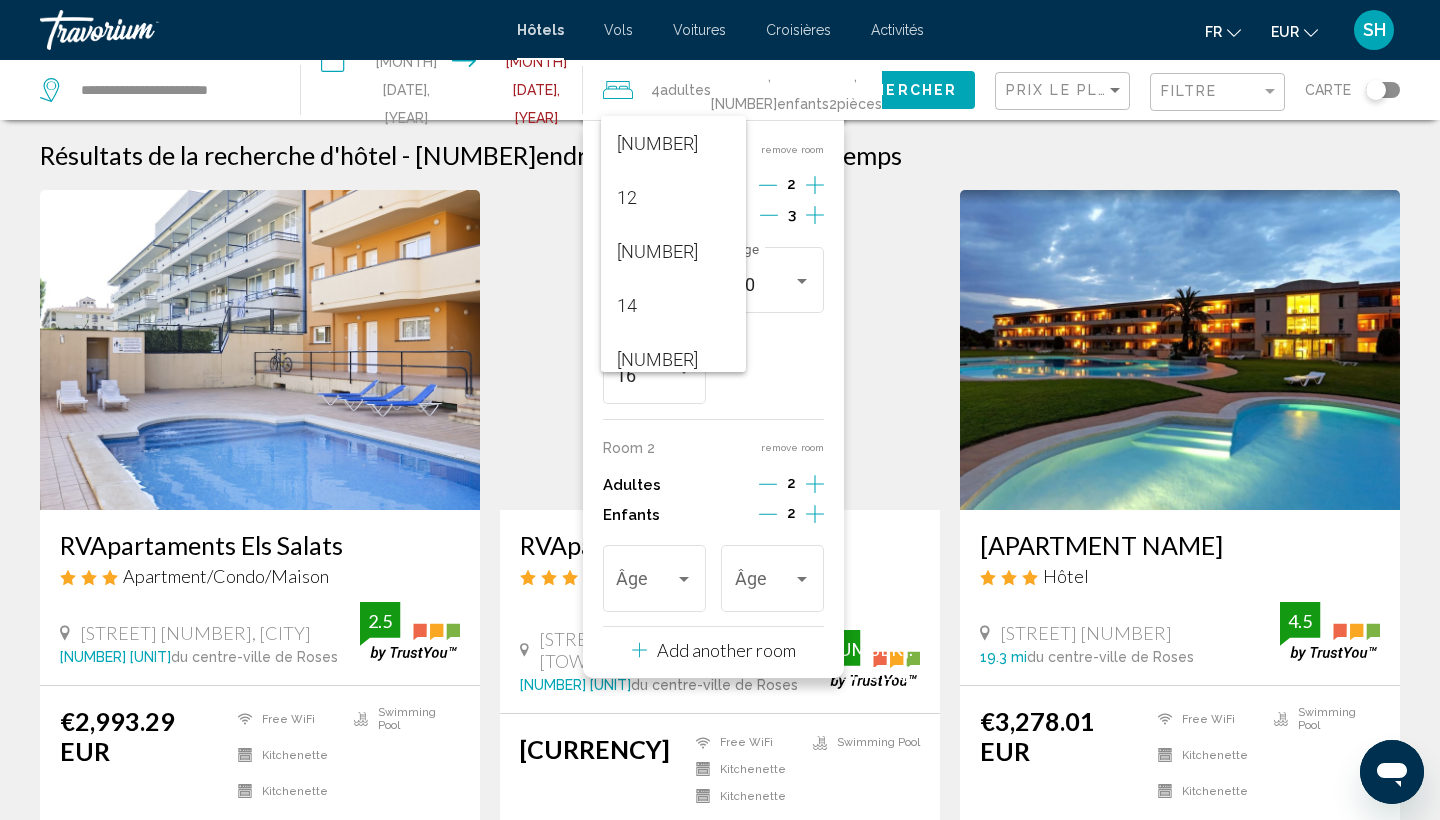 click at bounding box center (720, 410) 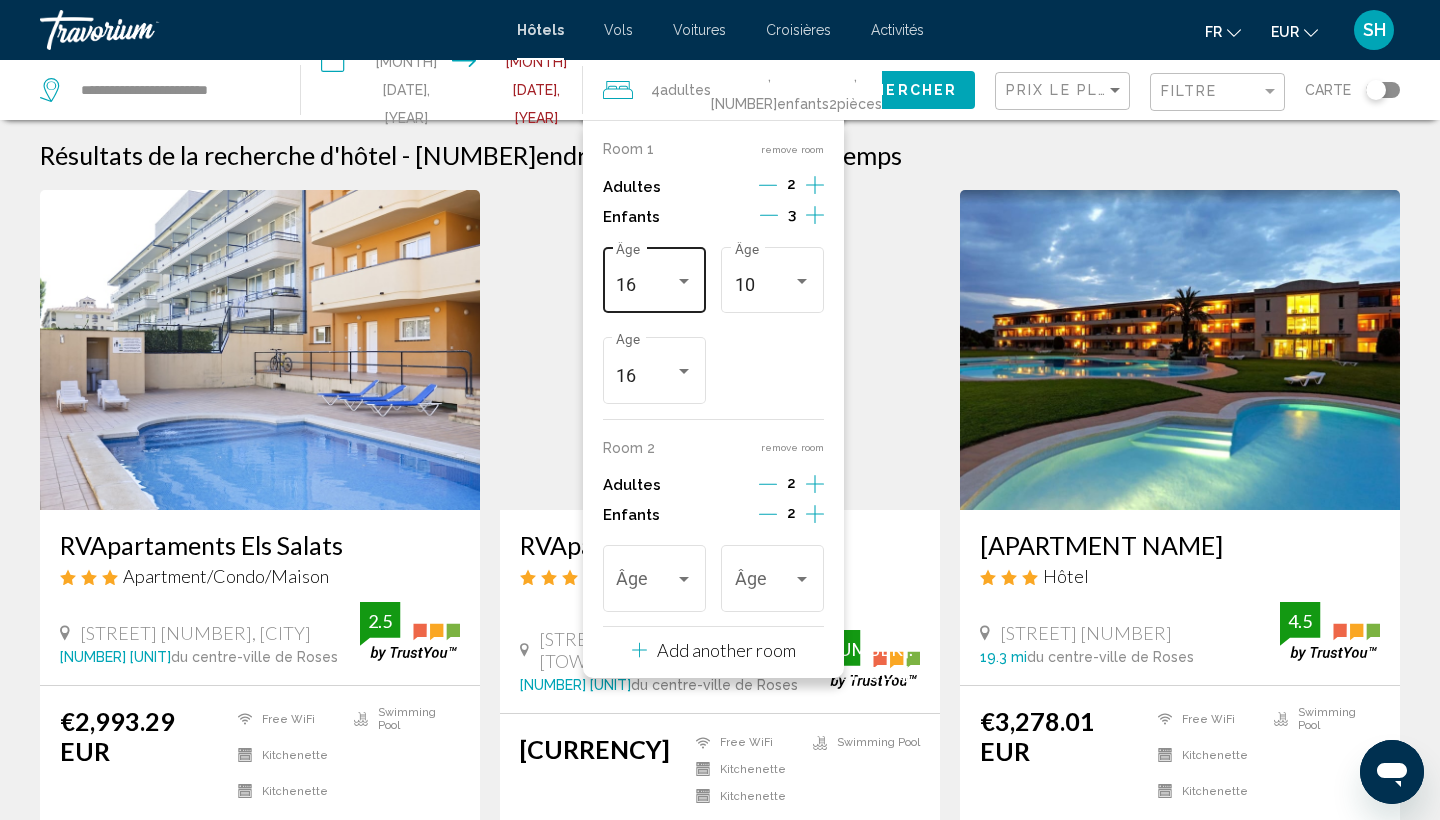 click on "16" at bounding box center [645, 285] 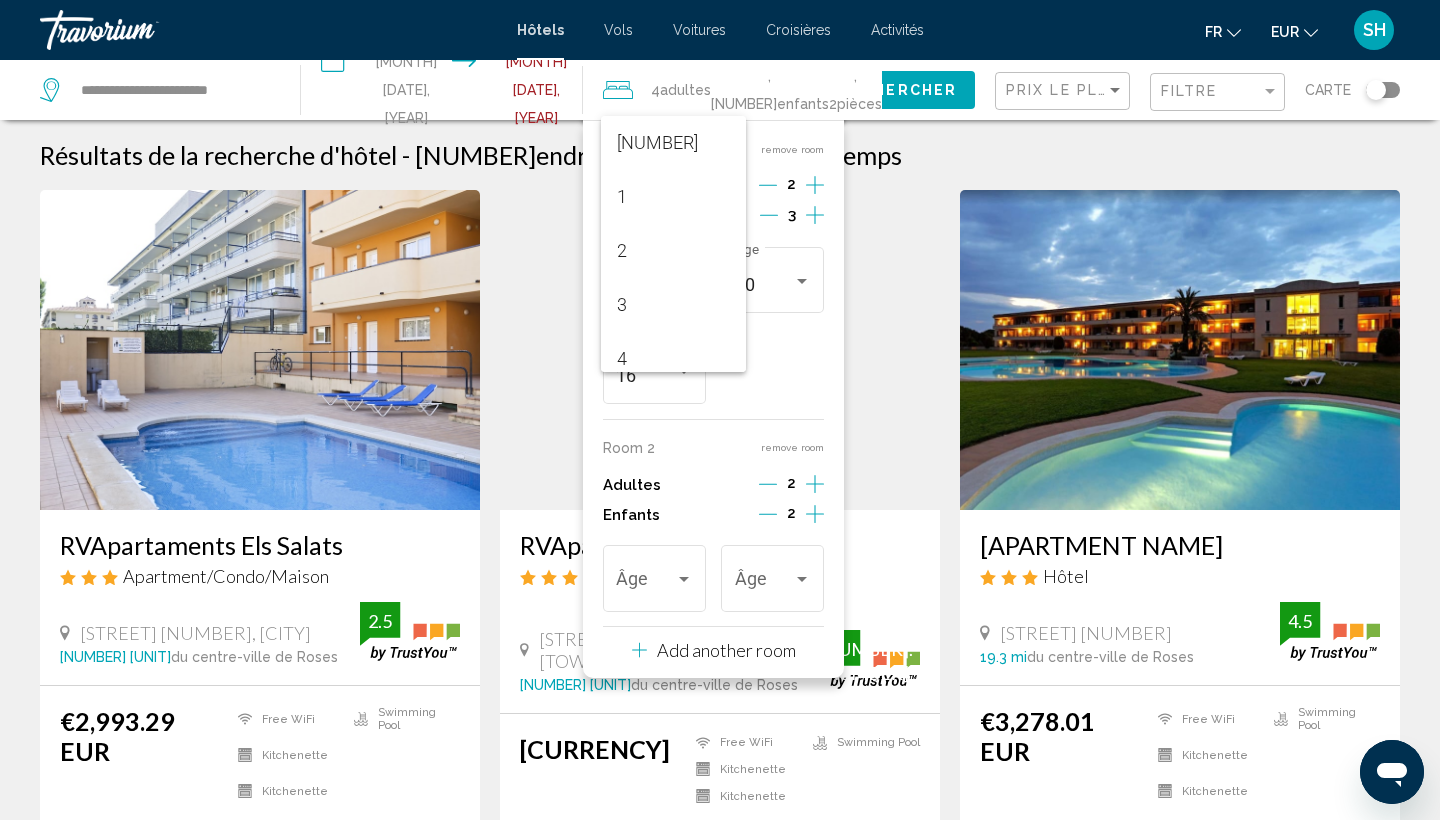 scroll, scrollTop: 716, scrollLeft: 0, axis: vertical 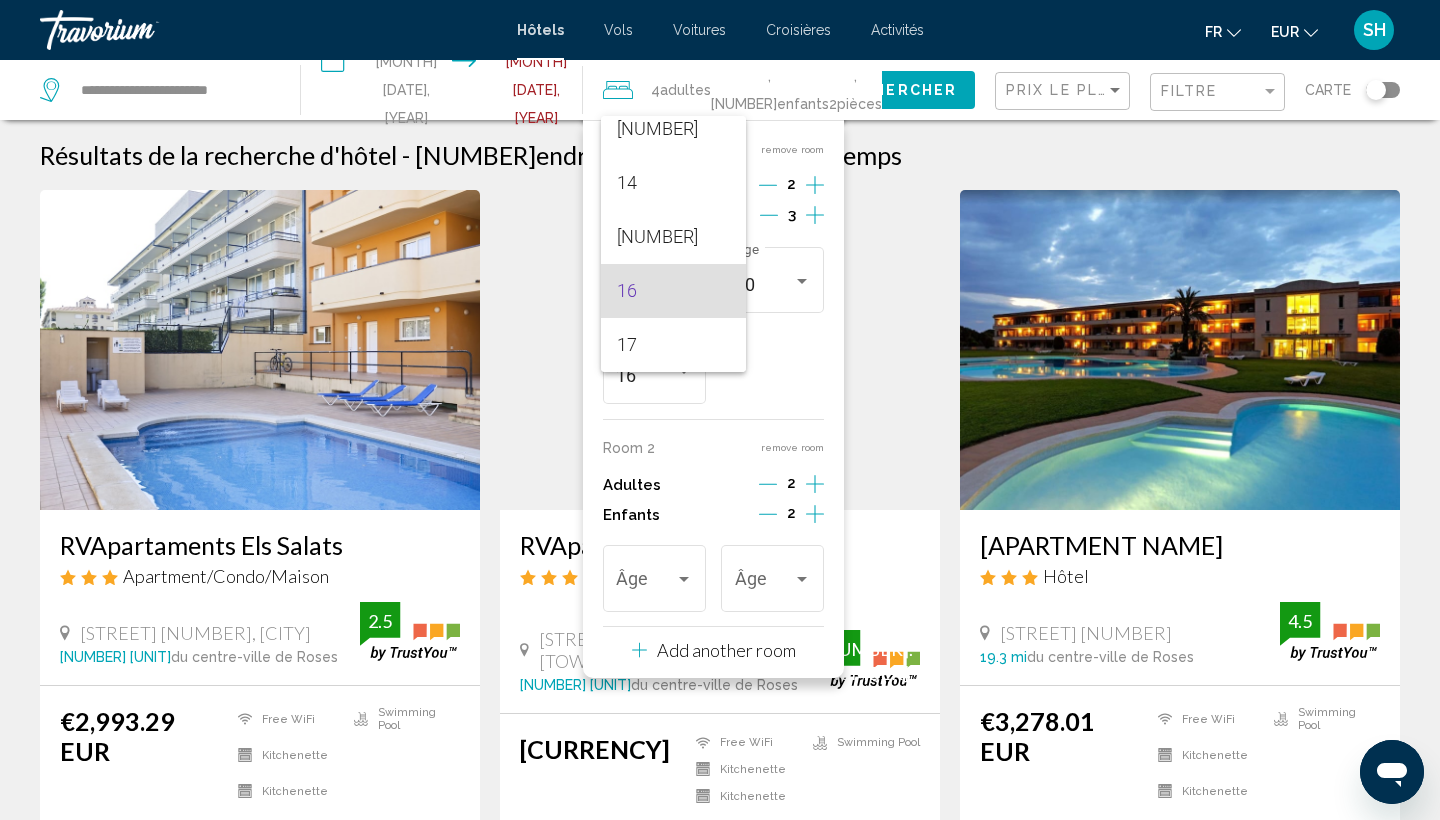 click at bounding box center (720, 410) 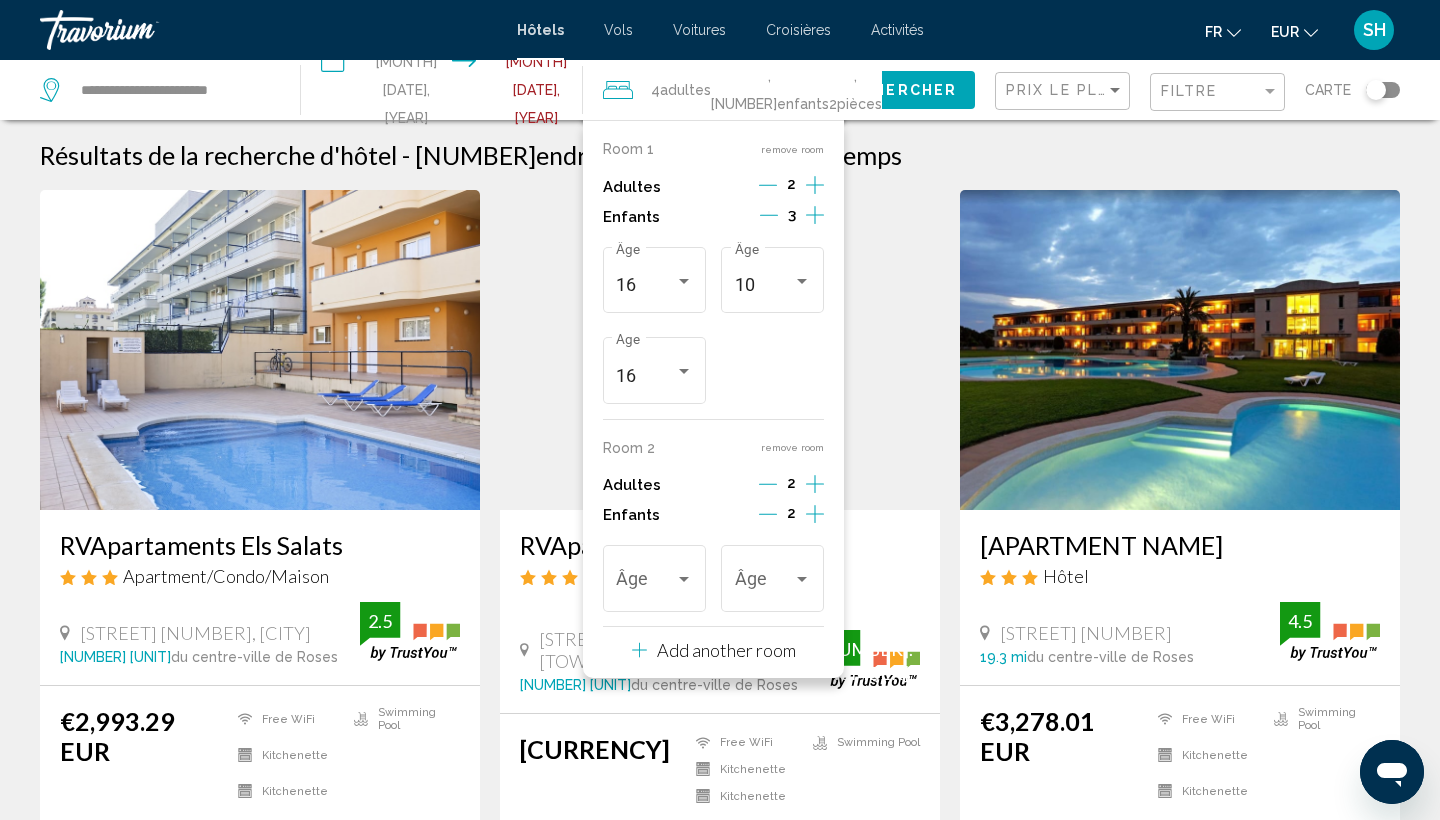 click at bounding box center (769, 215) 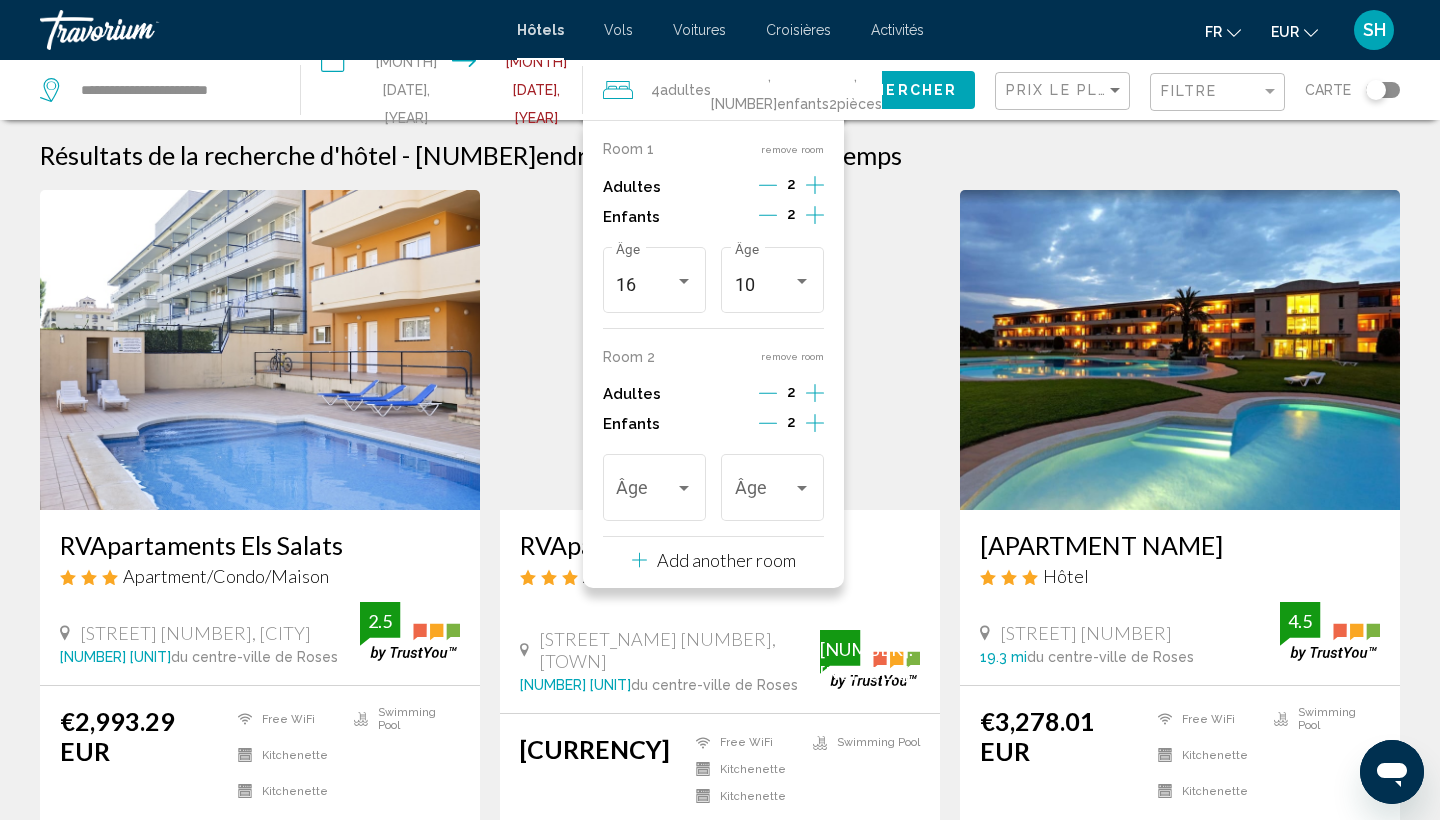 click at bounding box center [768, 215] 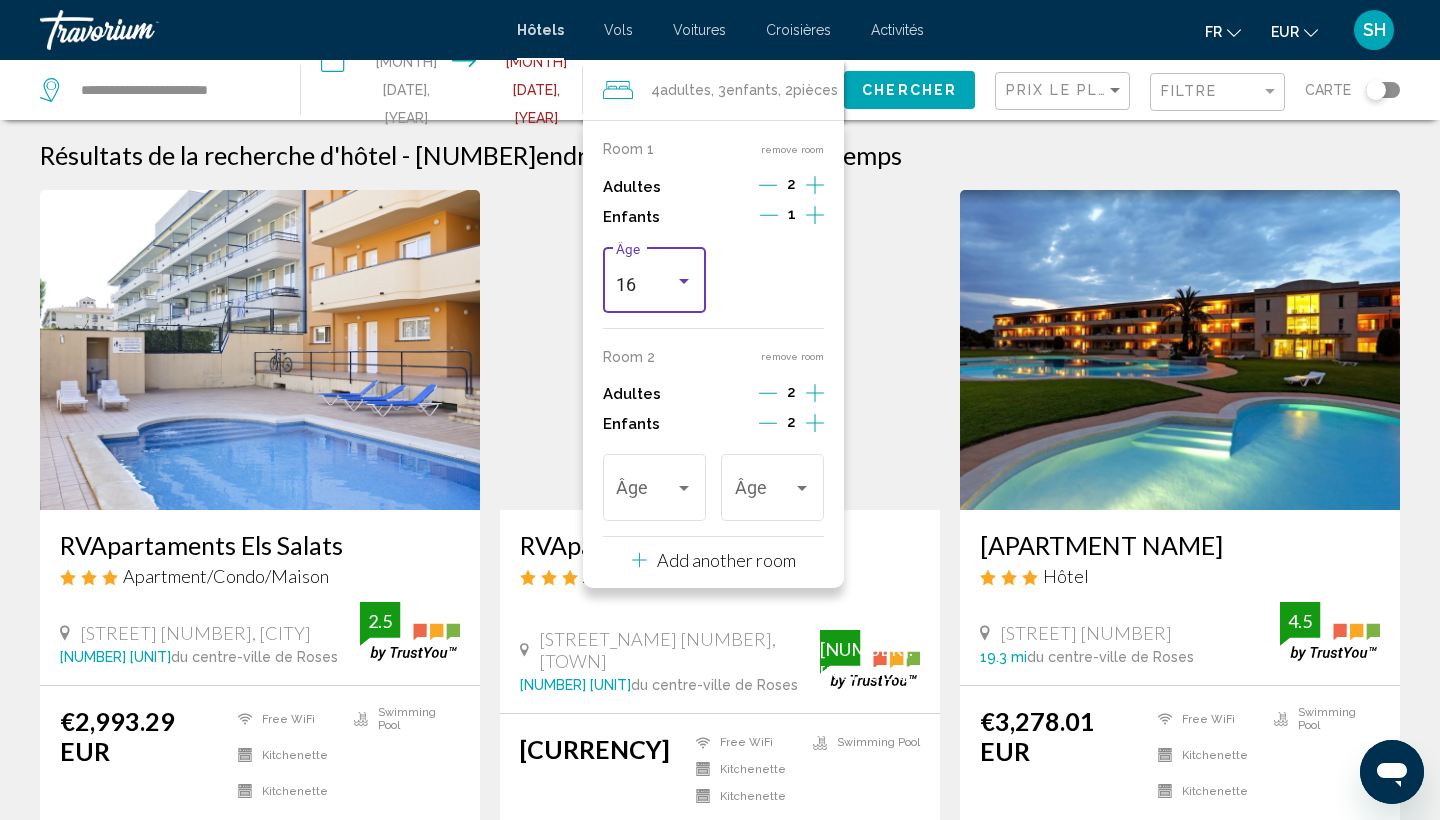 click on "16" at bounding box center (645, 285) 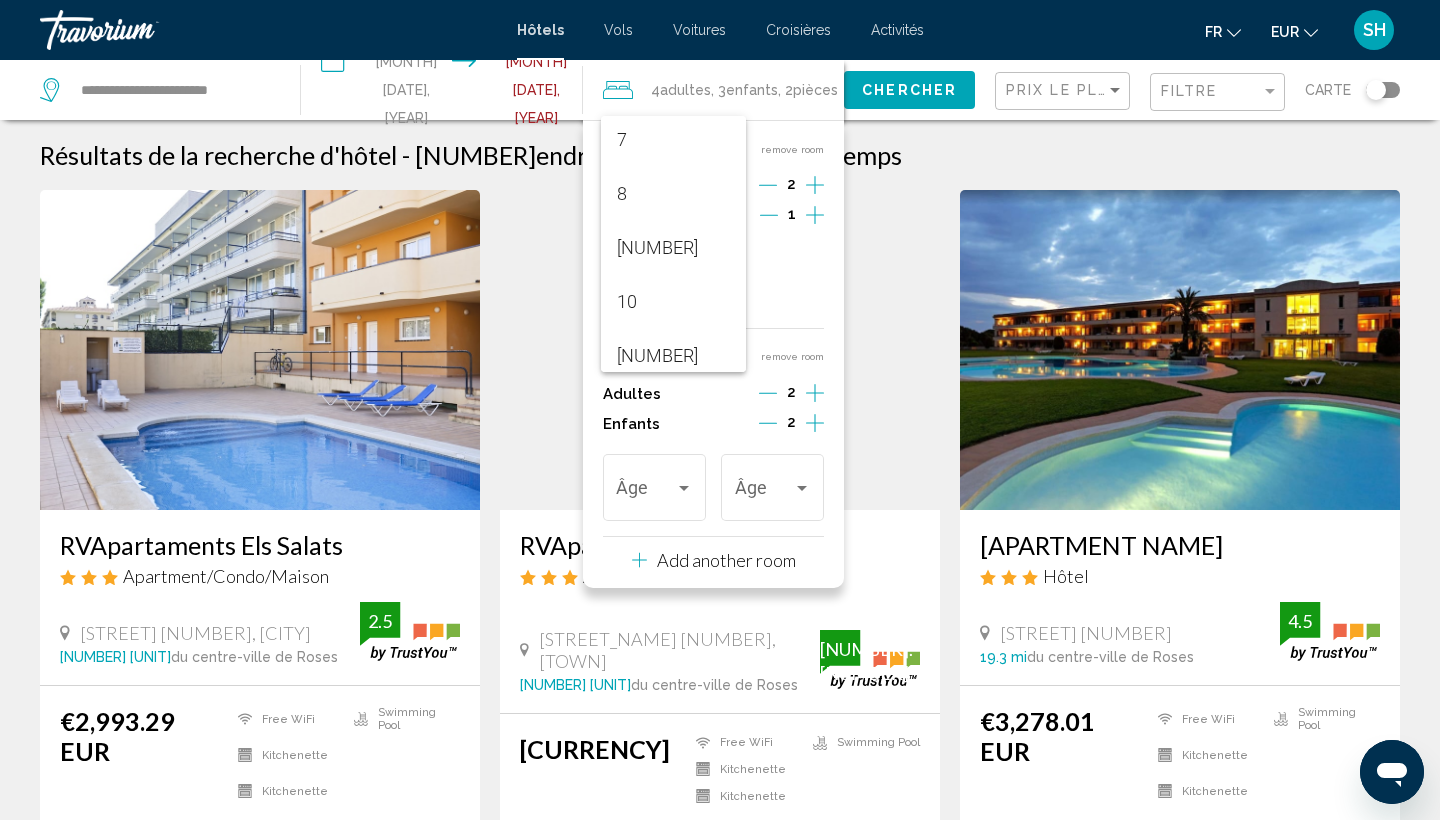 scroll, scrollTop: 377, scrollLeft: 0, axis: vertical 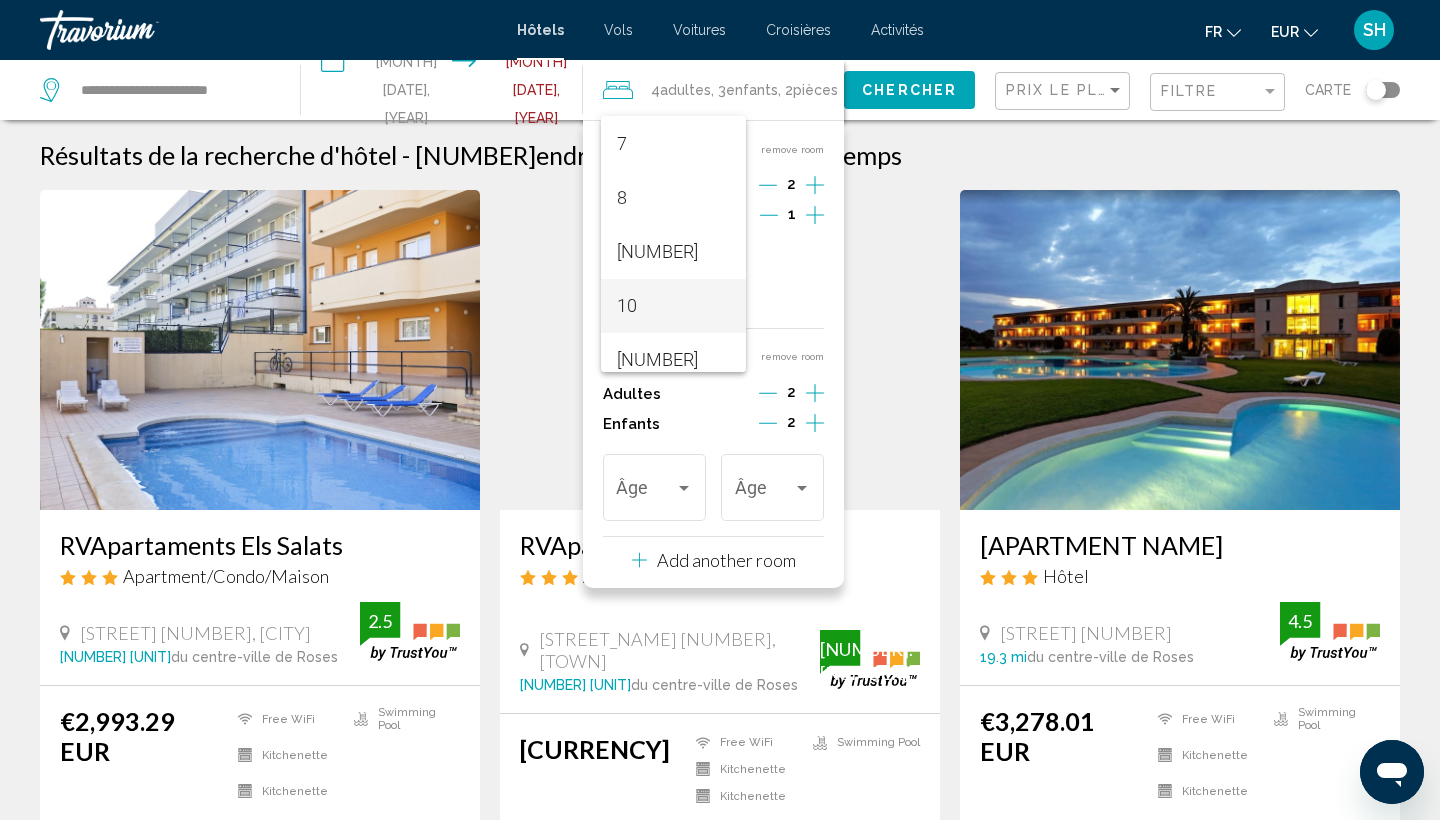 click on "10" at bounding box center [673, 306] 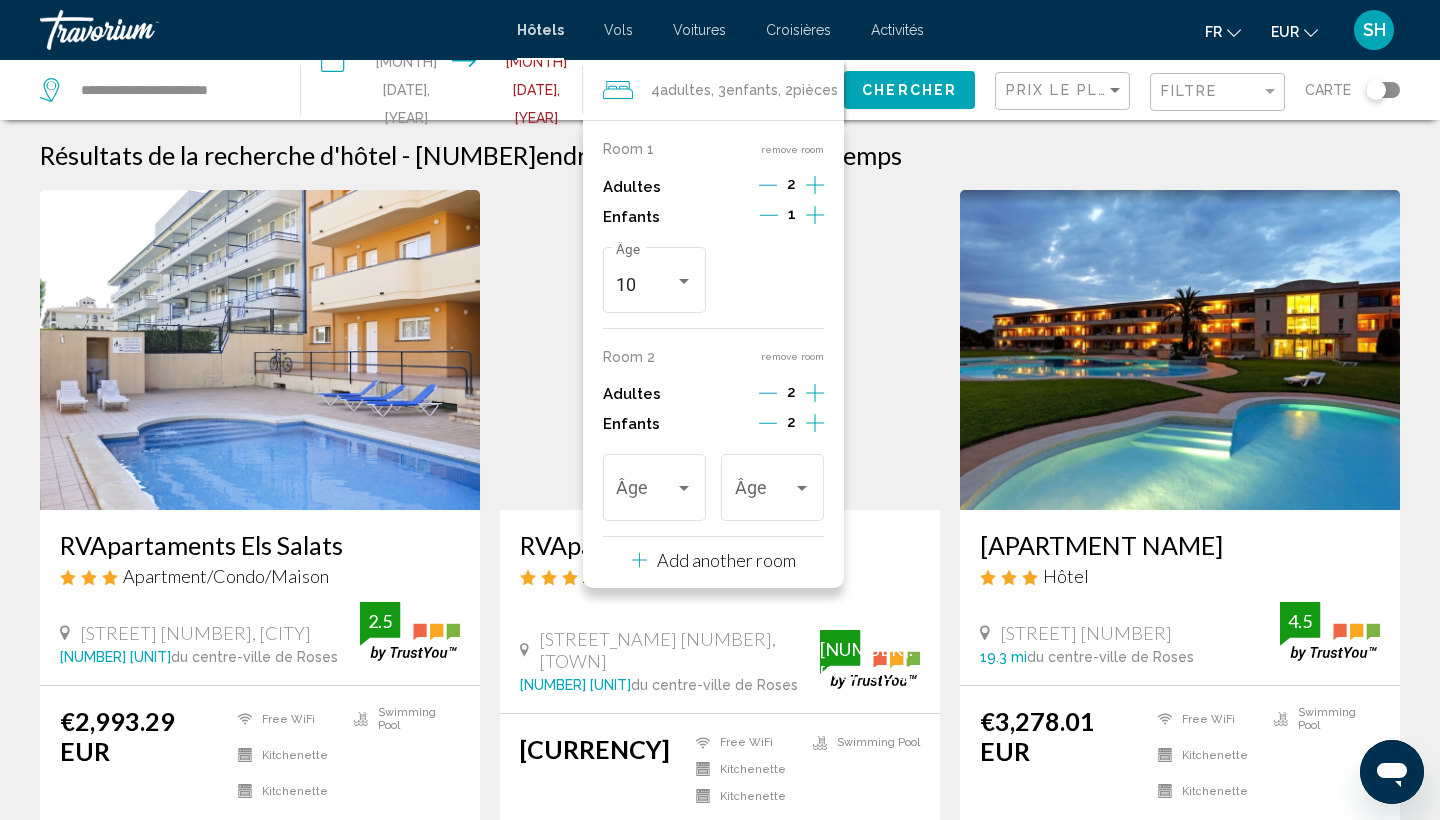 click on "[NUMBER] Âge" at bounding box center [713, 280] 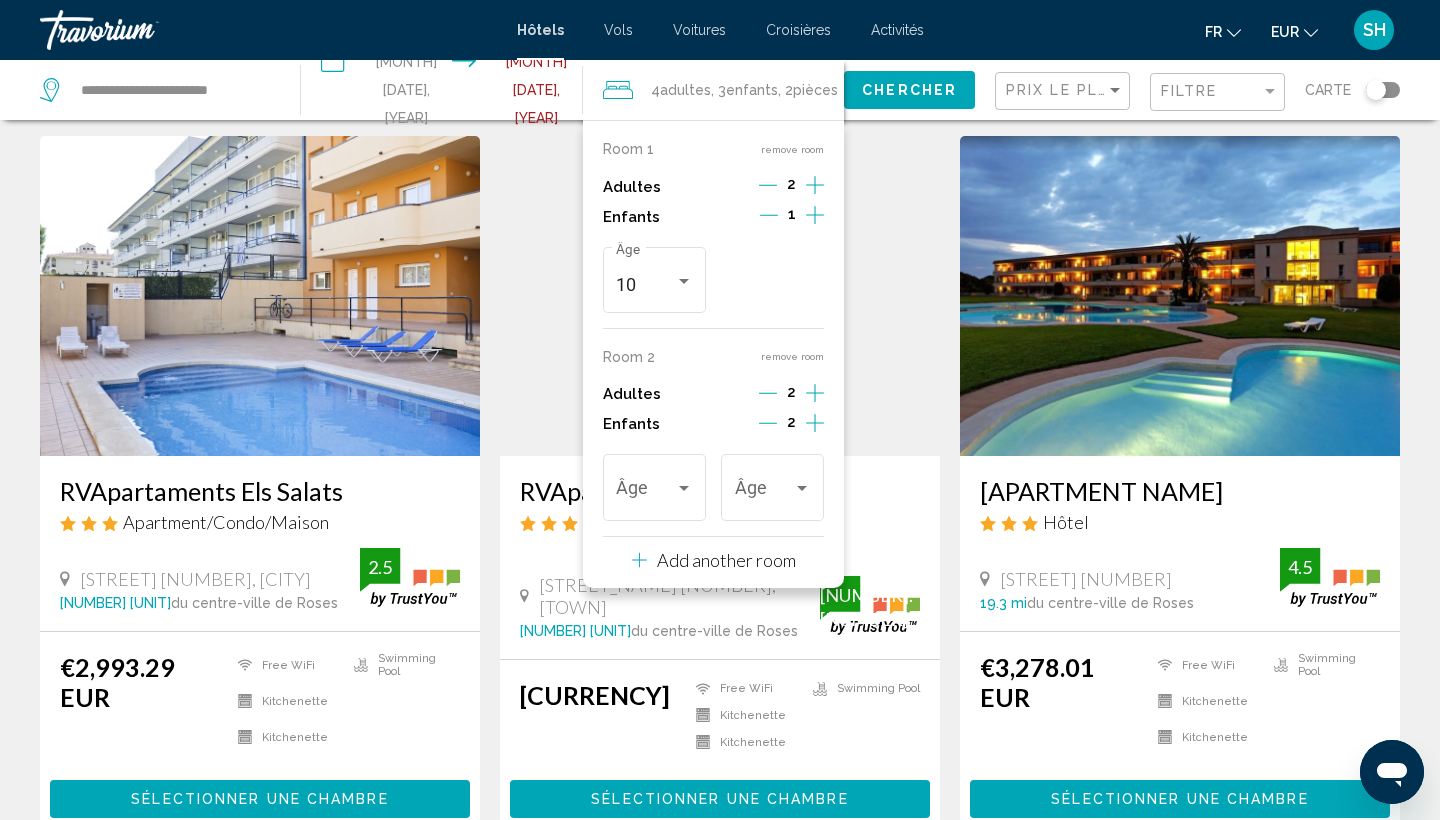 scroll, scrollTop: 58, scrollLeft: 0, axis: vertical 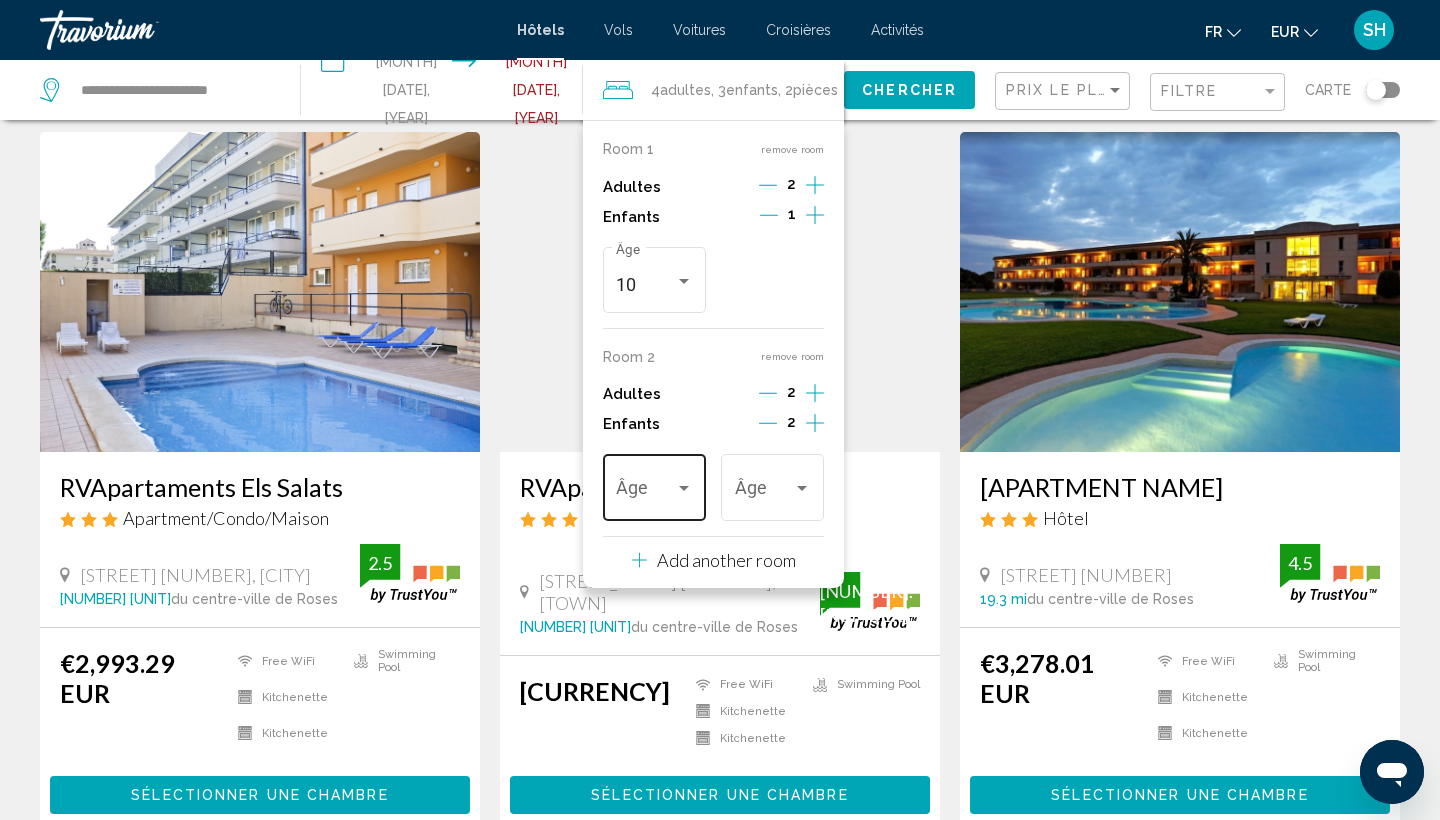 click at bounding box center [645, 493] 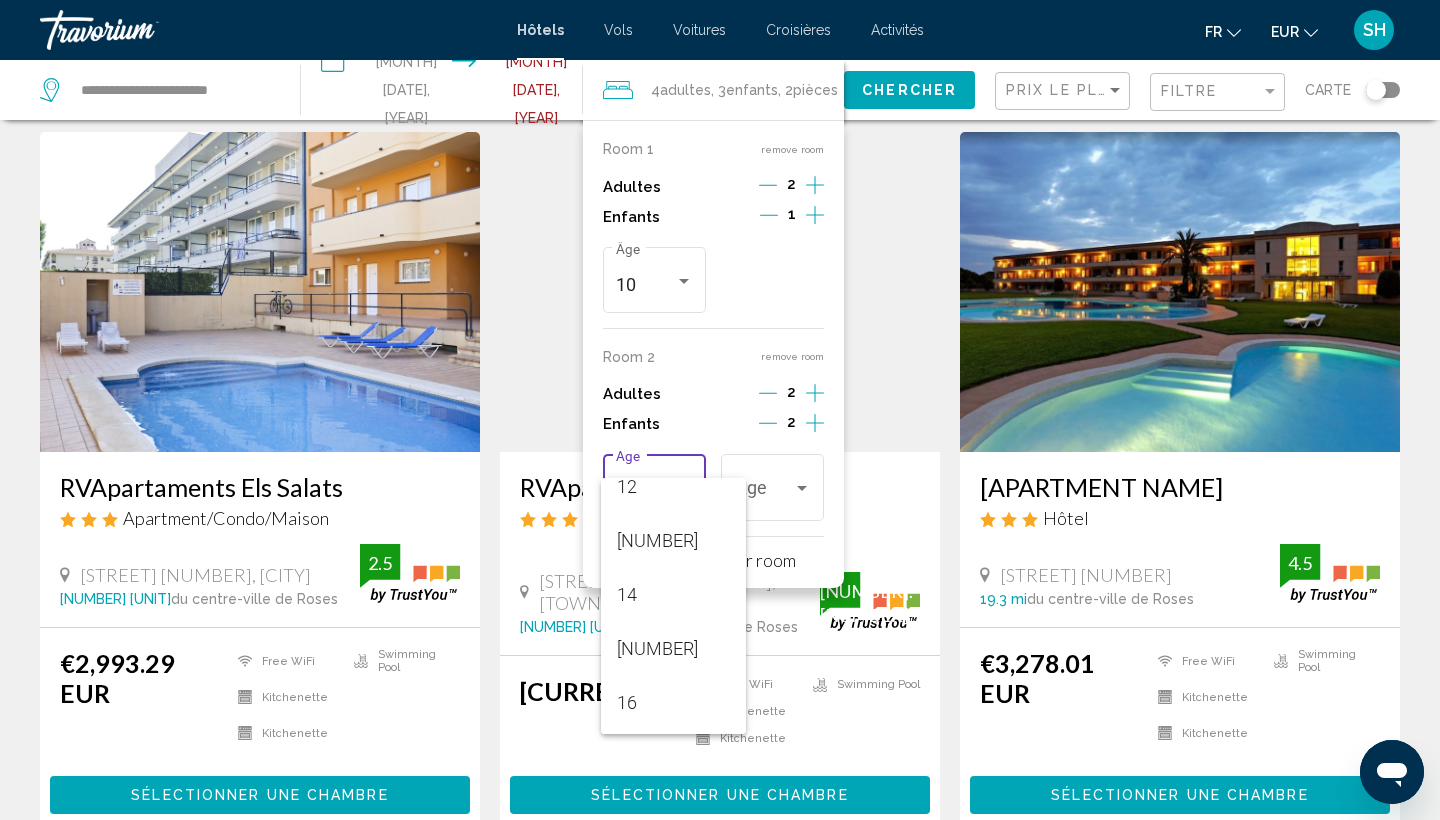 scroll, scrollTop: 677, scrollLeft: 0, axis: vertical 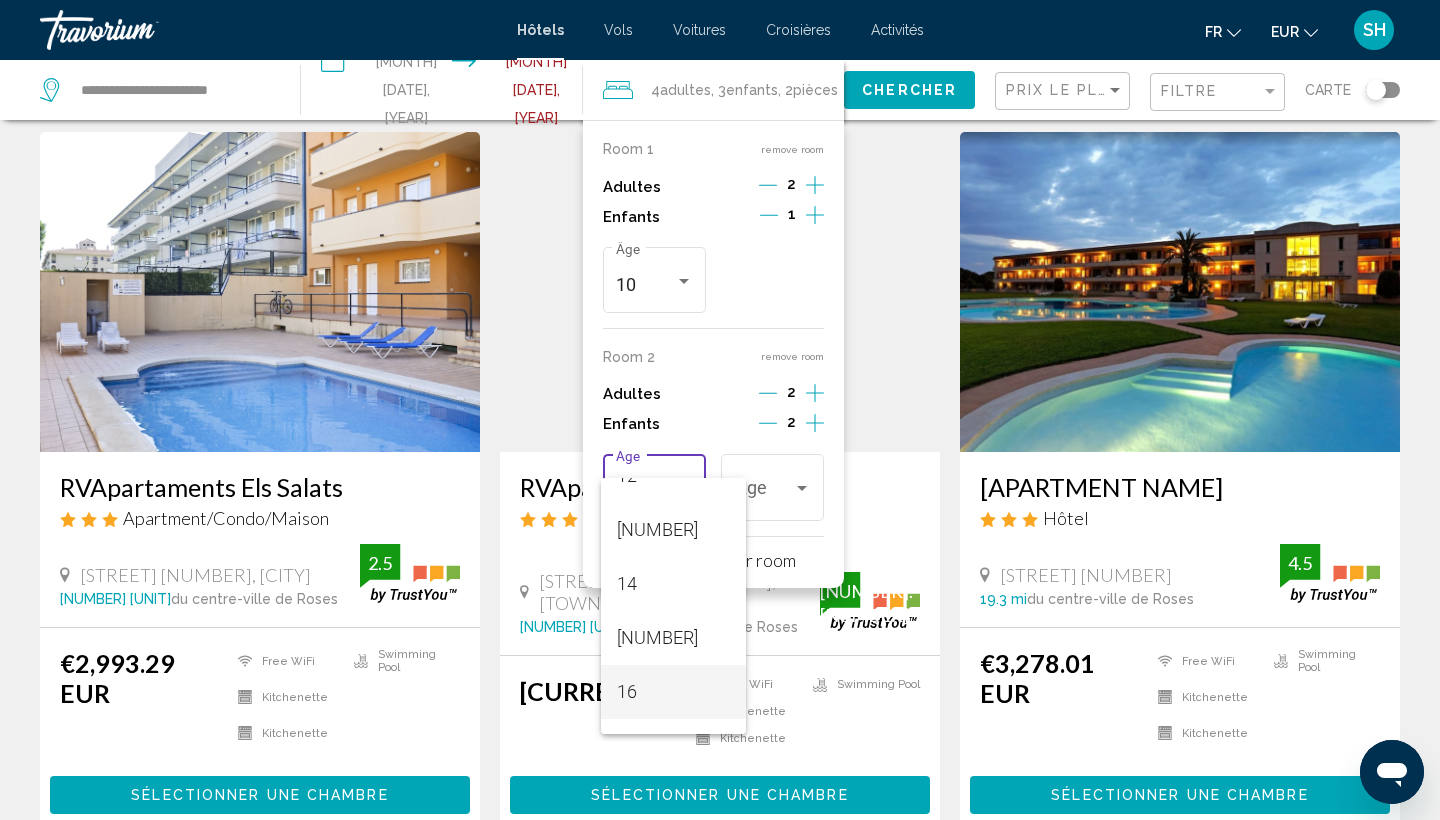 click on "16" at bounding box center [673, 692] 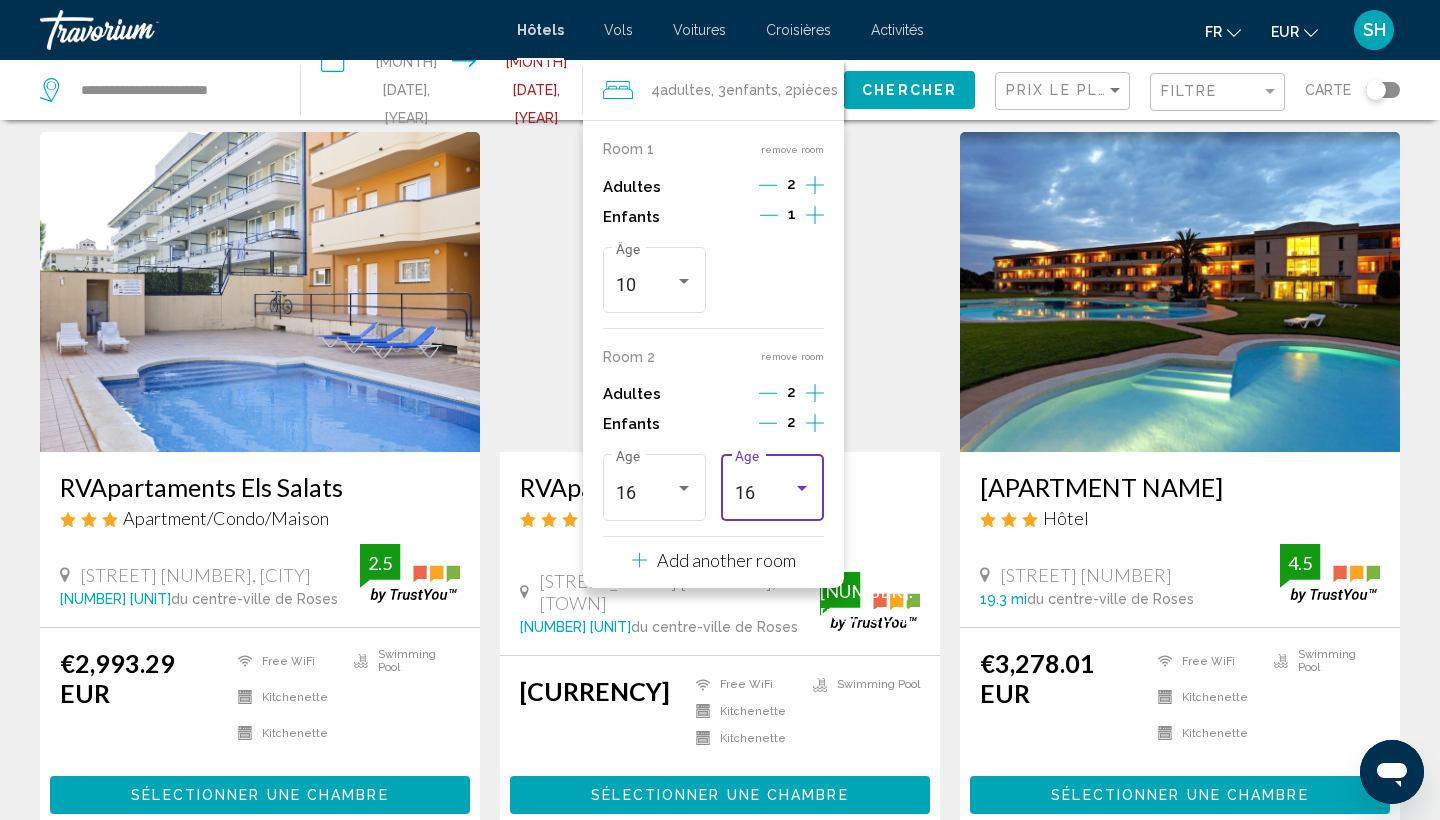click on "Chercher" at bounding box center (909, 91) 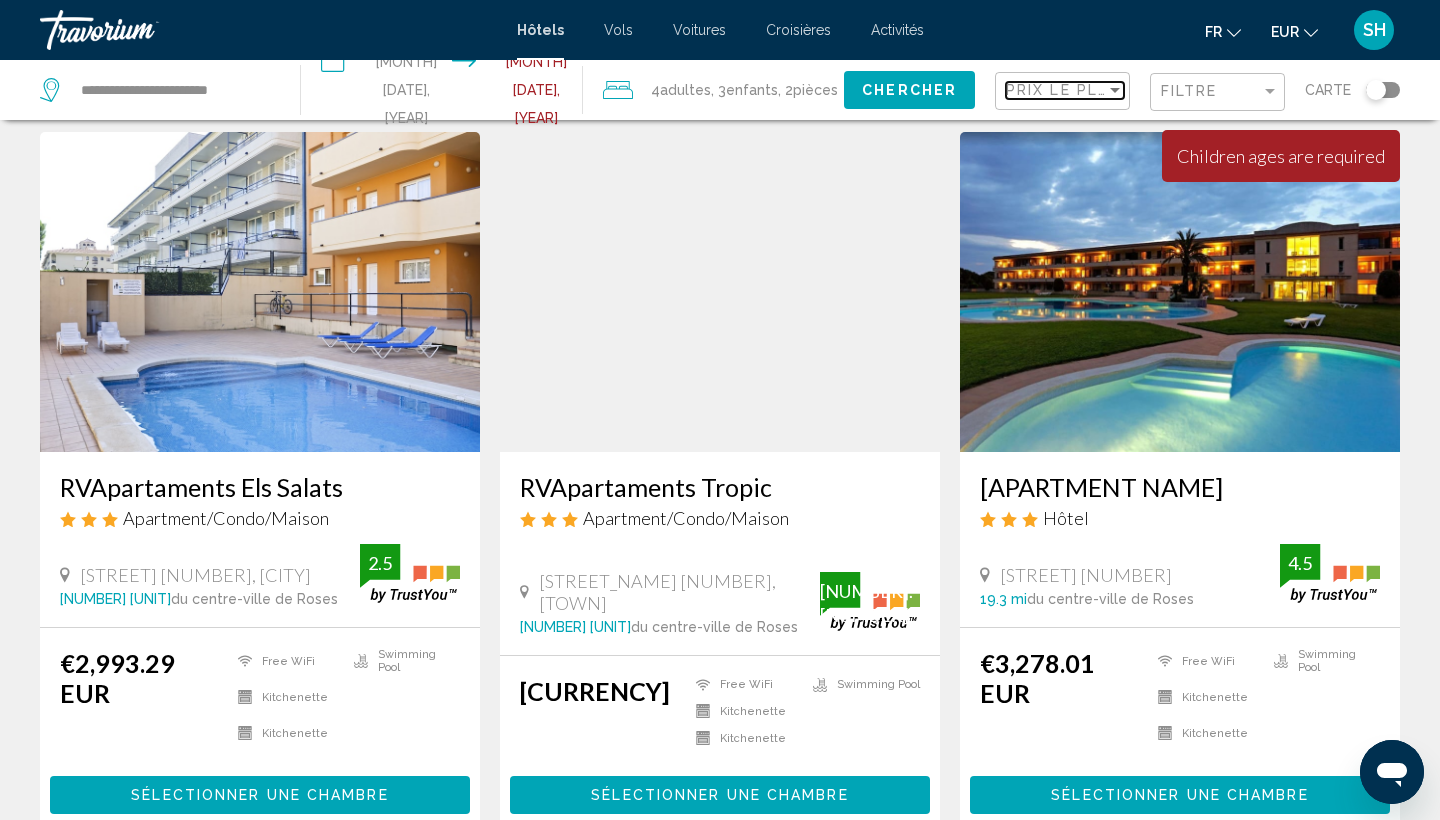 click on "Prix le plus bas" at bounding box center (1083, 90) 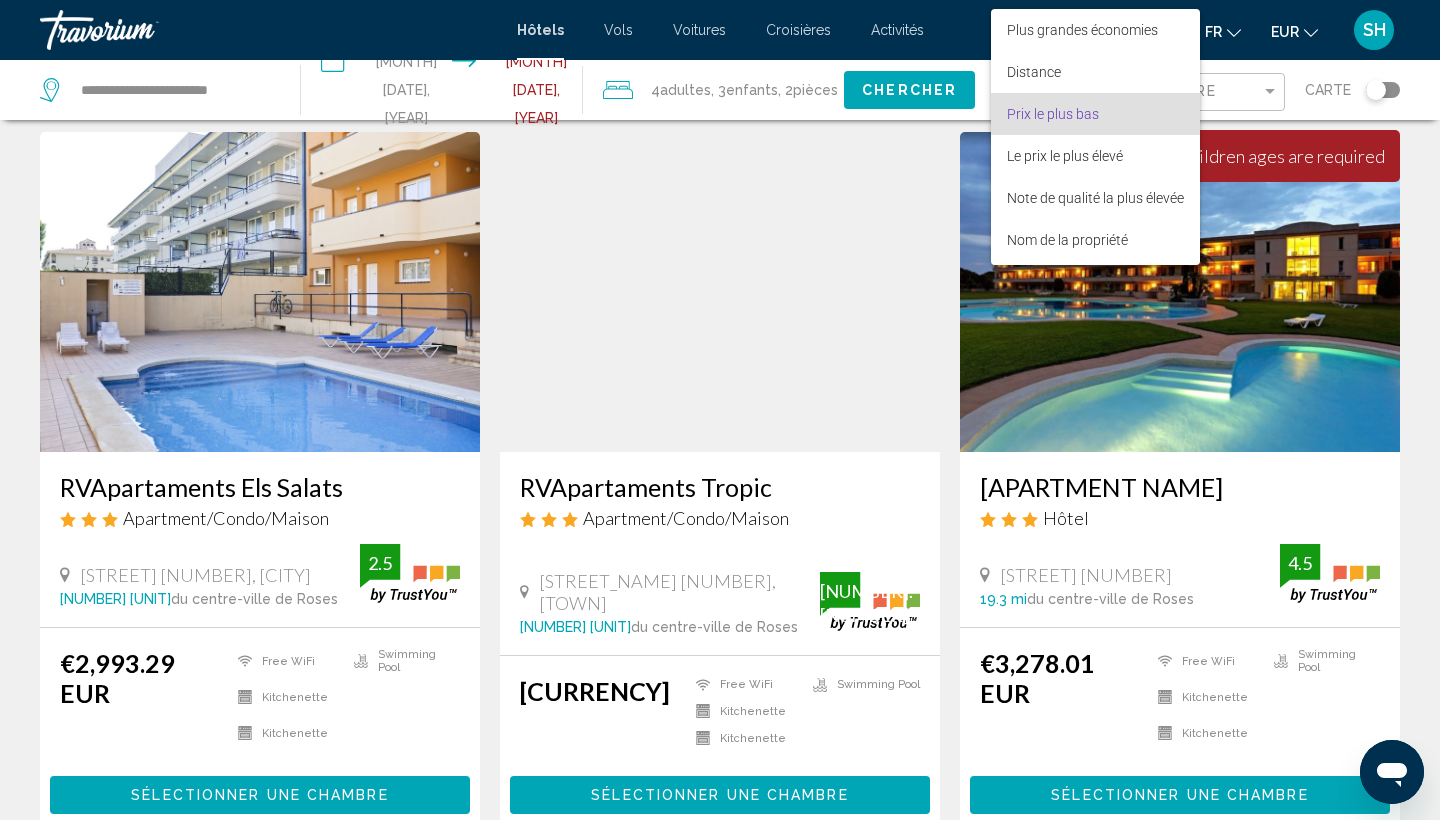 scroll, scrollTop: 23, scrollLeft: 0, axis: vertical 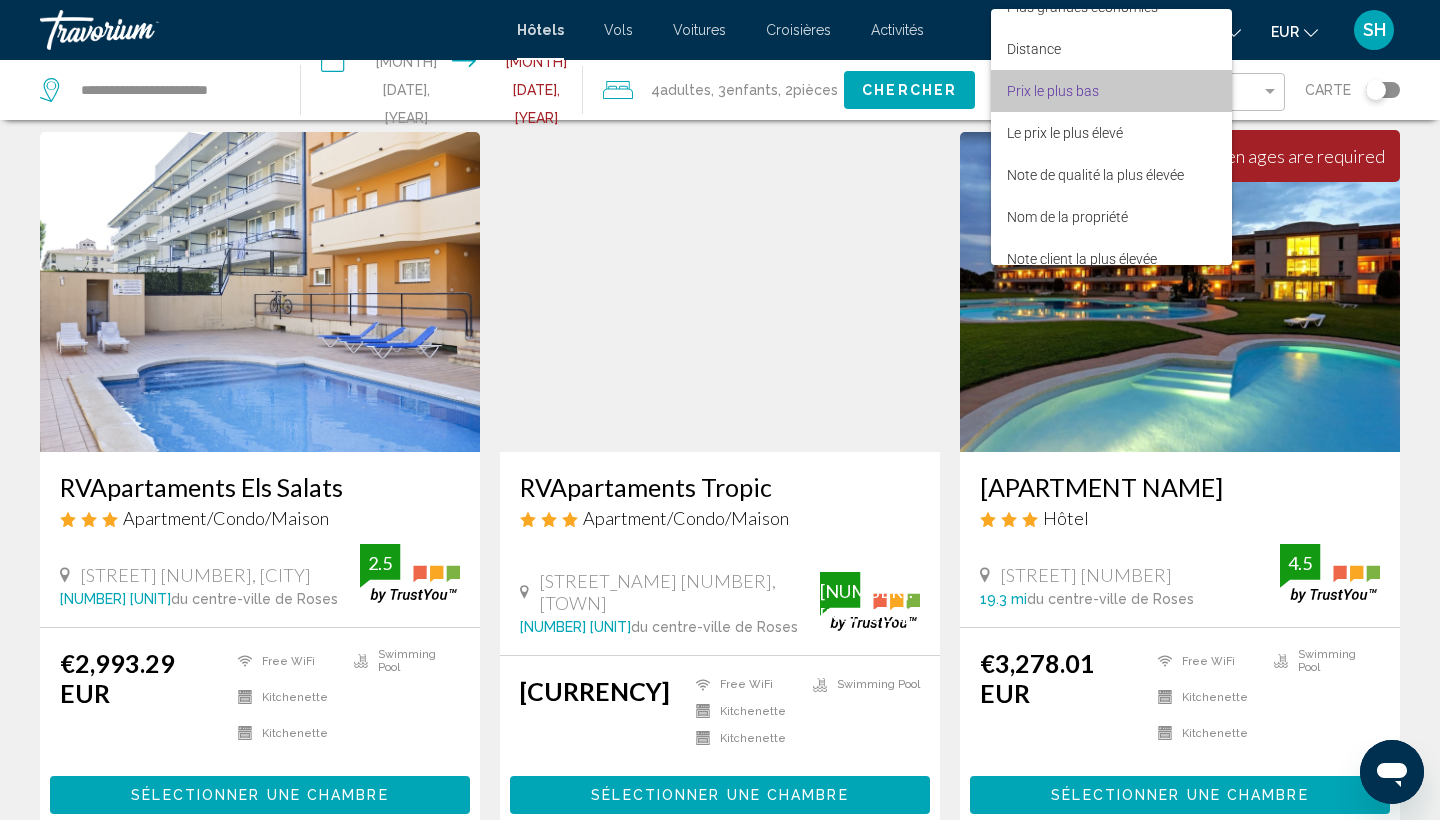click on "Prix le plus bas" at bounding box center (1053, 91) 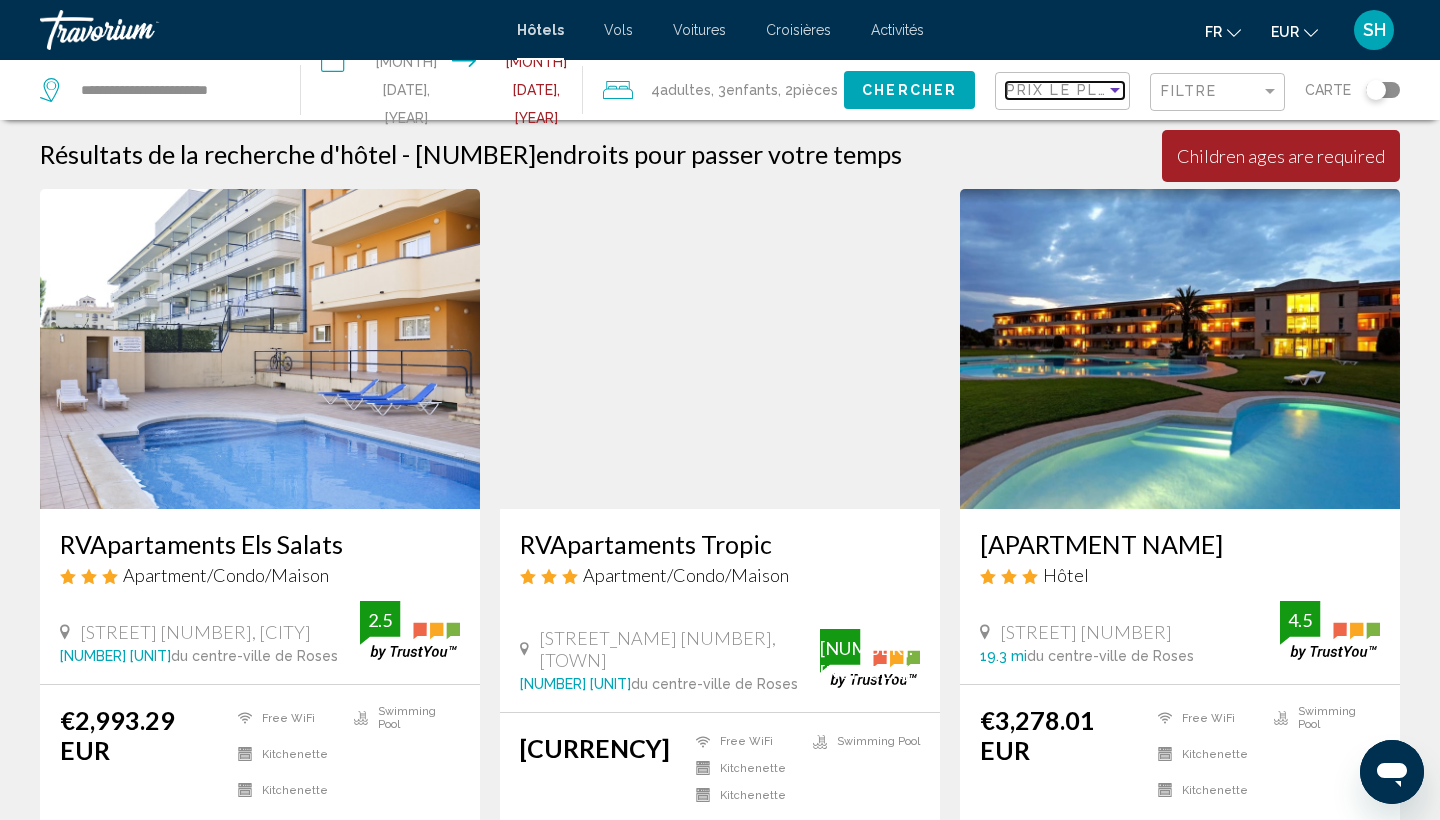 scroll, scrollTop: 7, scrollLeft: 0, axis: vertical 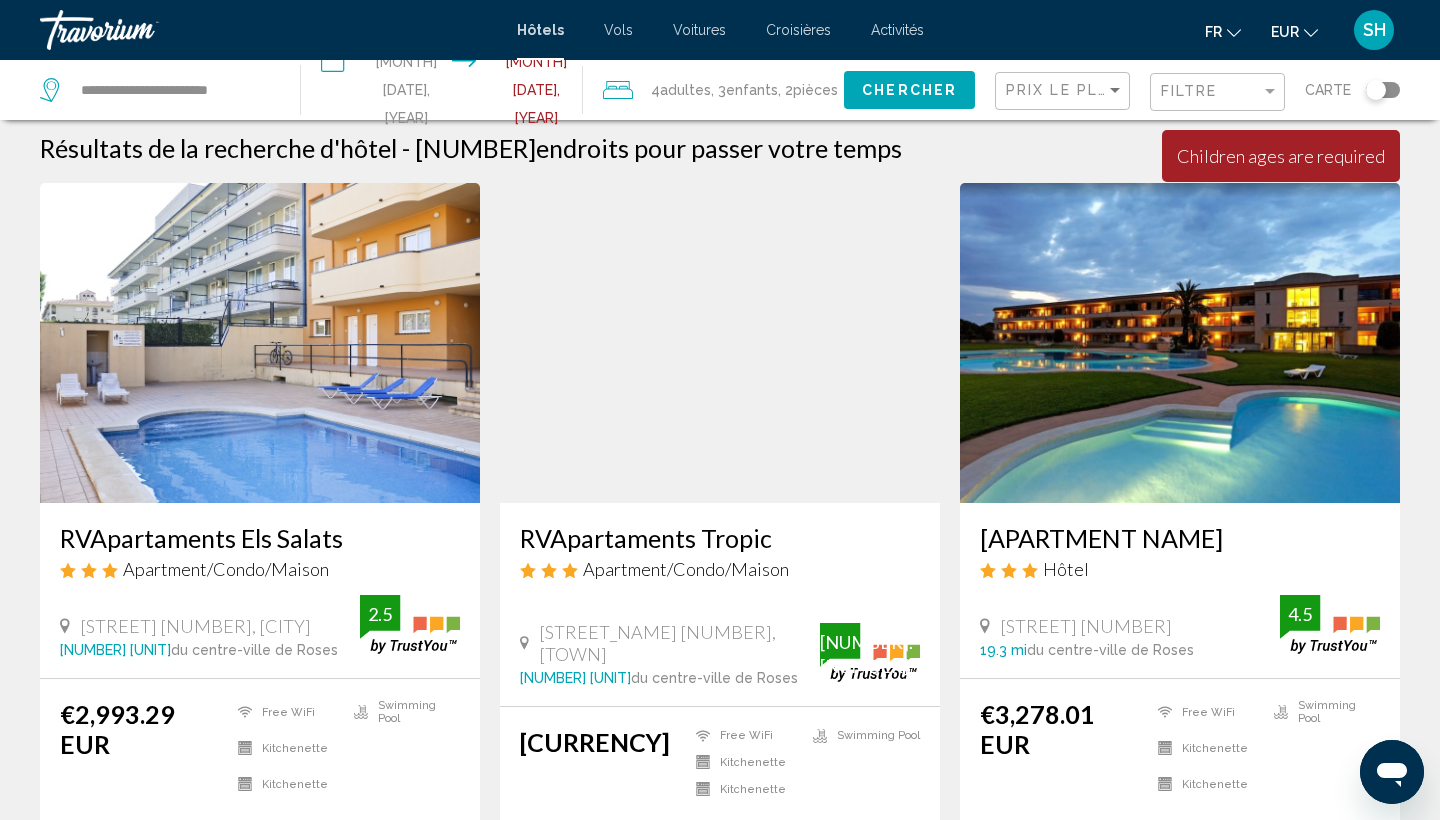 click at bounding box center (1180, 343) 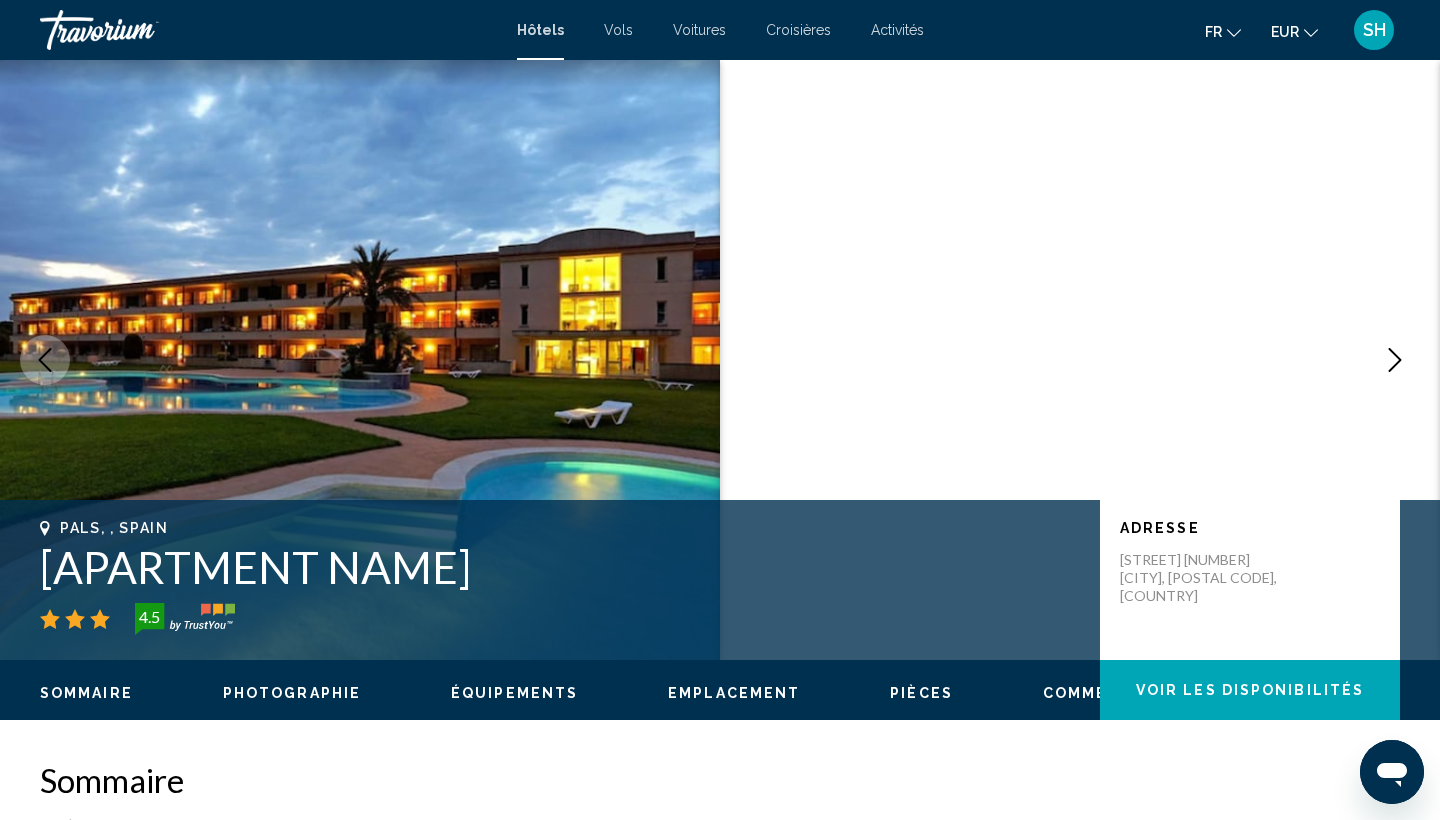 scroll, scrollTop: 31, scrollLeft: 0, axis: vertical 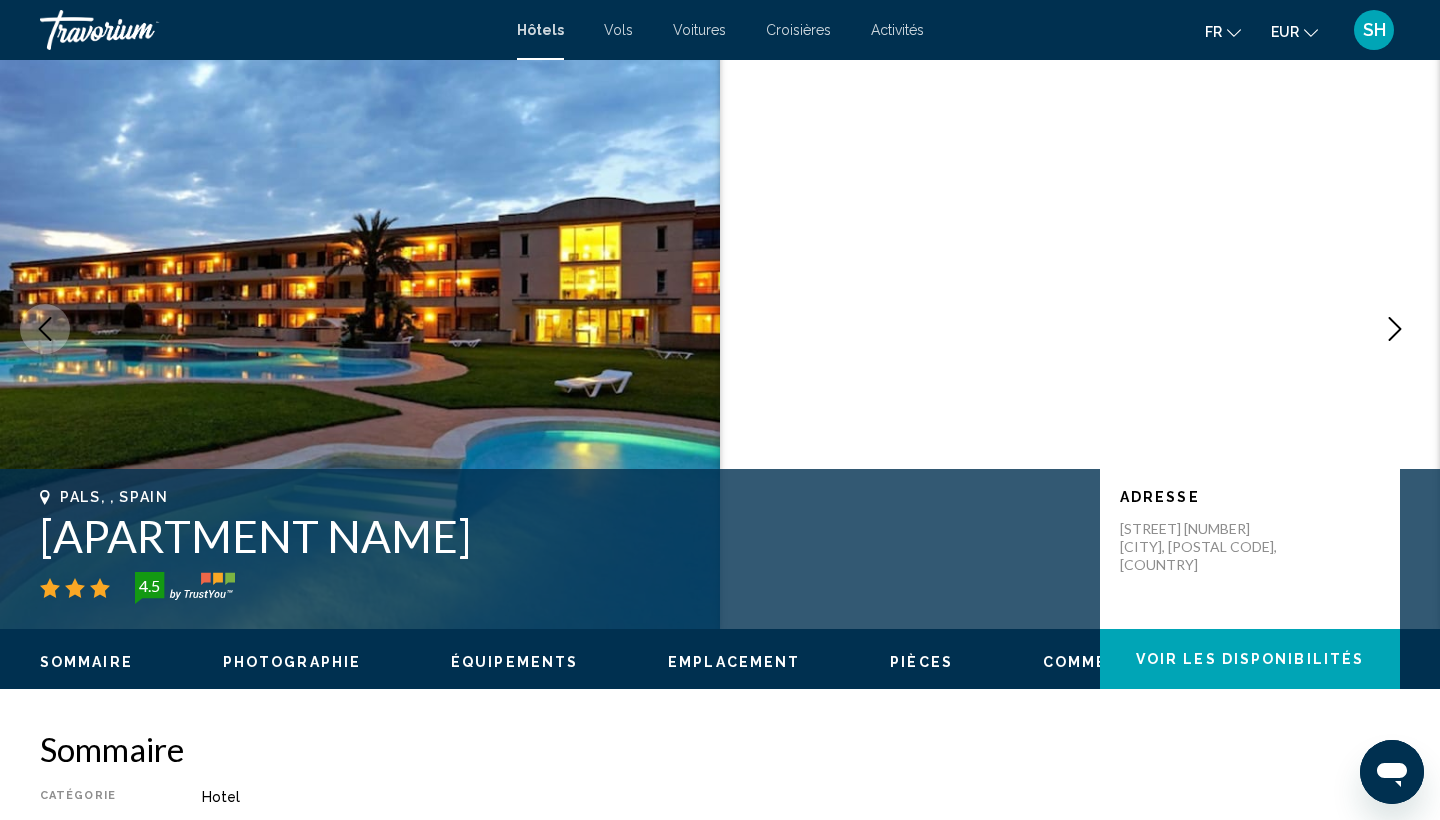 click at bounding box center (1395, 329) 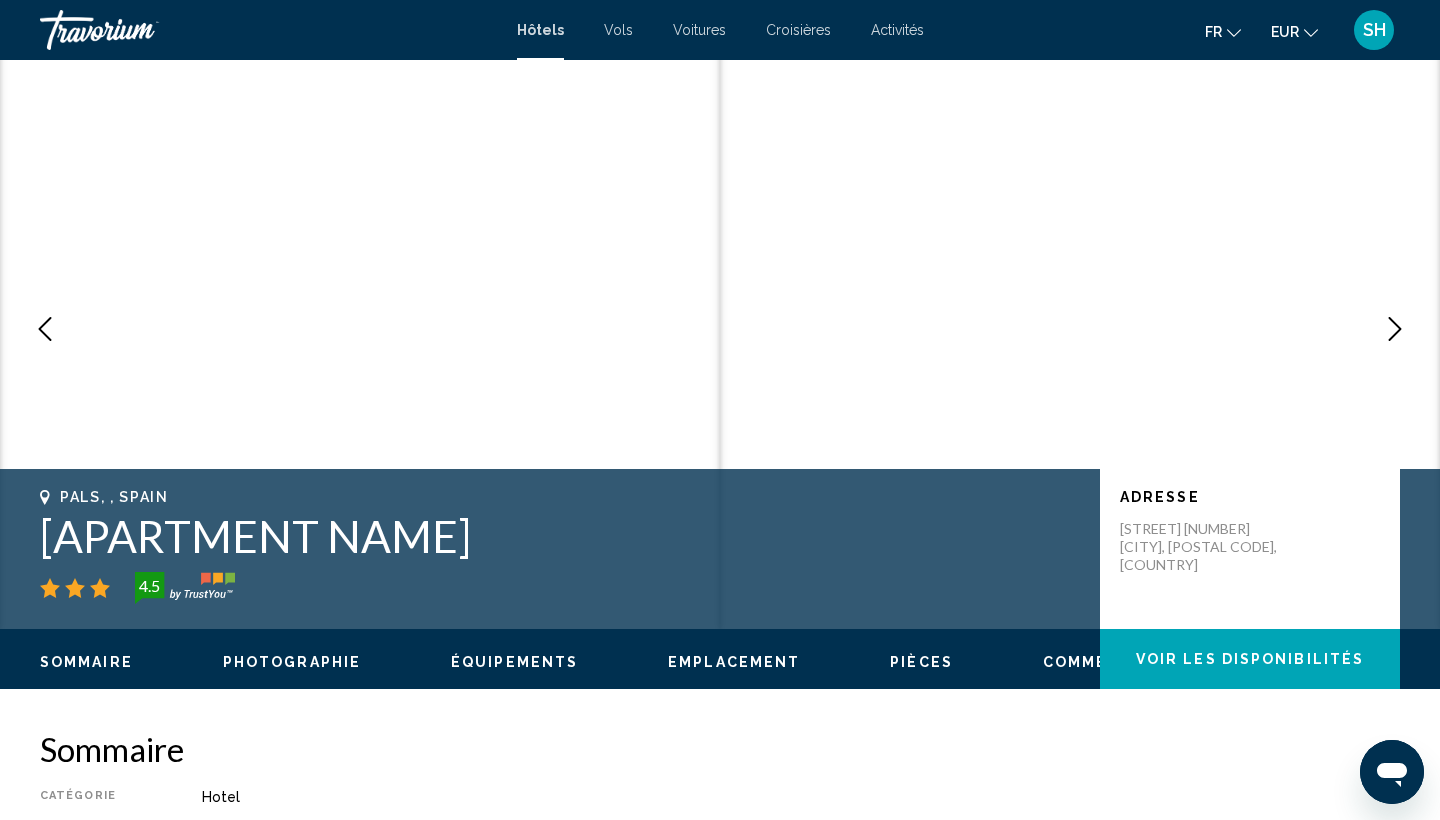 click at bounding box center (1395, 329) 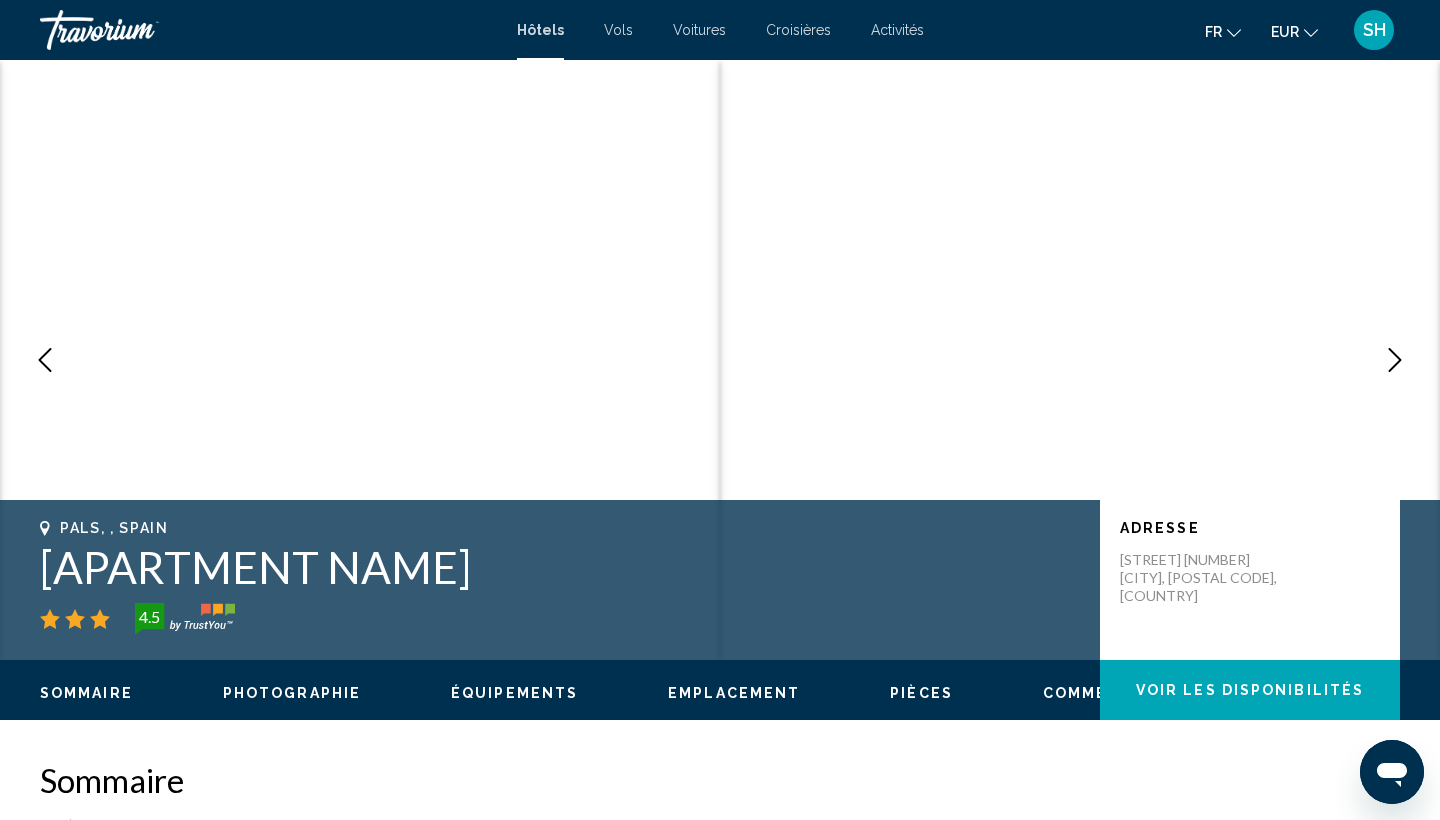scroll, scrollTop: 0, scrollLeft: 0, axis: both 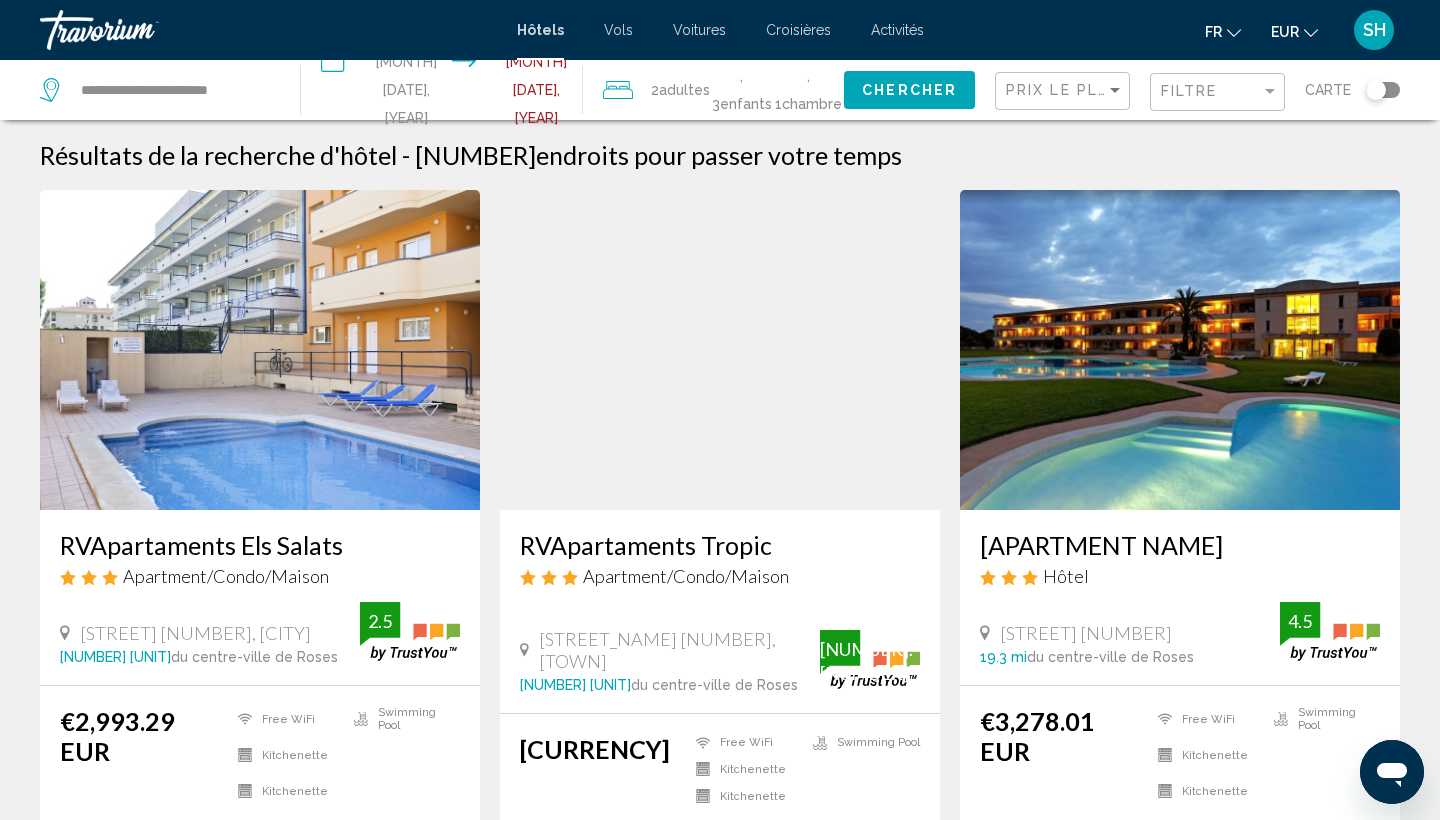 click on ", 1  Chambre pièces" at bounding box center [809, 90] 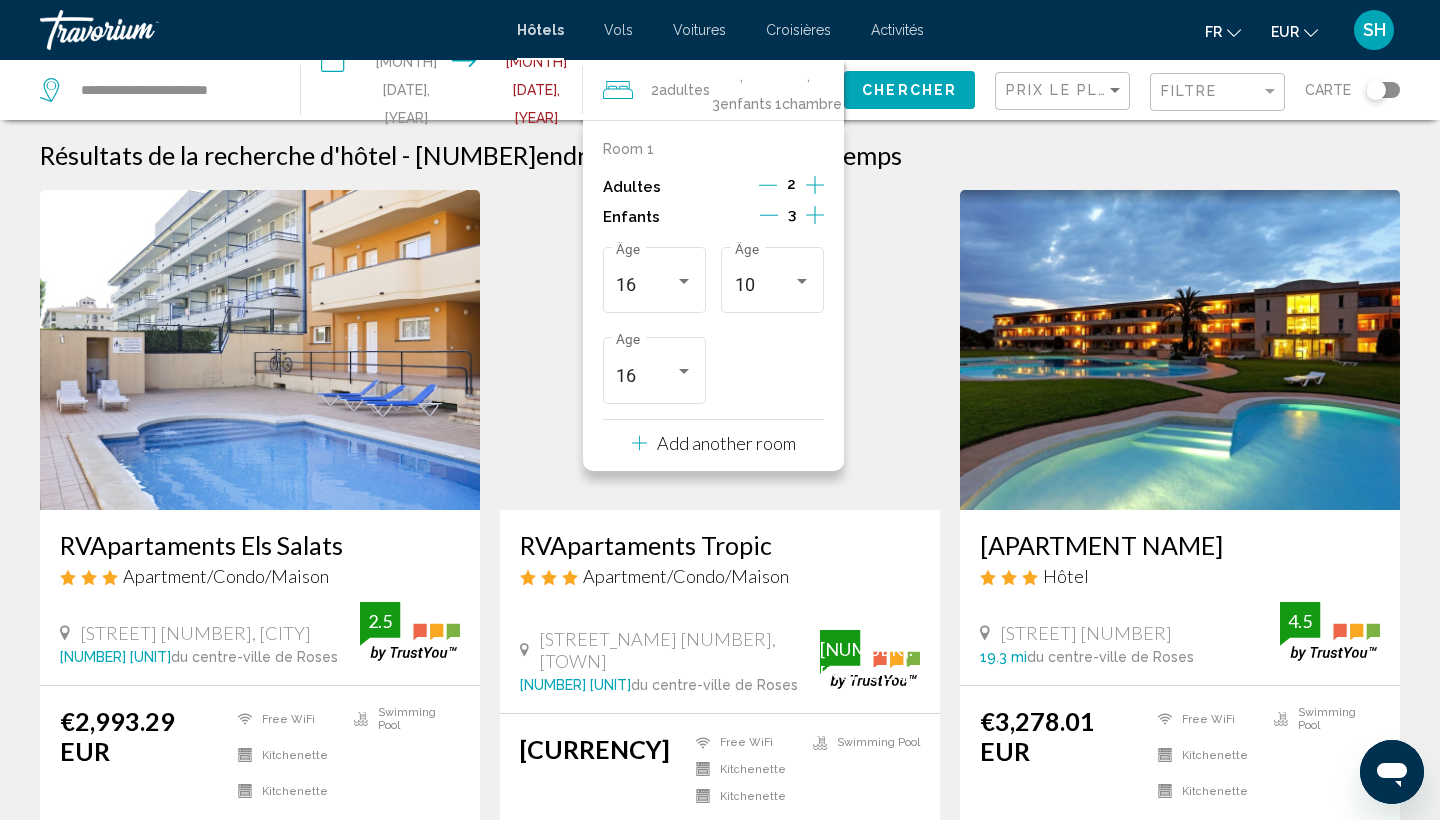 click on "Add another room" at bounding box center [815, 187] 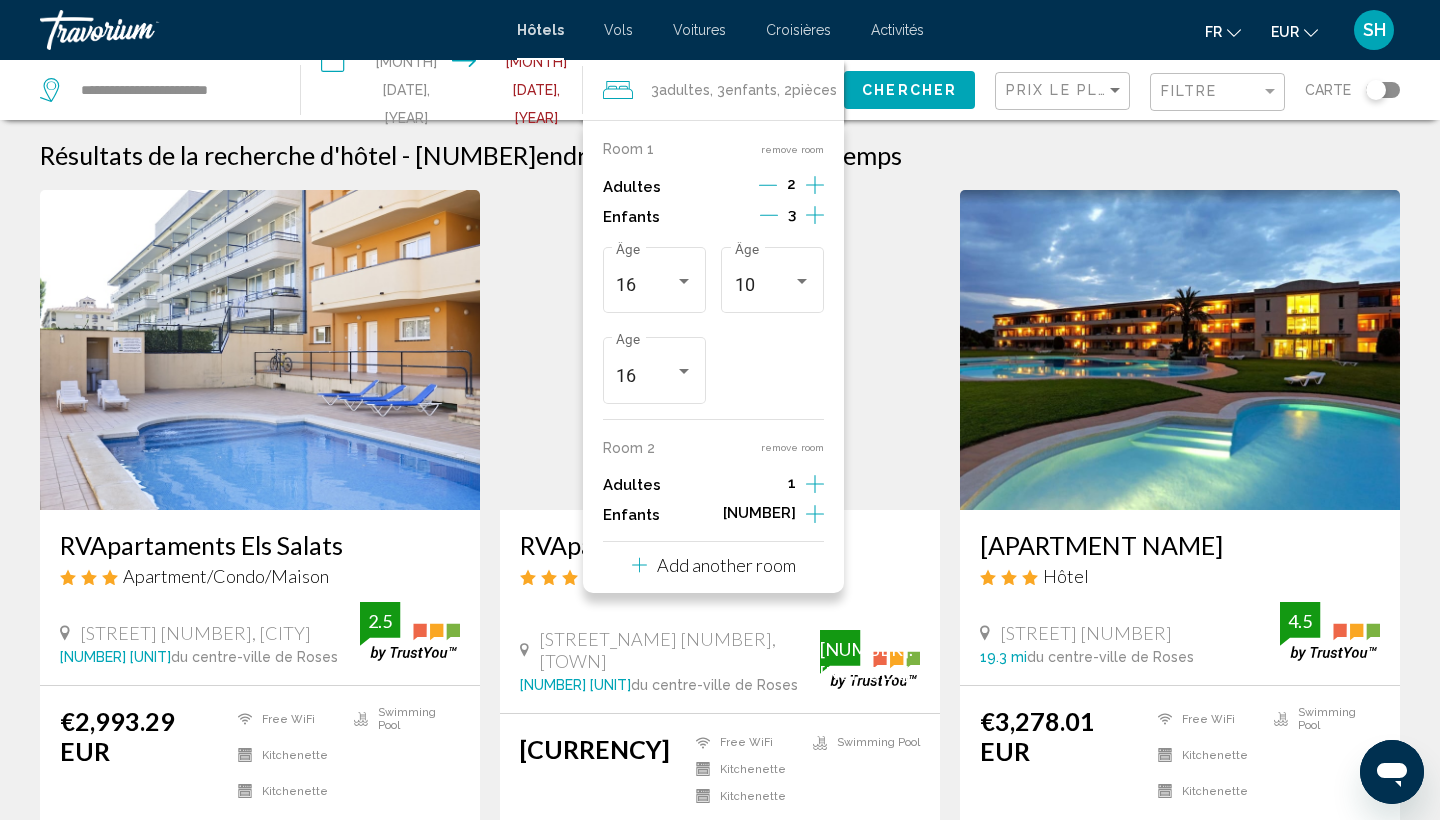 click at bounding box center (815, 215) 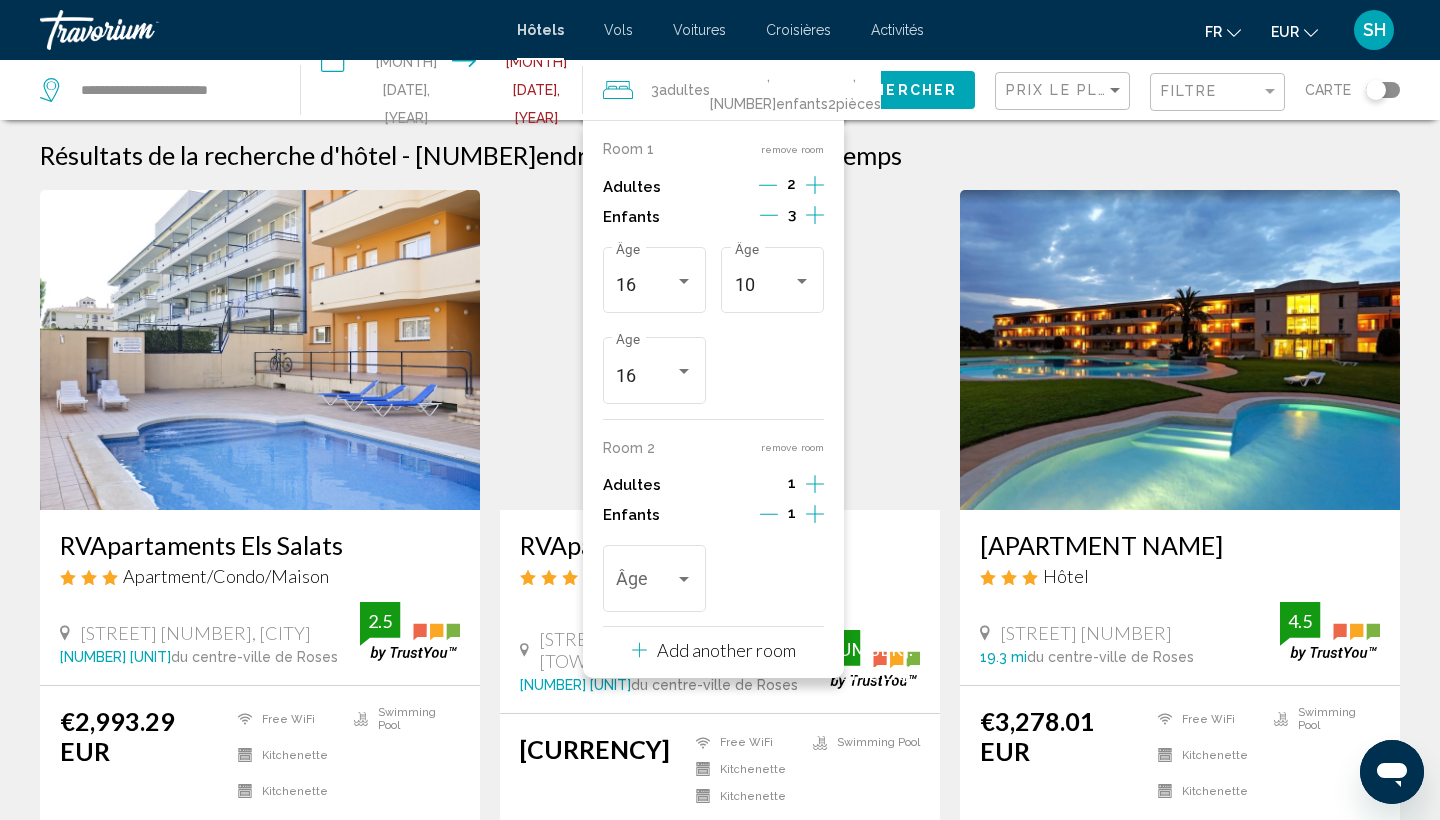 click at bounding box center (815, 215) 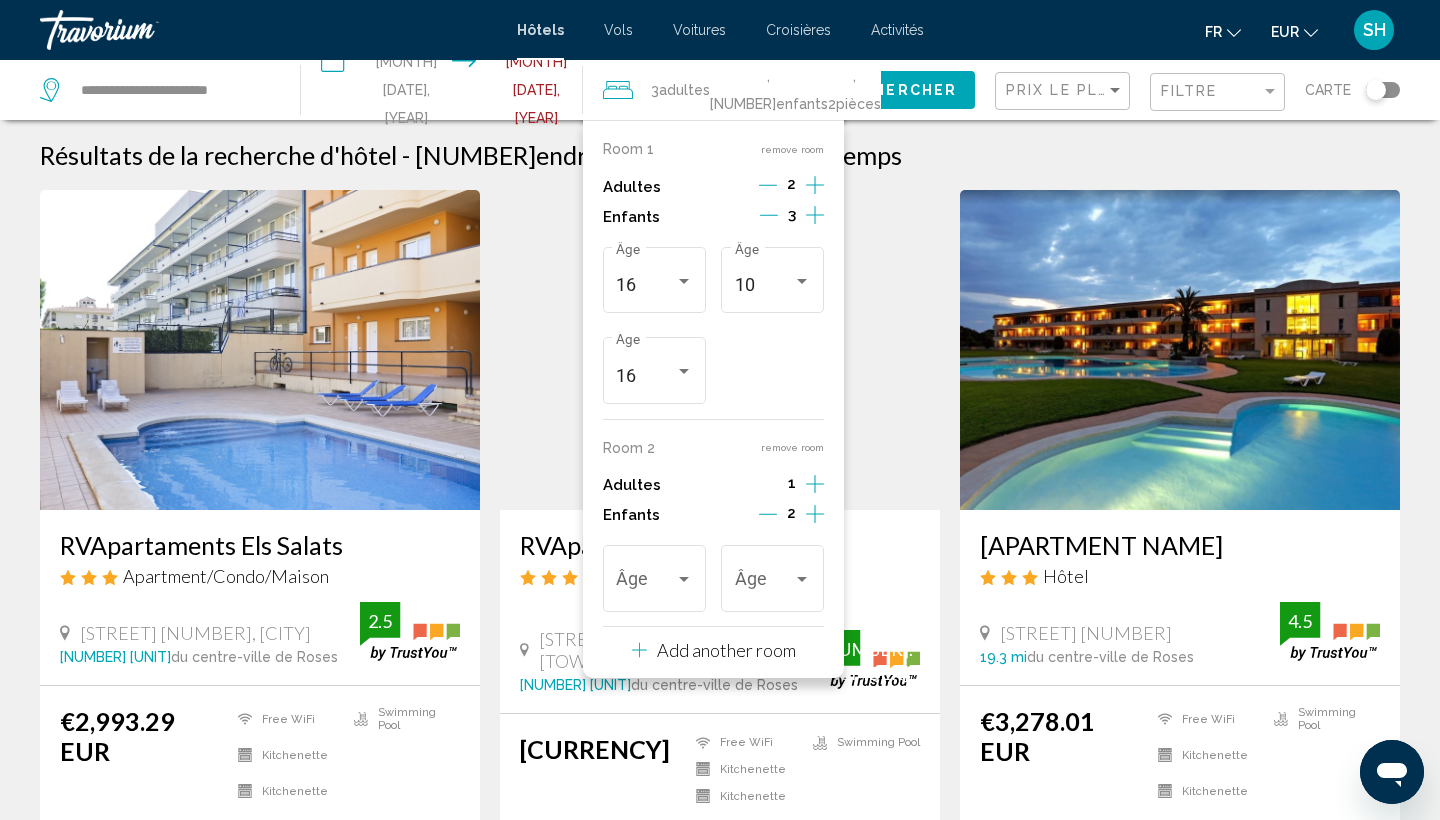 click at bounding box center (769, 215) 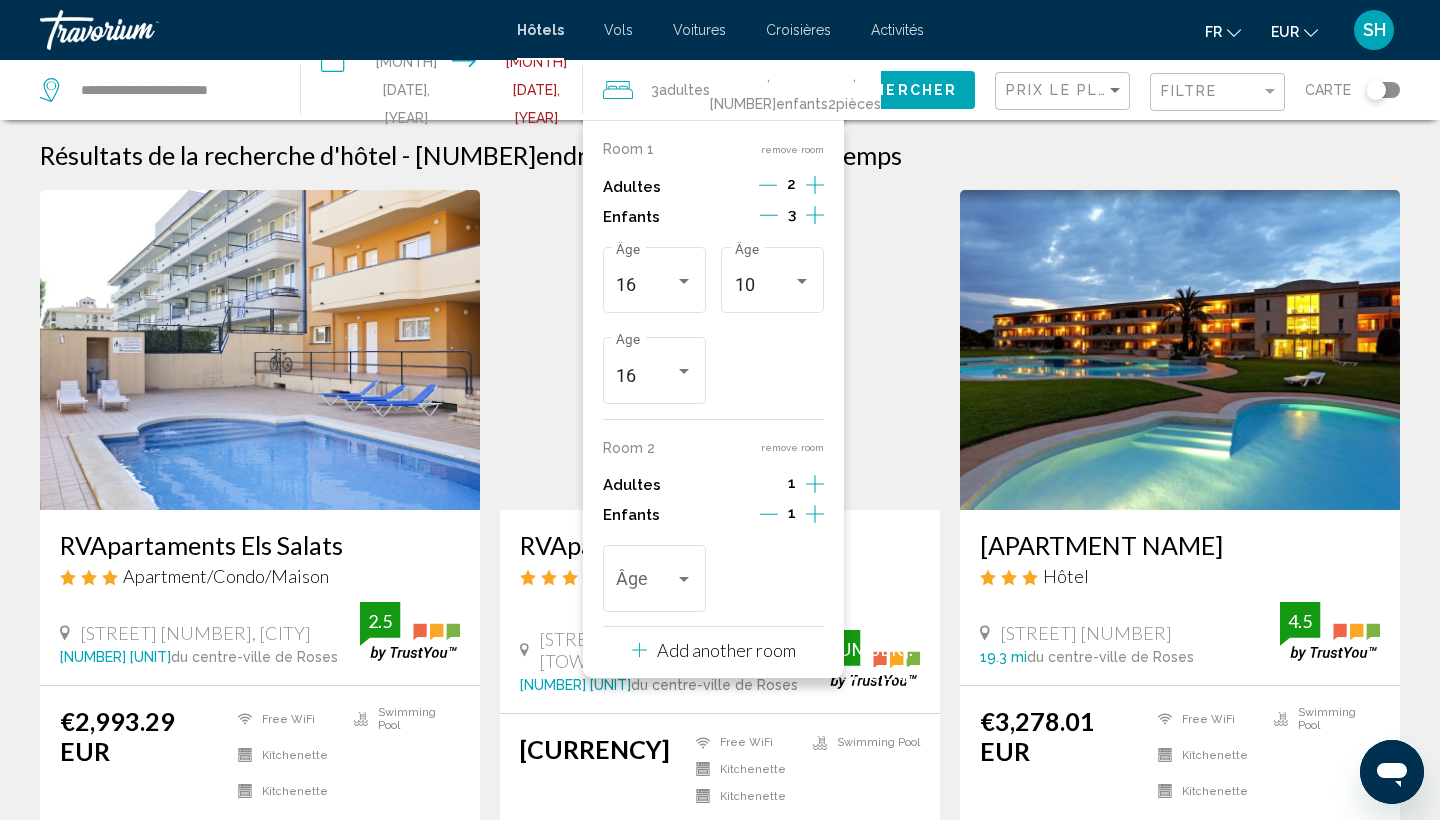 click at bounding box center (768, 185) 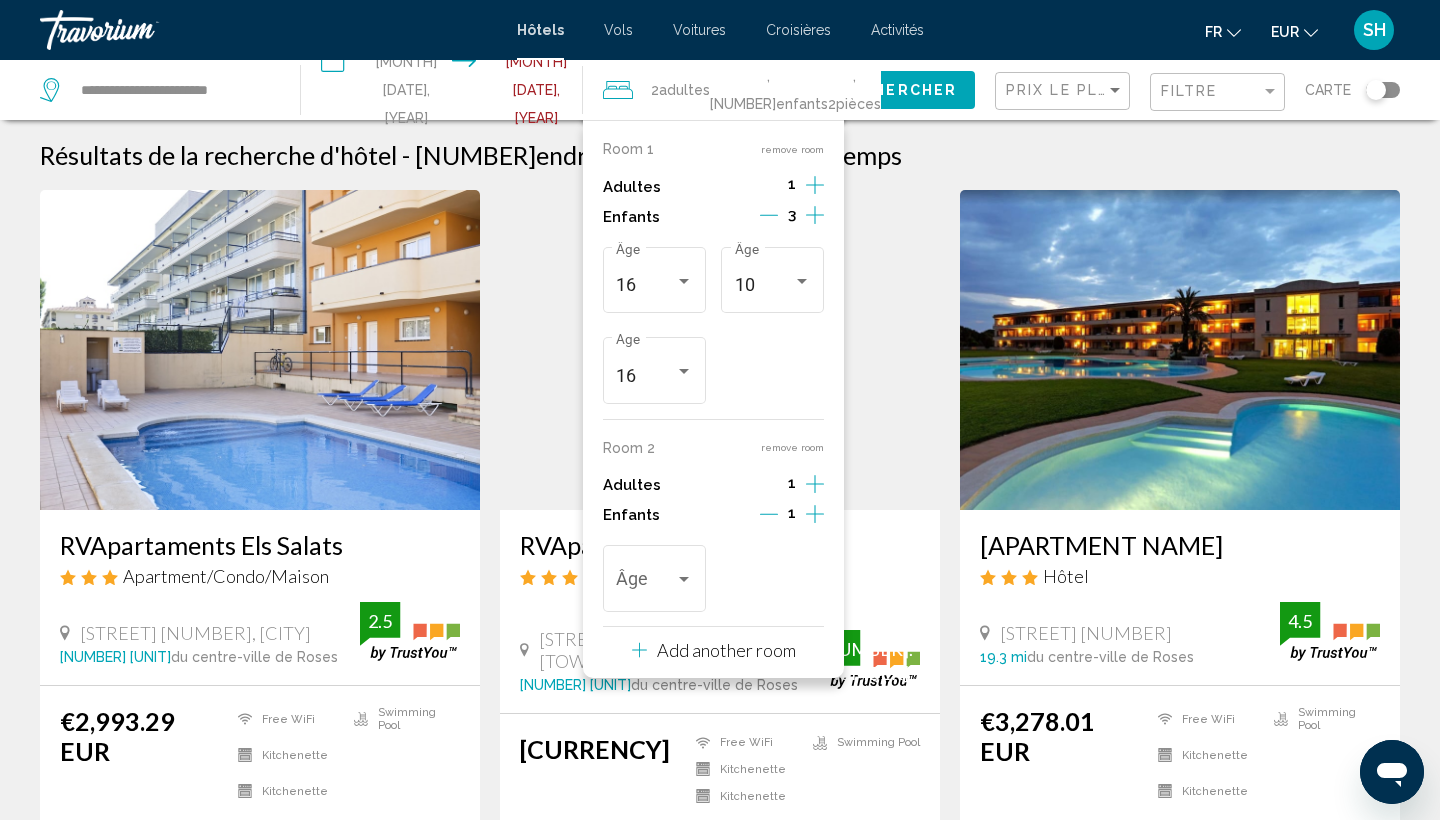 click at bounding box center (769, 215) 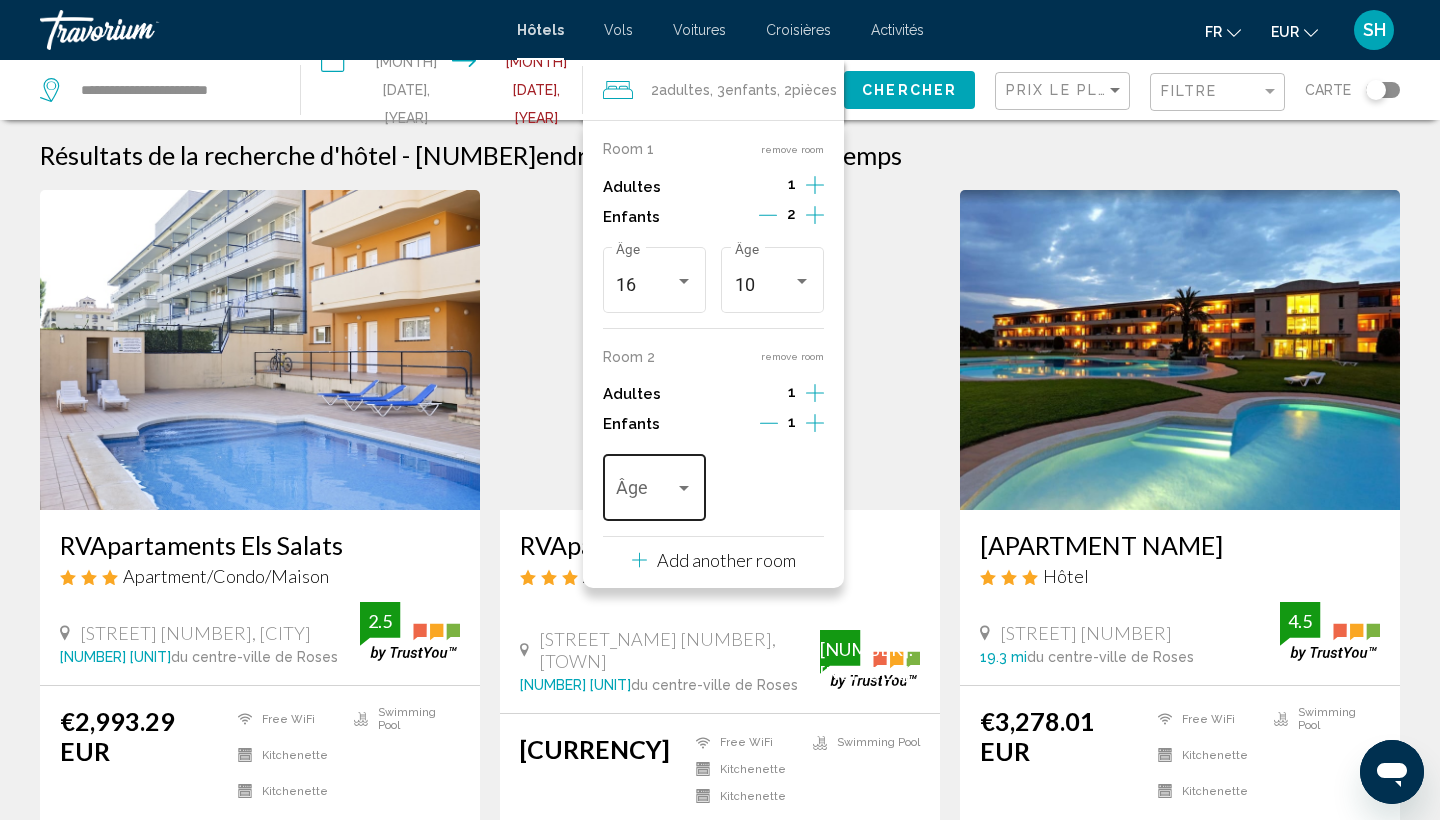 click at bounding box center [645, 493] 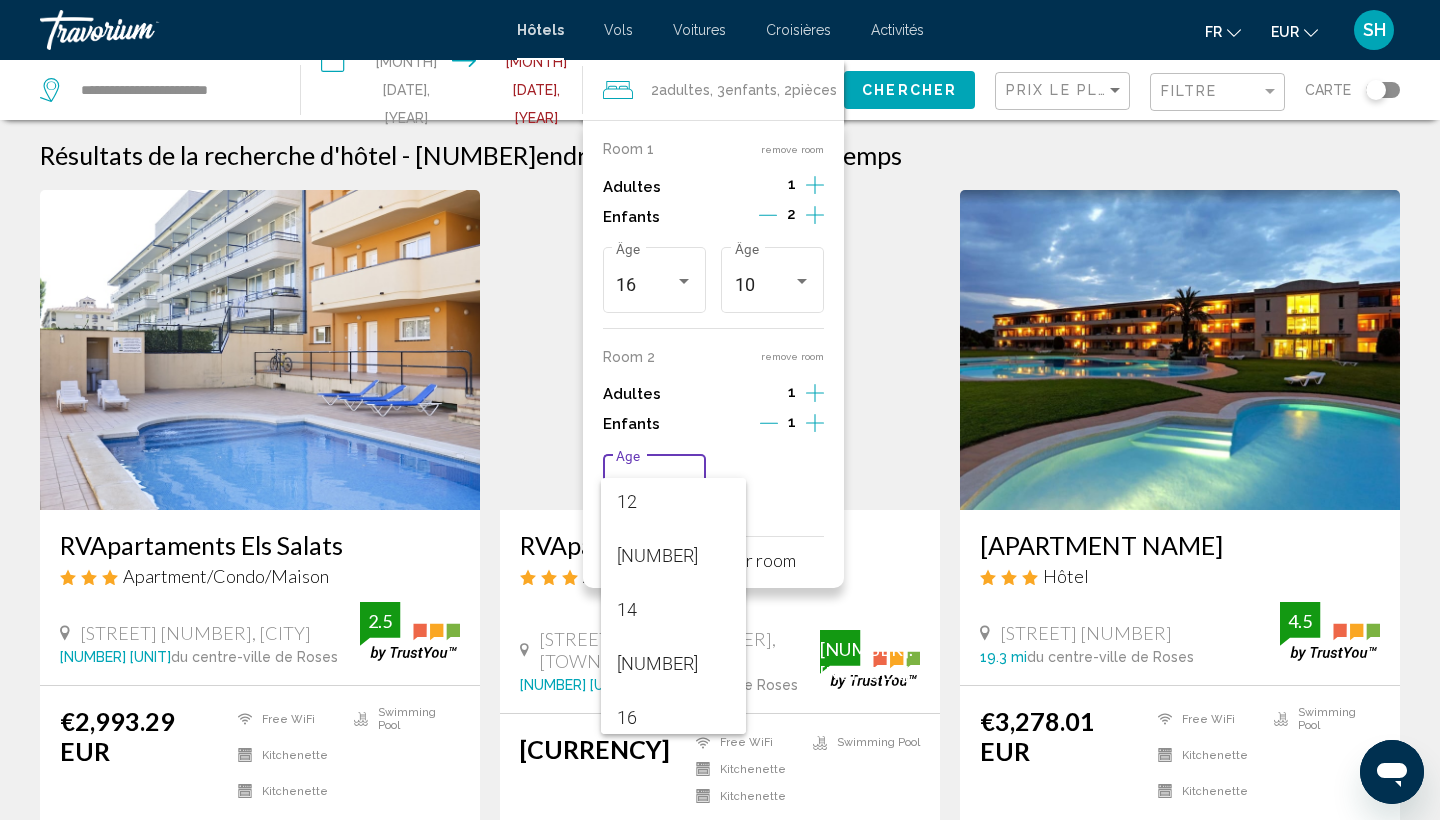 scroll, scrollTop: 652, scrollLeft: 0, axis: vertical 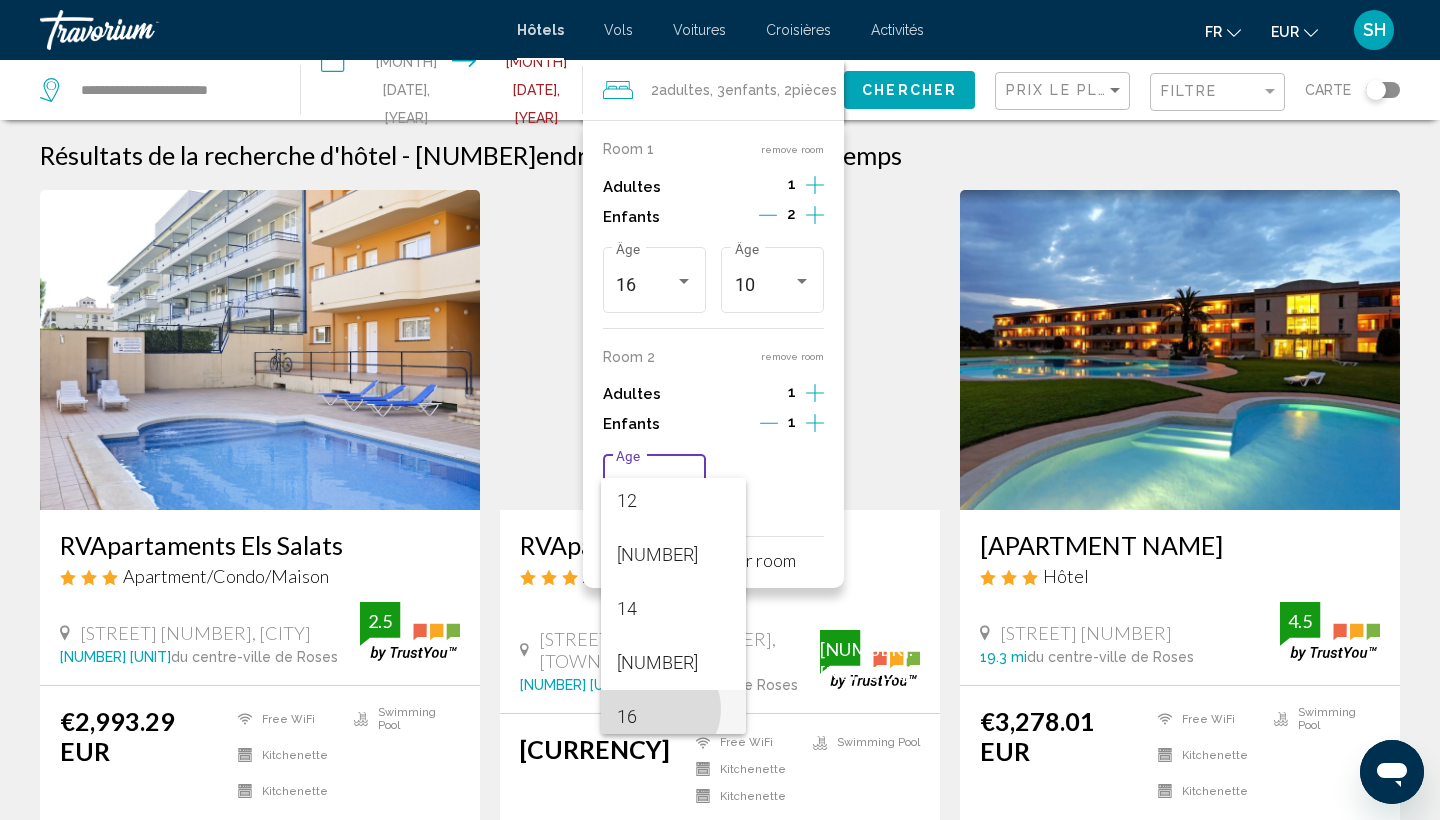 click on "16" at bounding box center [673, 717] 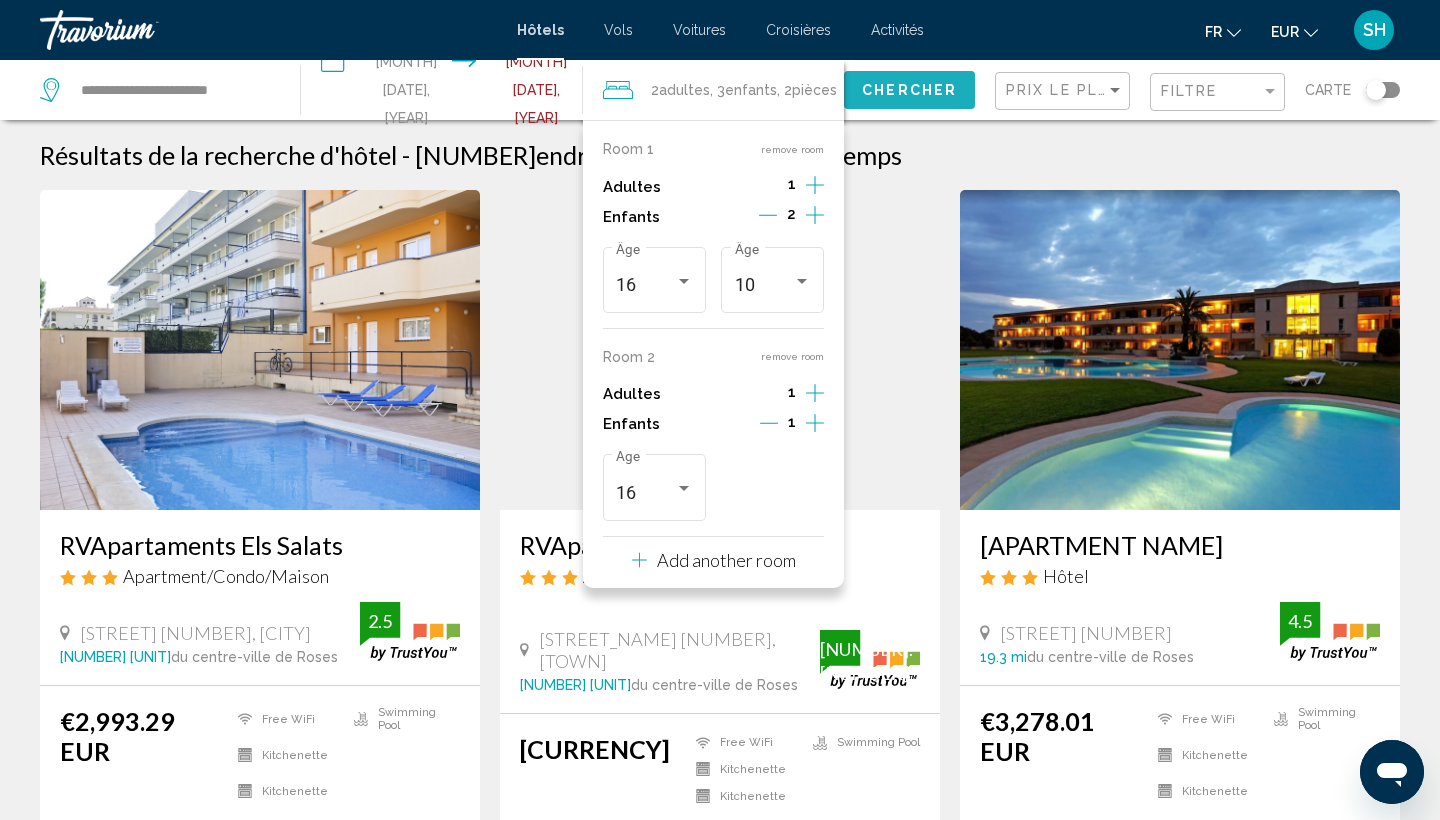 click on "Chercher" at bounding box center (909, 89) 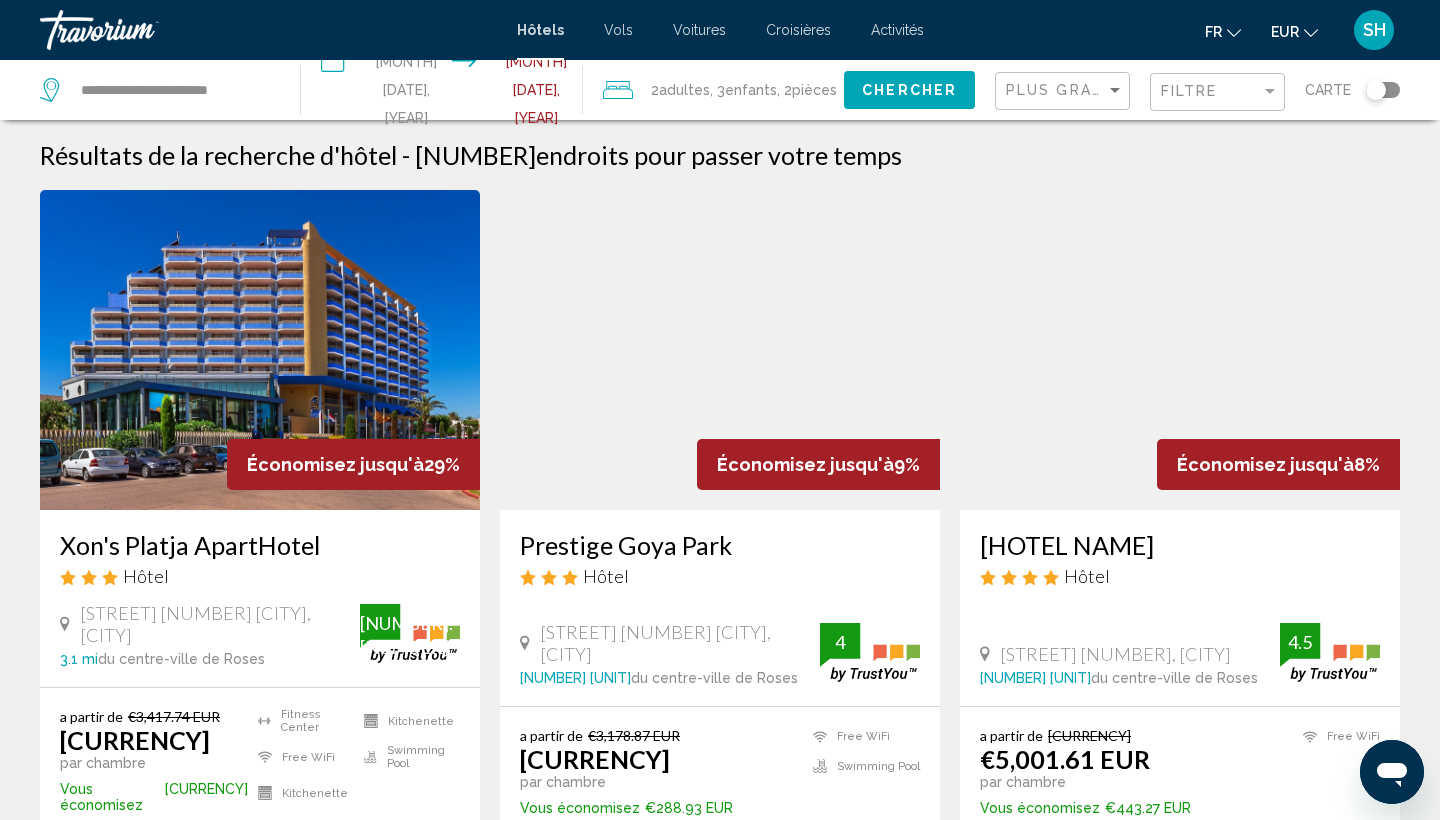 click on "Plus grandes économies" at bounding box center (1065, 91) 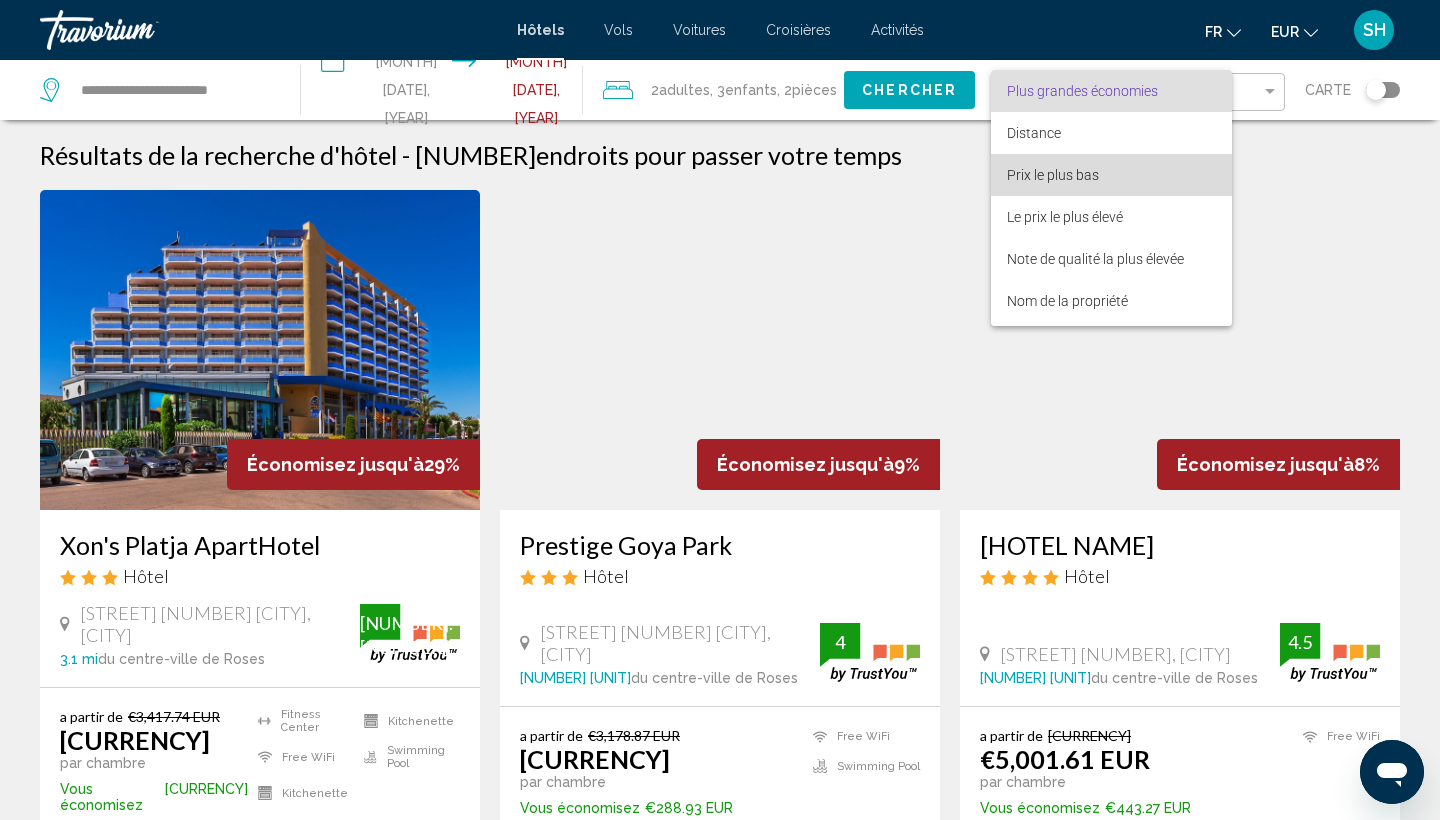 click on "Prix le plus bas" at bounding box center (1053, 175) 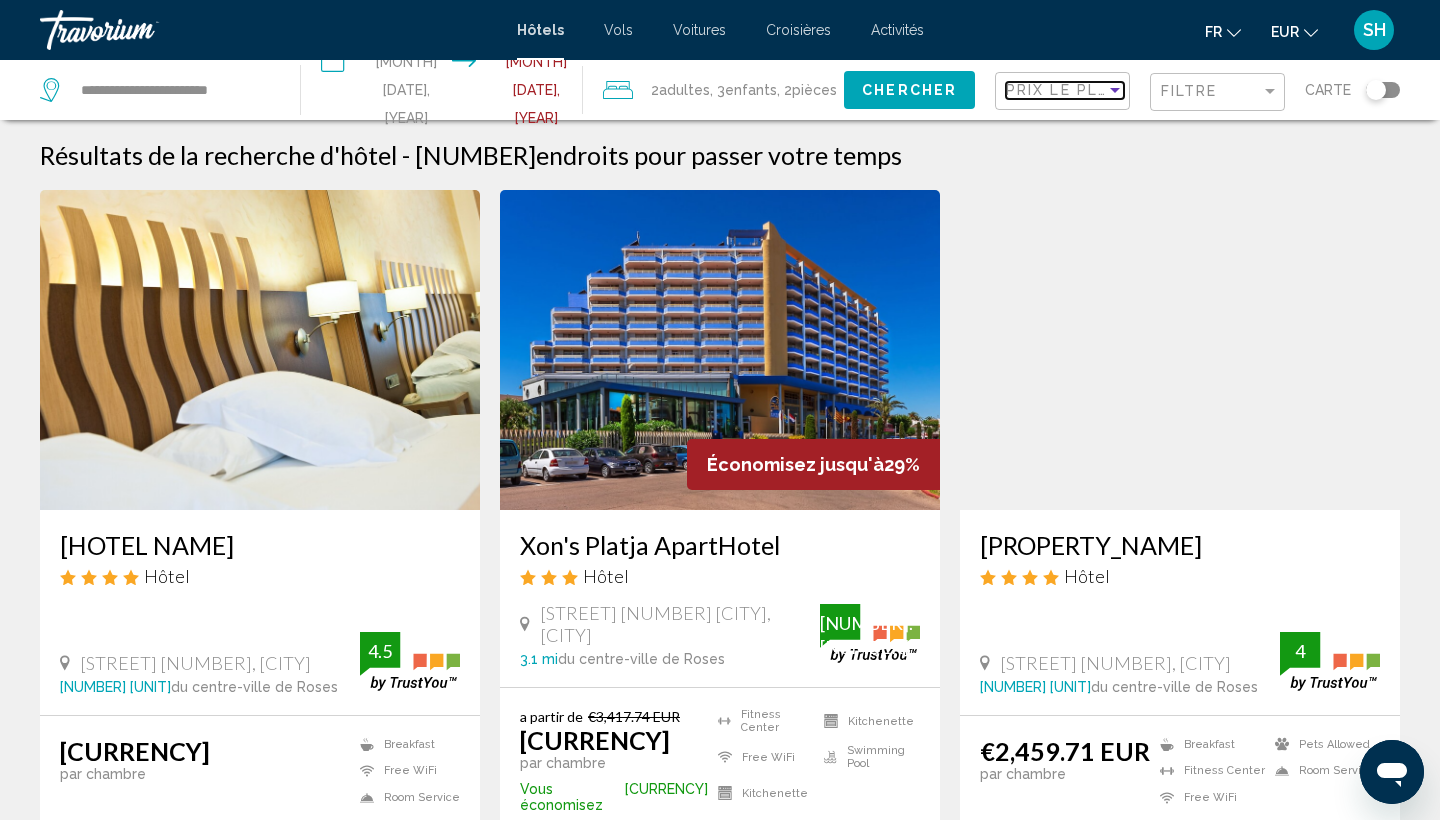 scroll, scrollTop: 0, scrollLeft: 0, axis: both 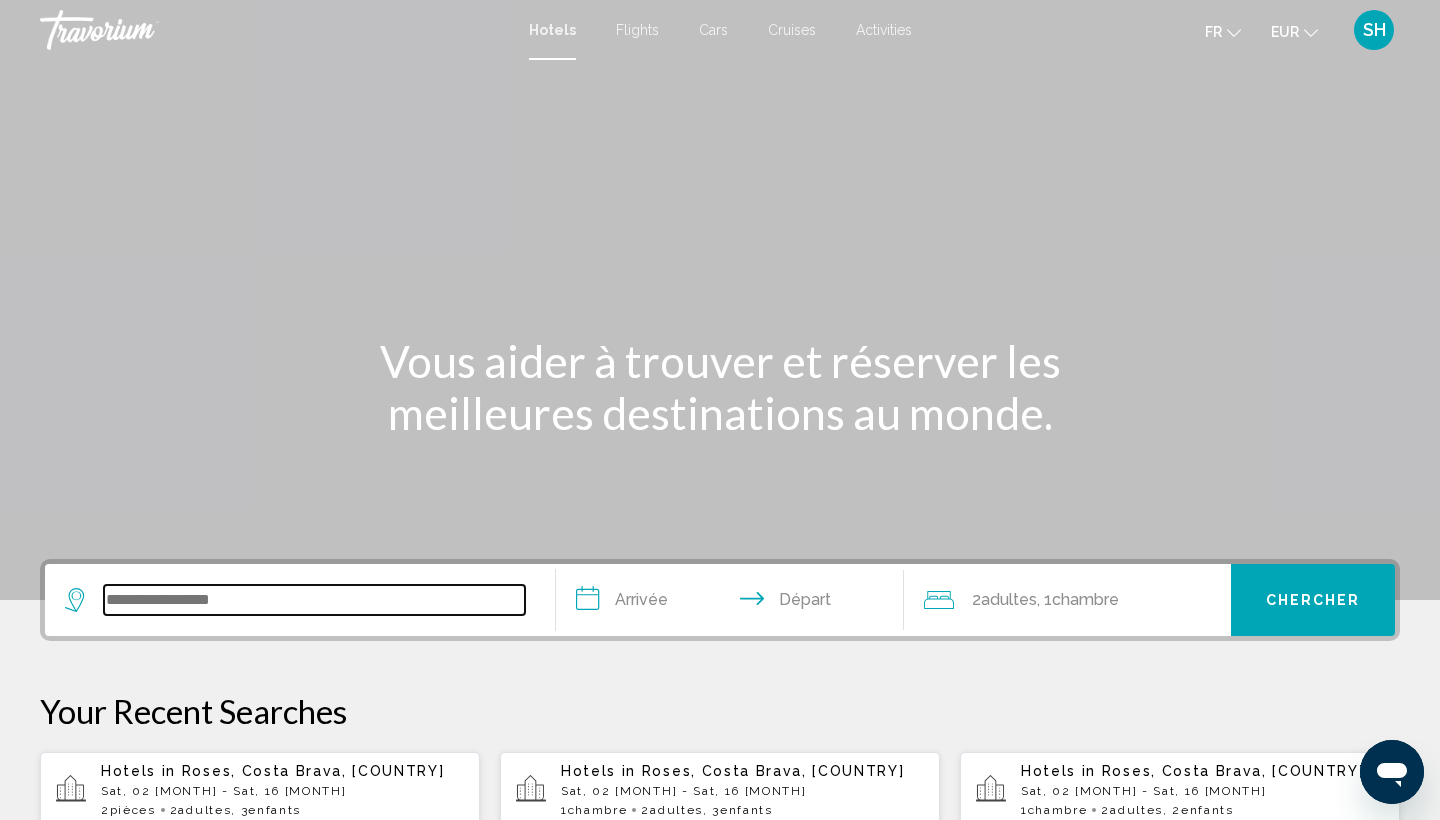 click at bounding box center [314, 600] 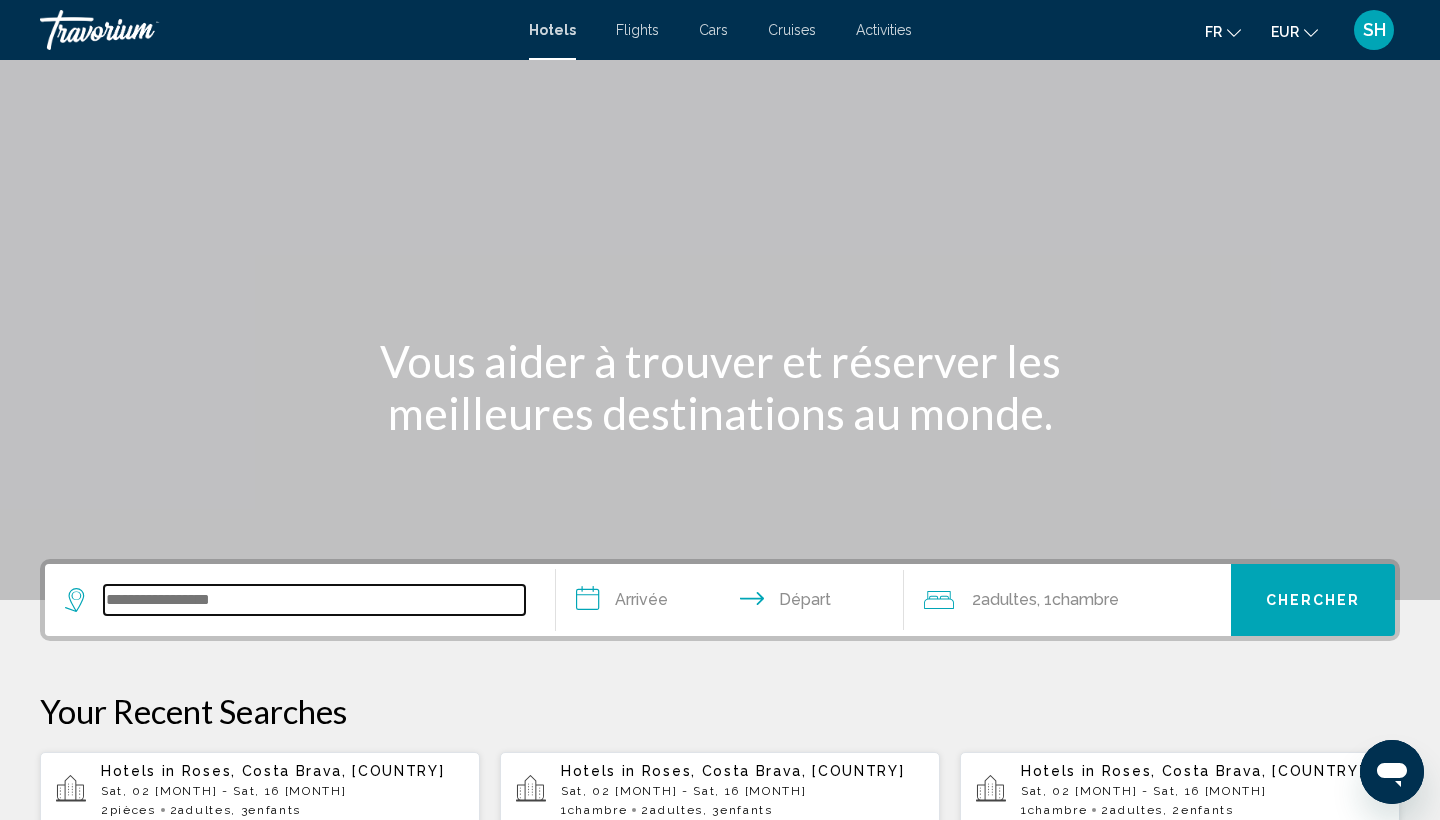 scroll, scrollTop: 494, scrollLeft: 0, axis: vertical 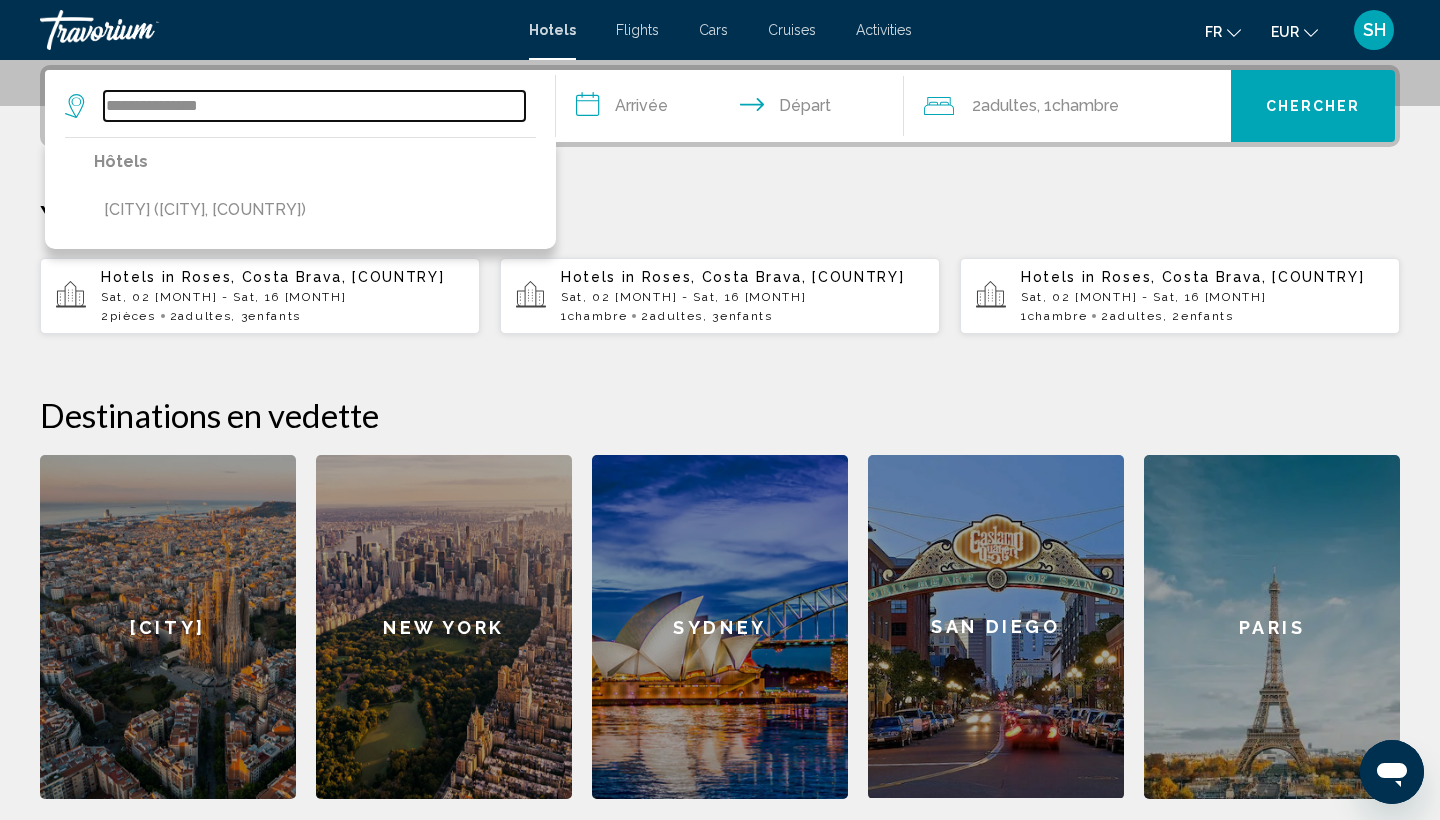 type on "**********" 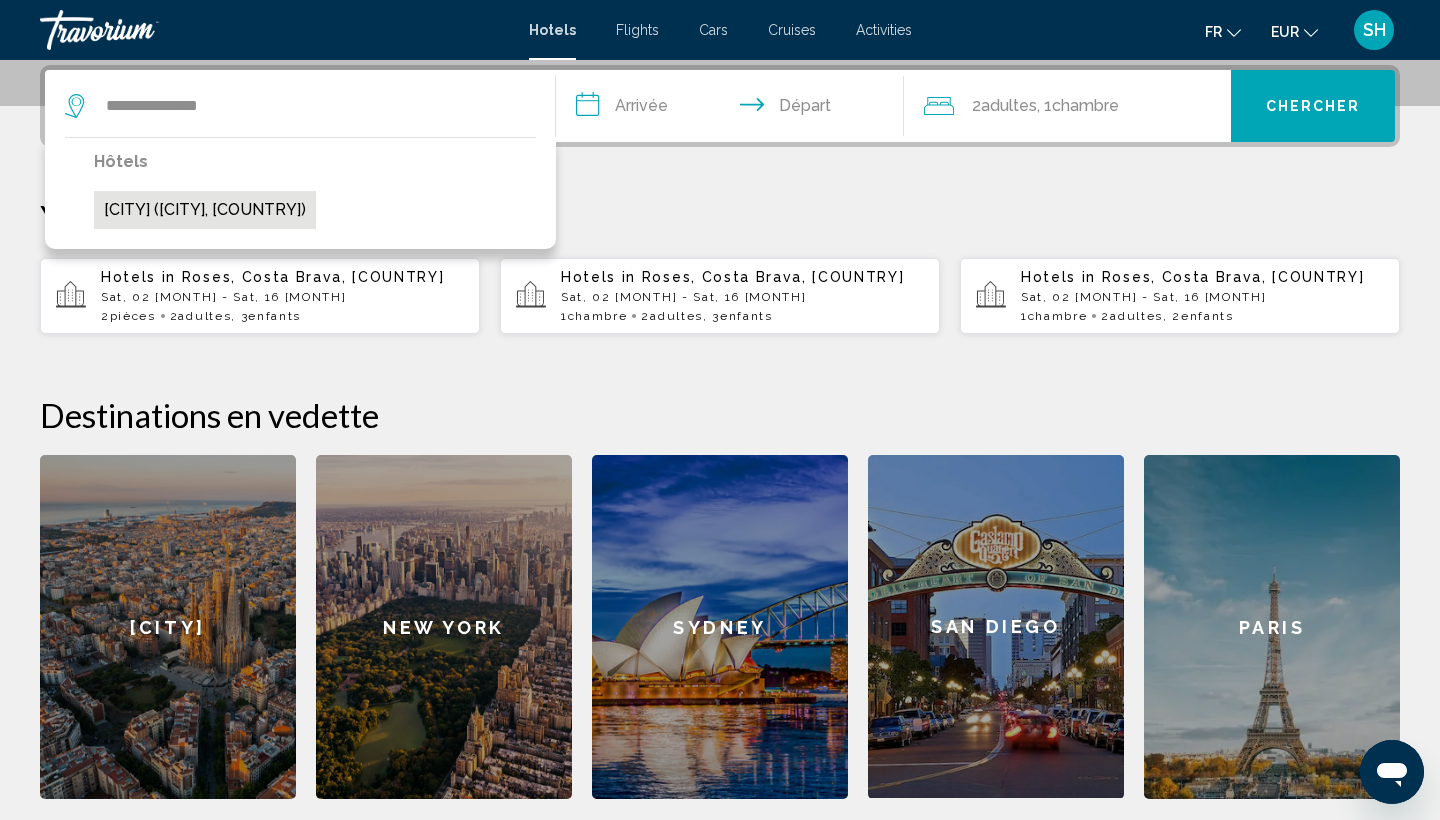 drag, startPoint x: 231, startPoint y: 588, endPoint x: 180, endPoint y: 217, distance: 374.48898 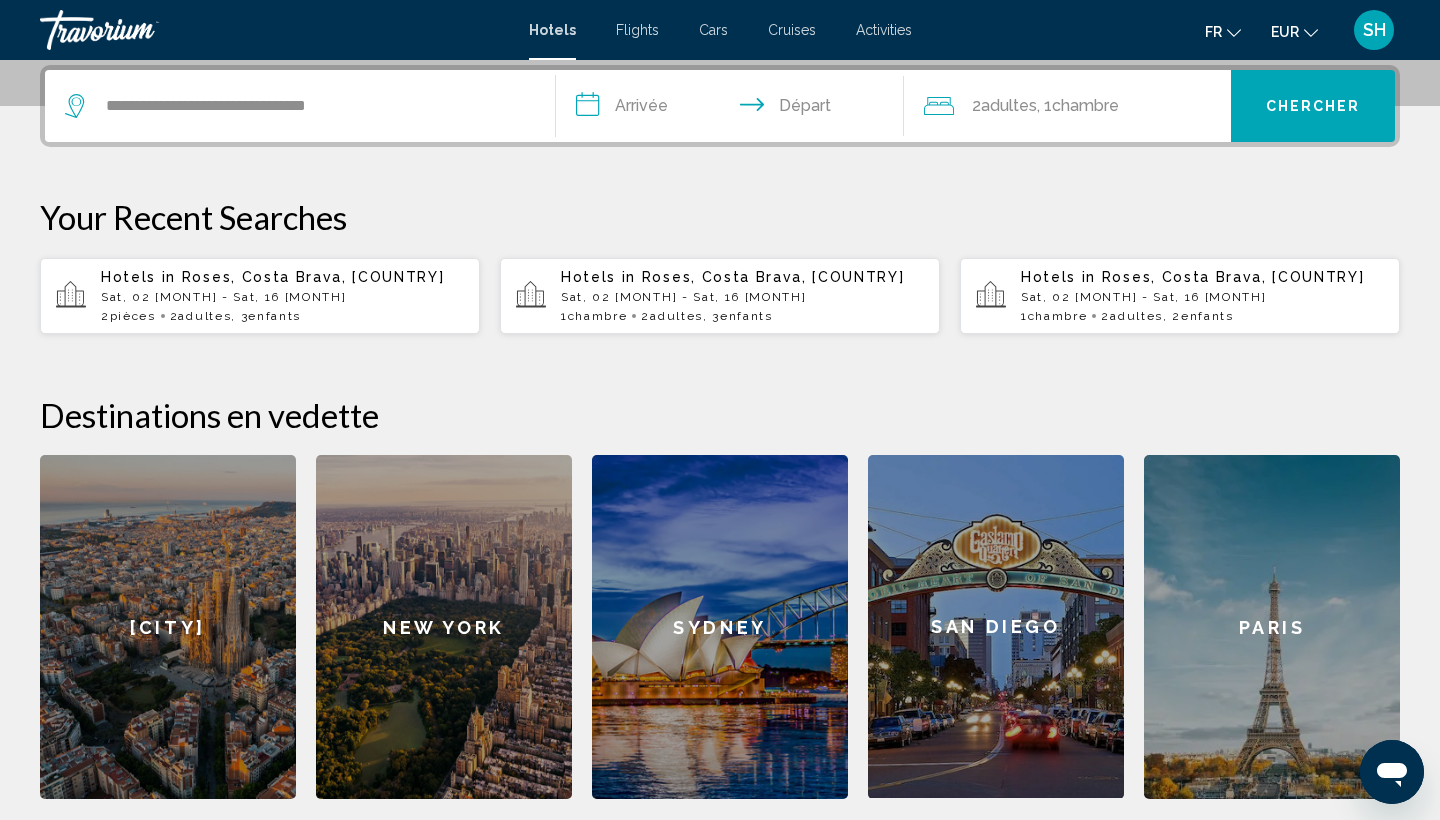 click on "**********" at bounding box center [734, 109] 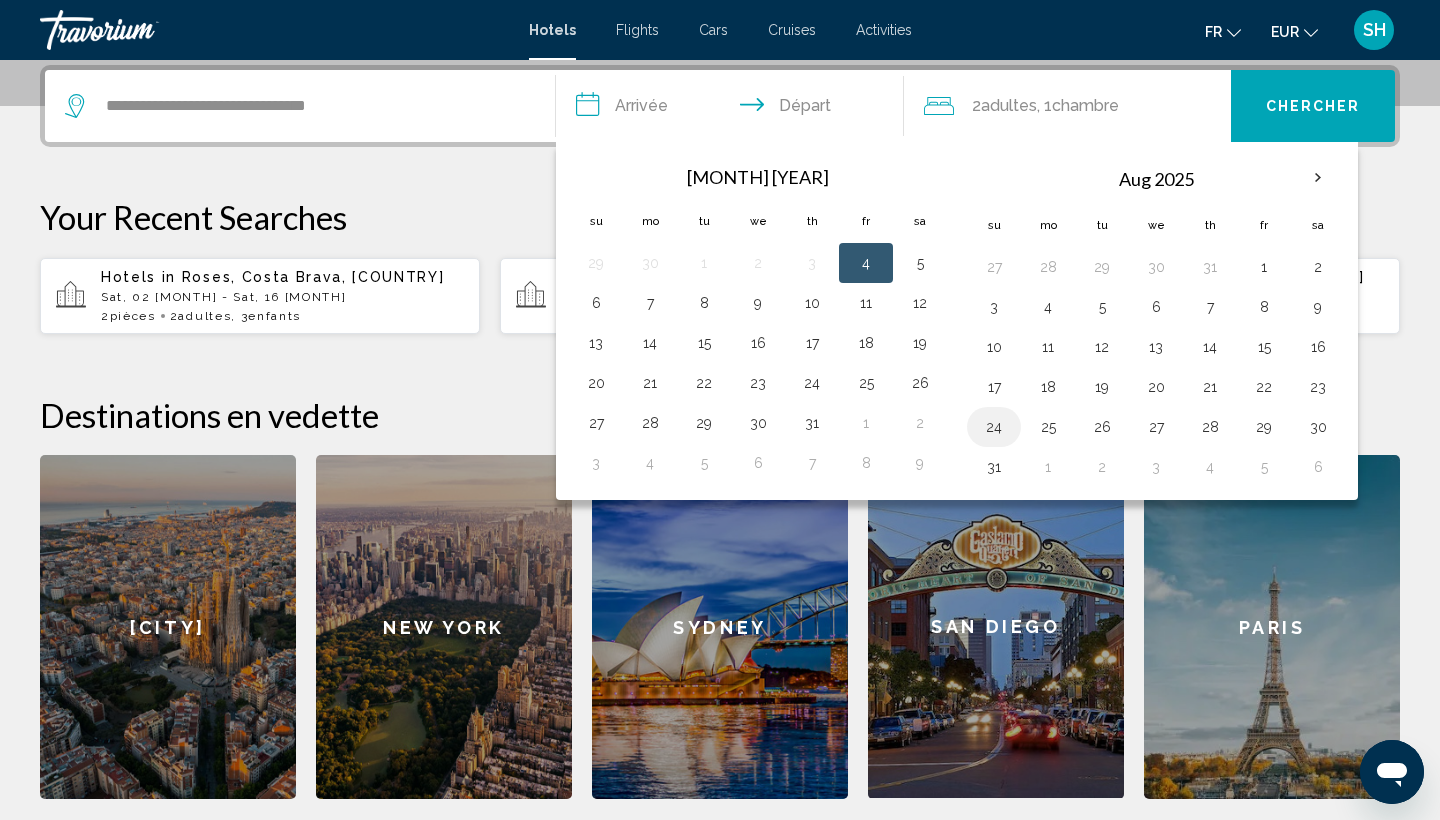 click on "24" at bounding box center (994, 427) 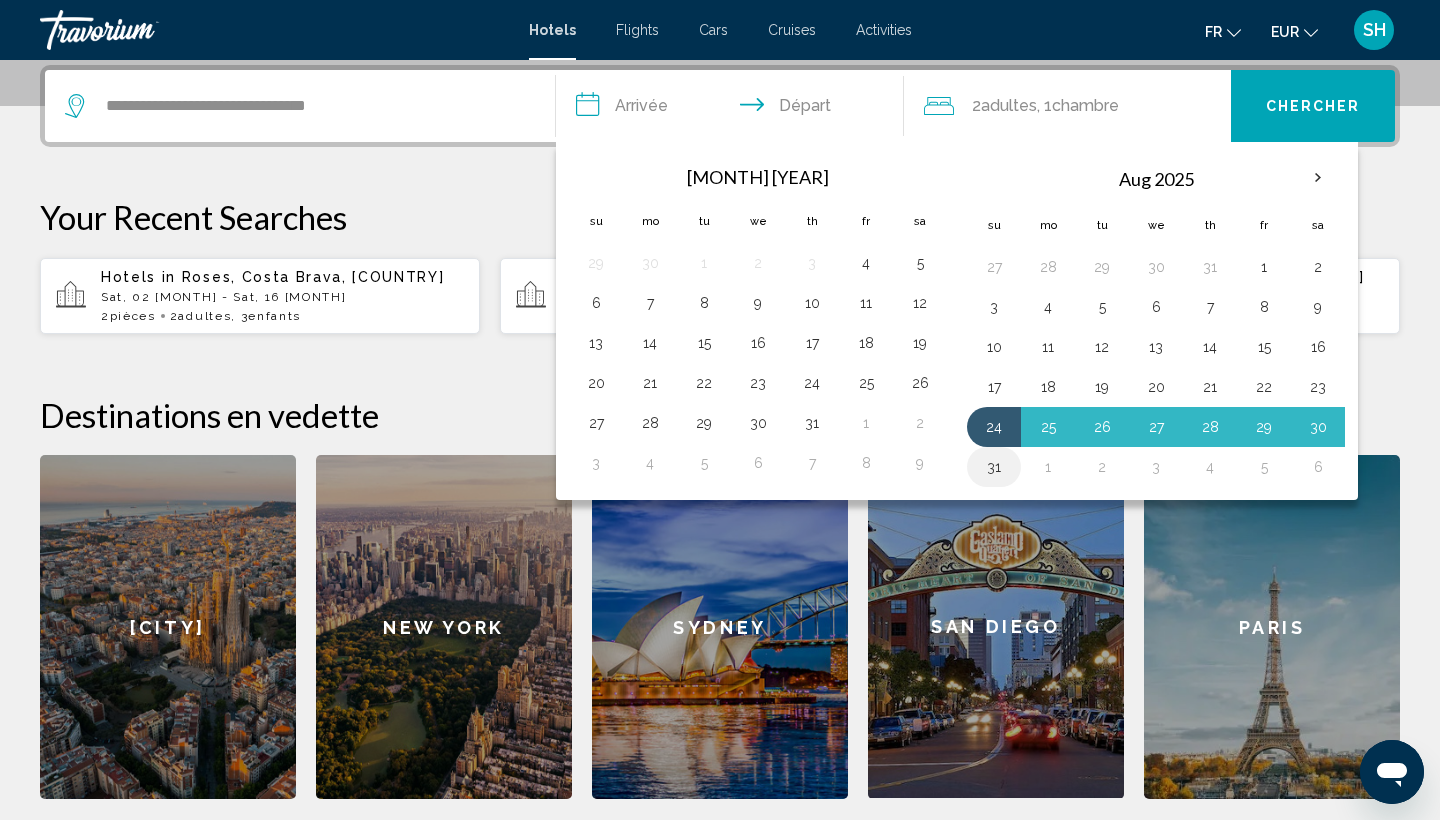 click on "31" at bounding box center [994, 467] 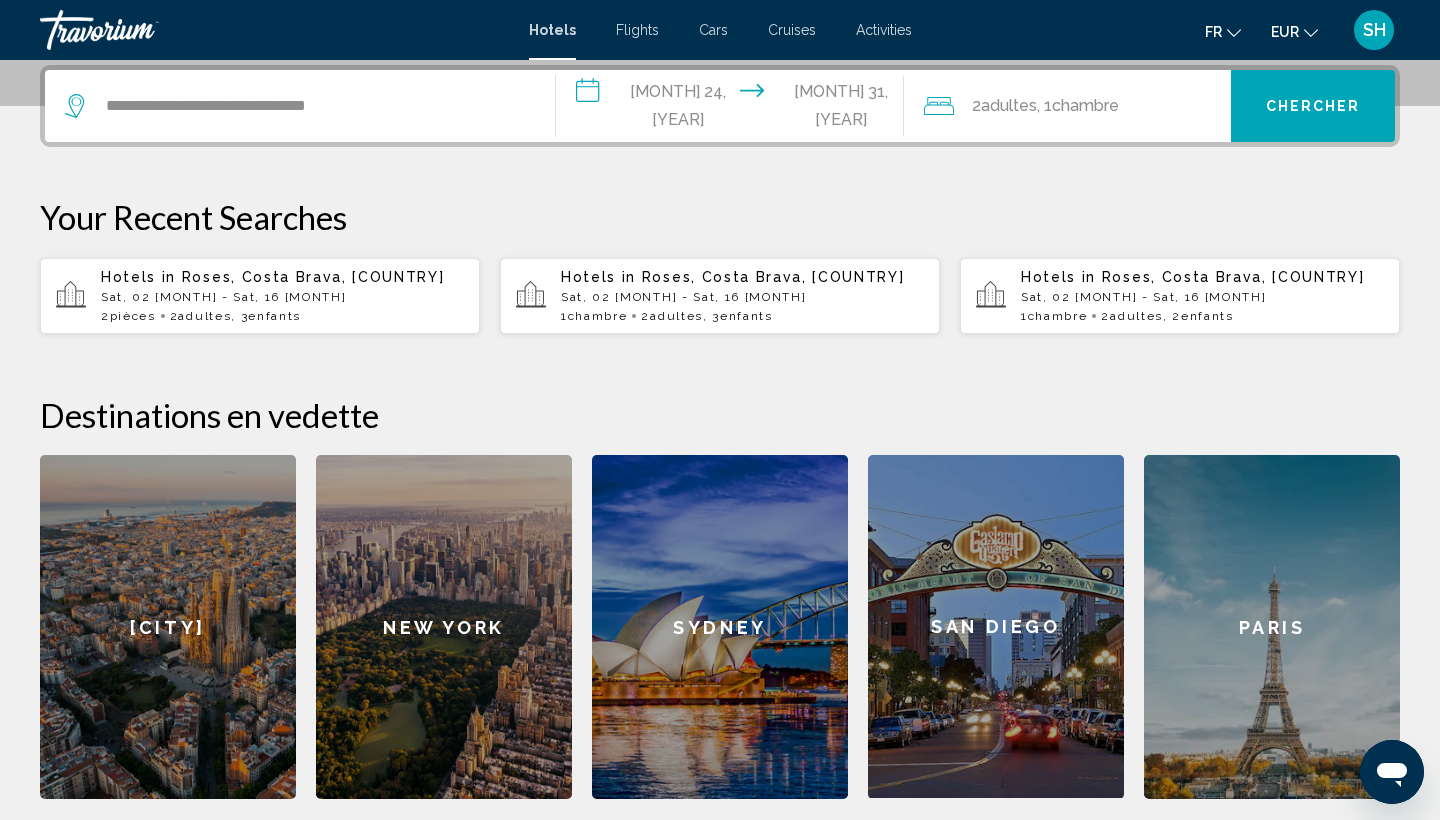 click on "Chambre" at bounding box center (1085, 105) 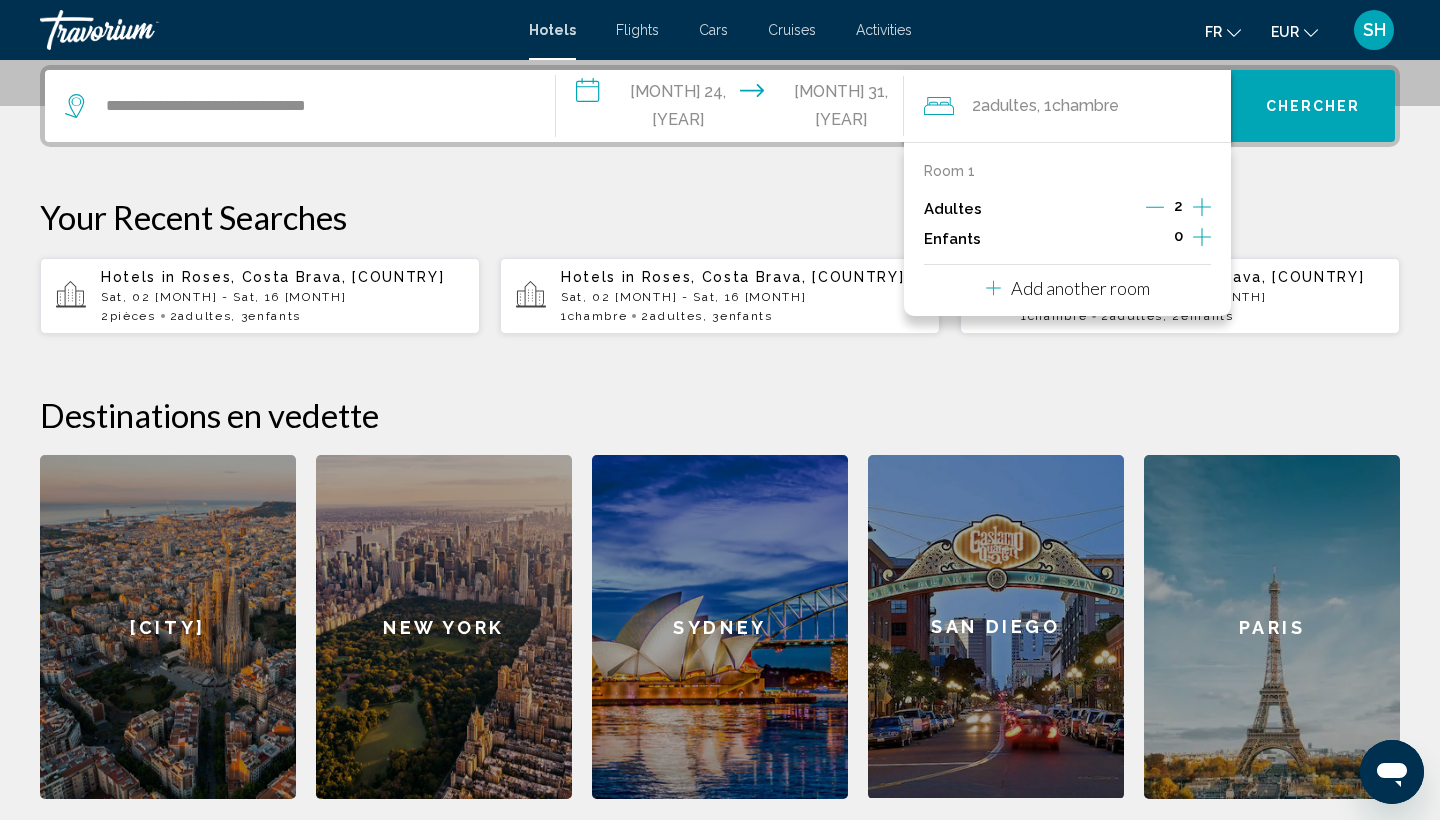 click at bounding box center (1202, 237) 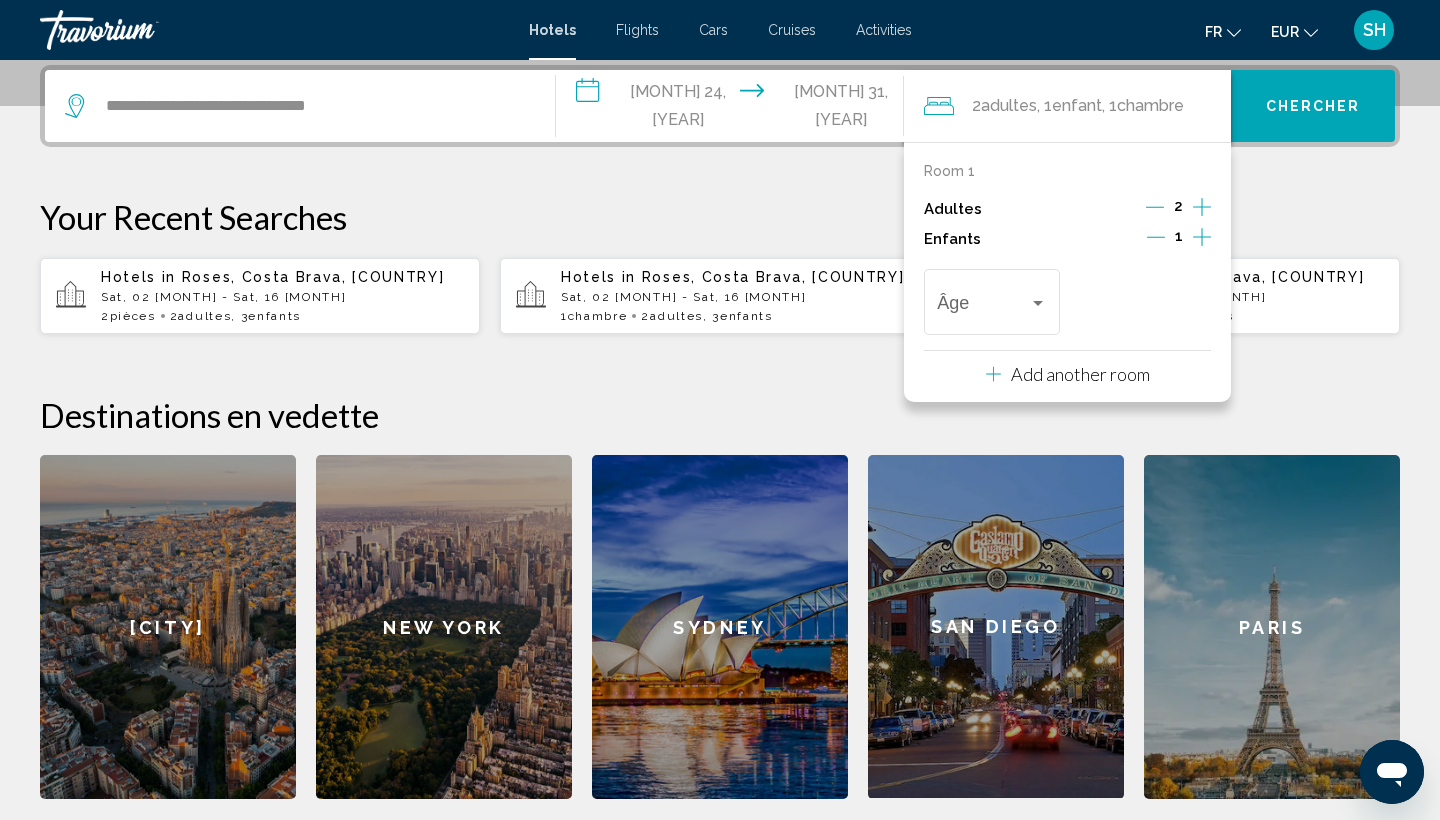 click at bounding box center (1202, 237) 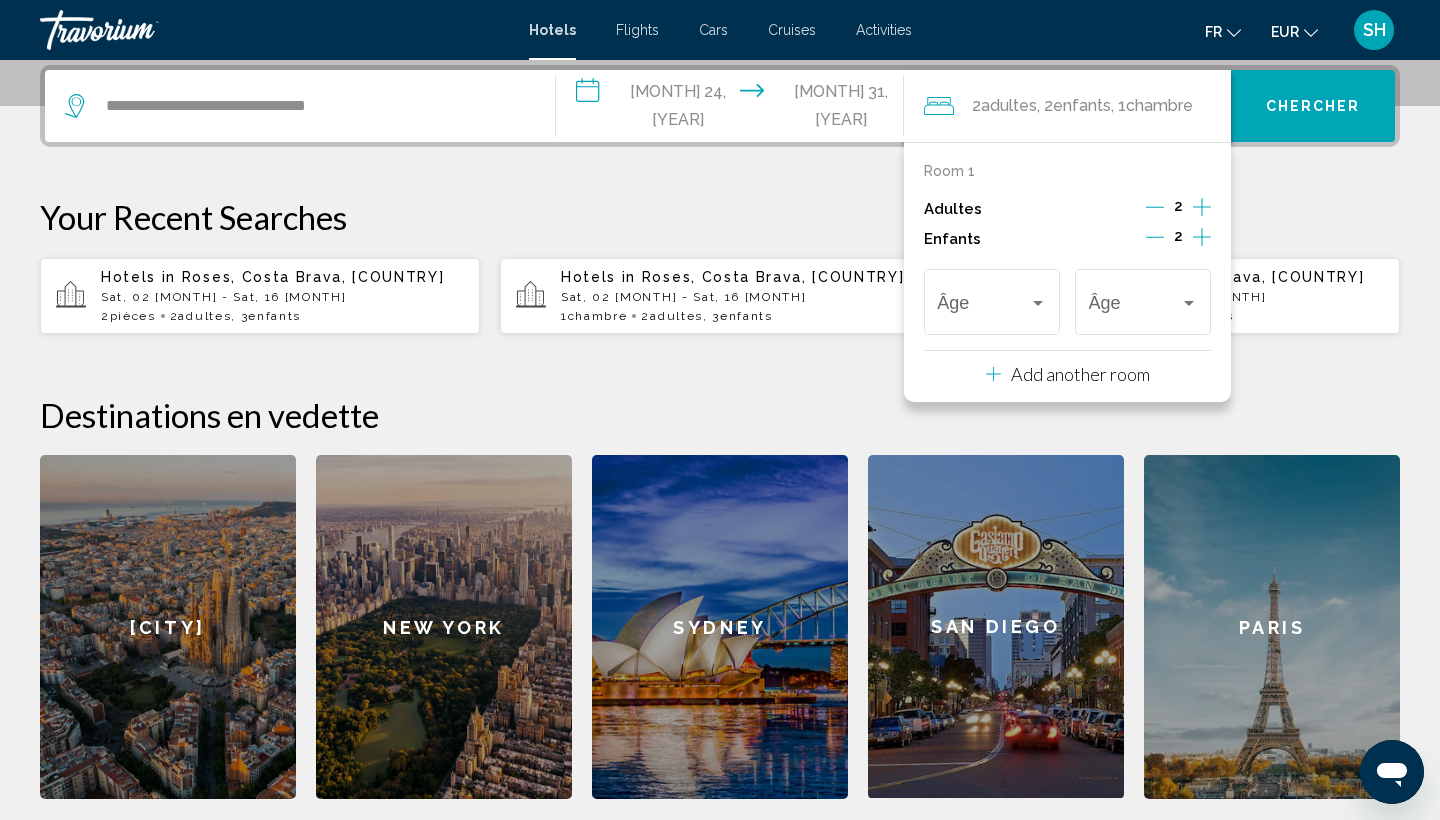 click on "Âge Âge" at bounding box center (1068, 302) 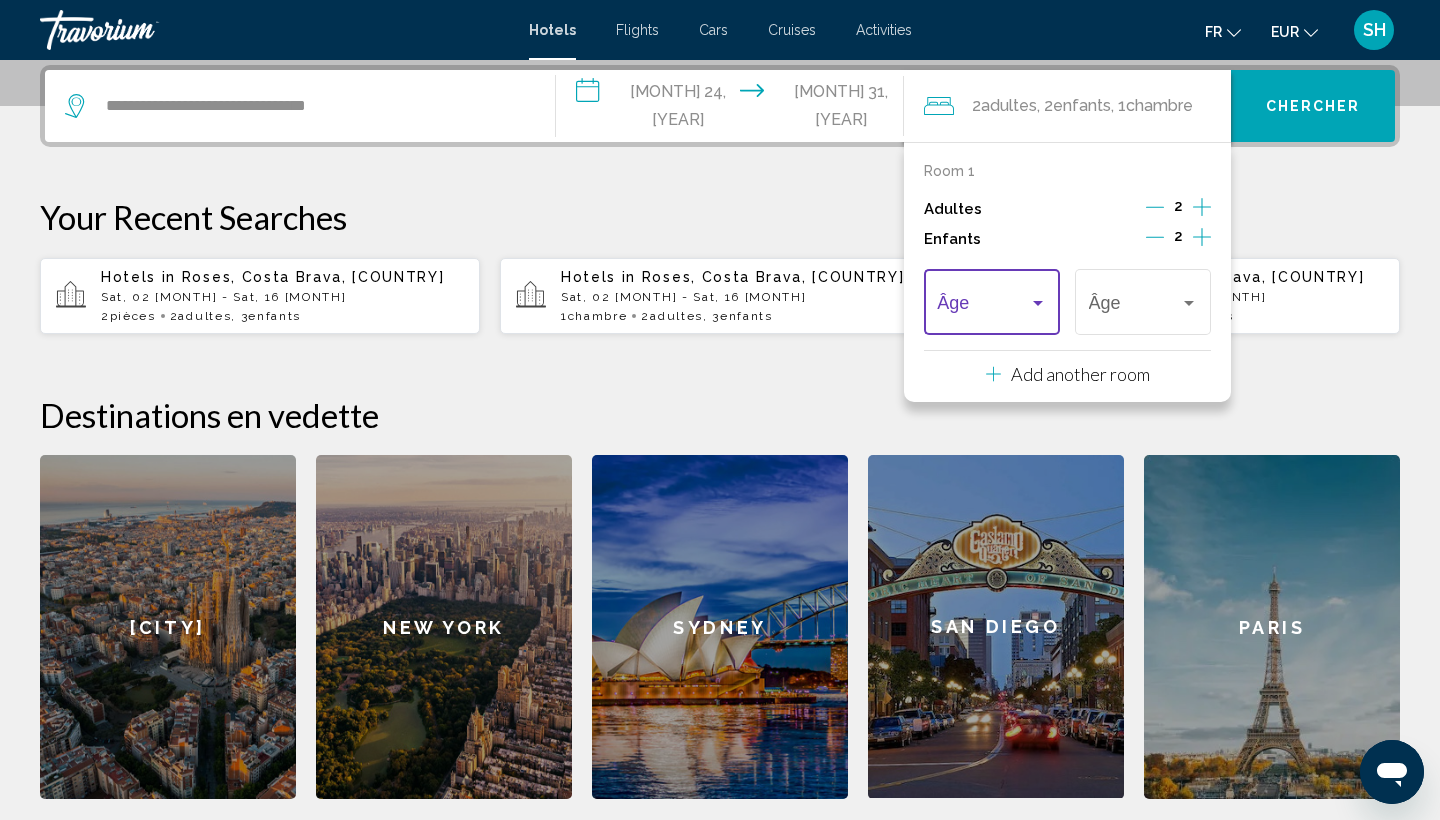 click at bounding box center (982, 307) 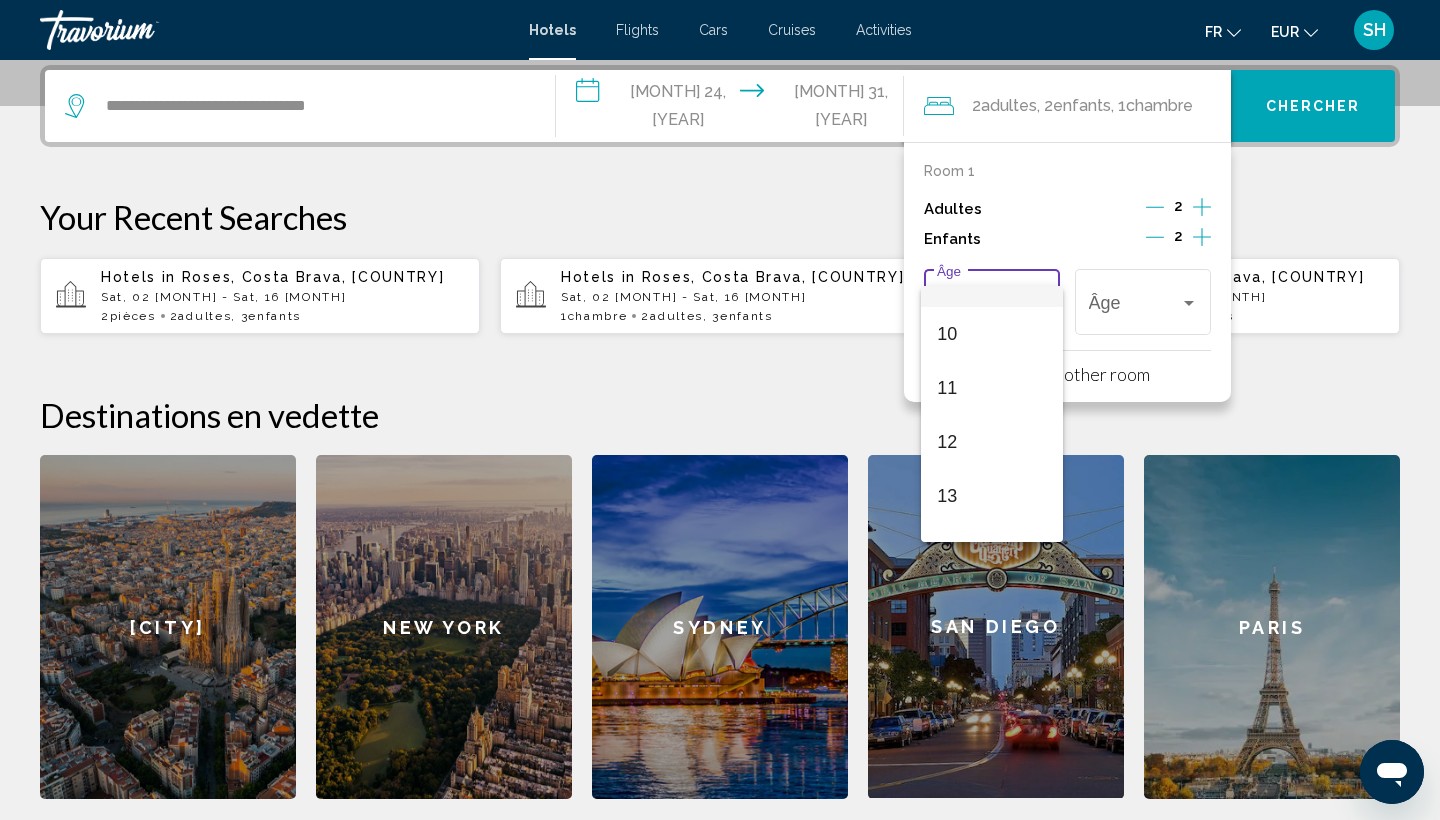 scroll, scrollTop: 534, scrollLeft: 0, axis: vertical 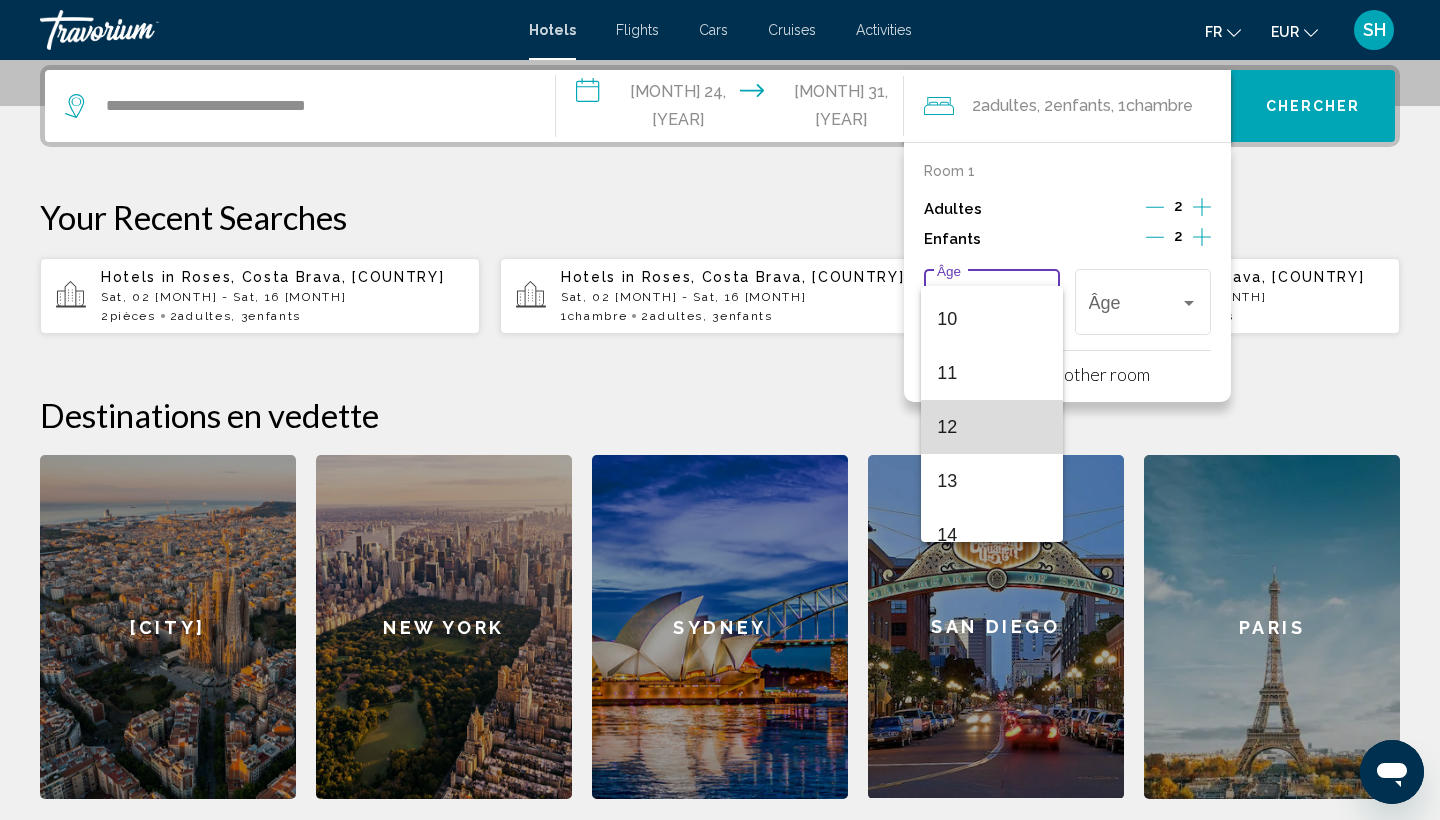 click on "12" at bounding box center (991, 427) 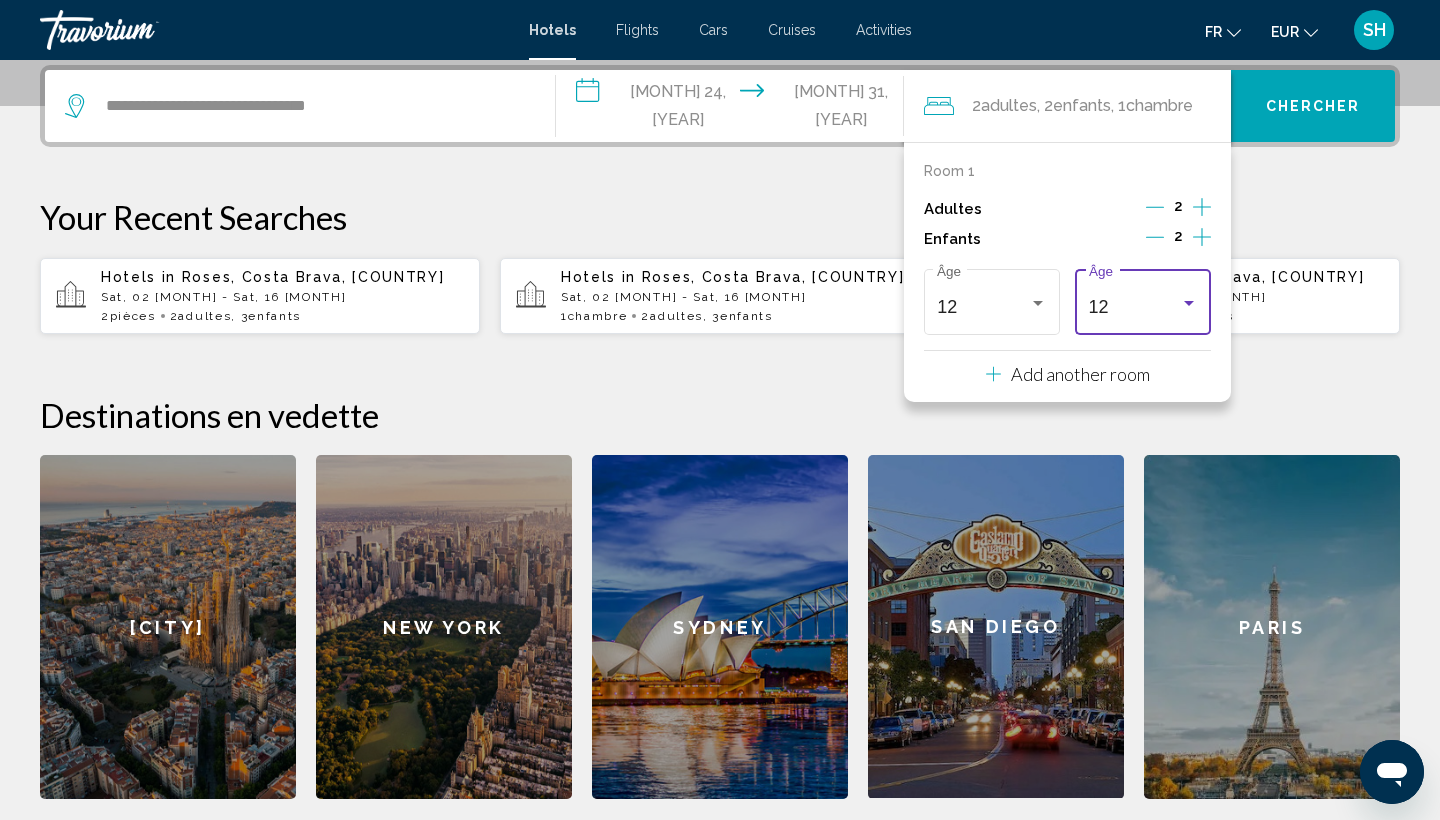click on "12 Âge" at bounding box center (1143, 299) 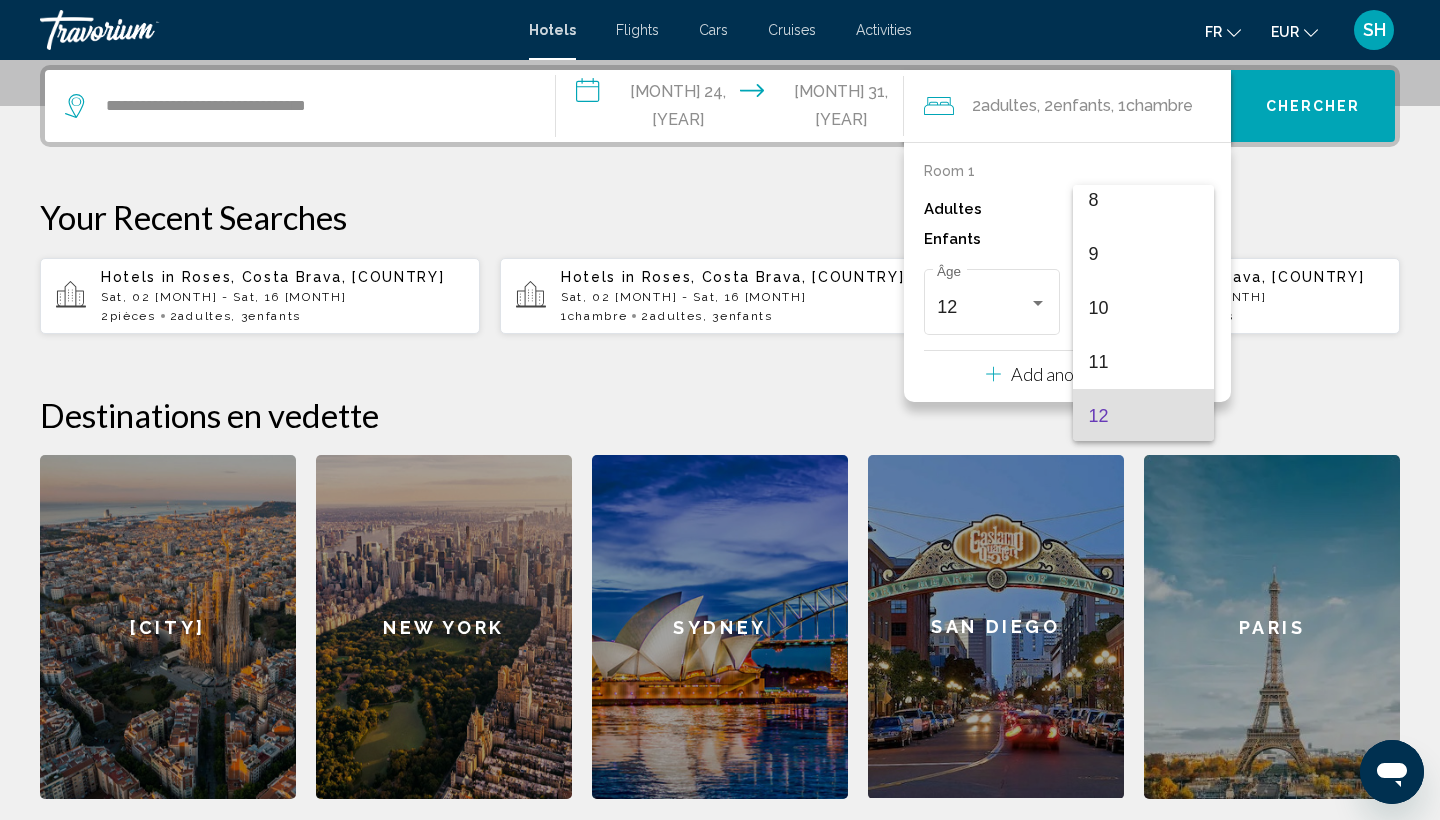 scroll, scrollTop: 435, scrollLeft: 0, axis: vertical 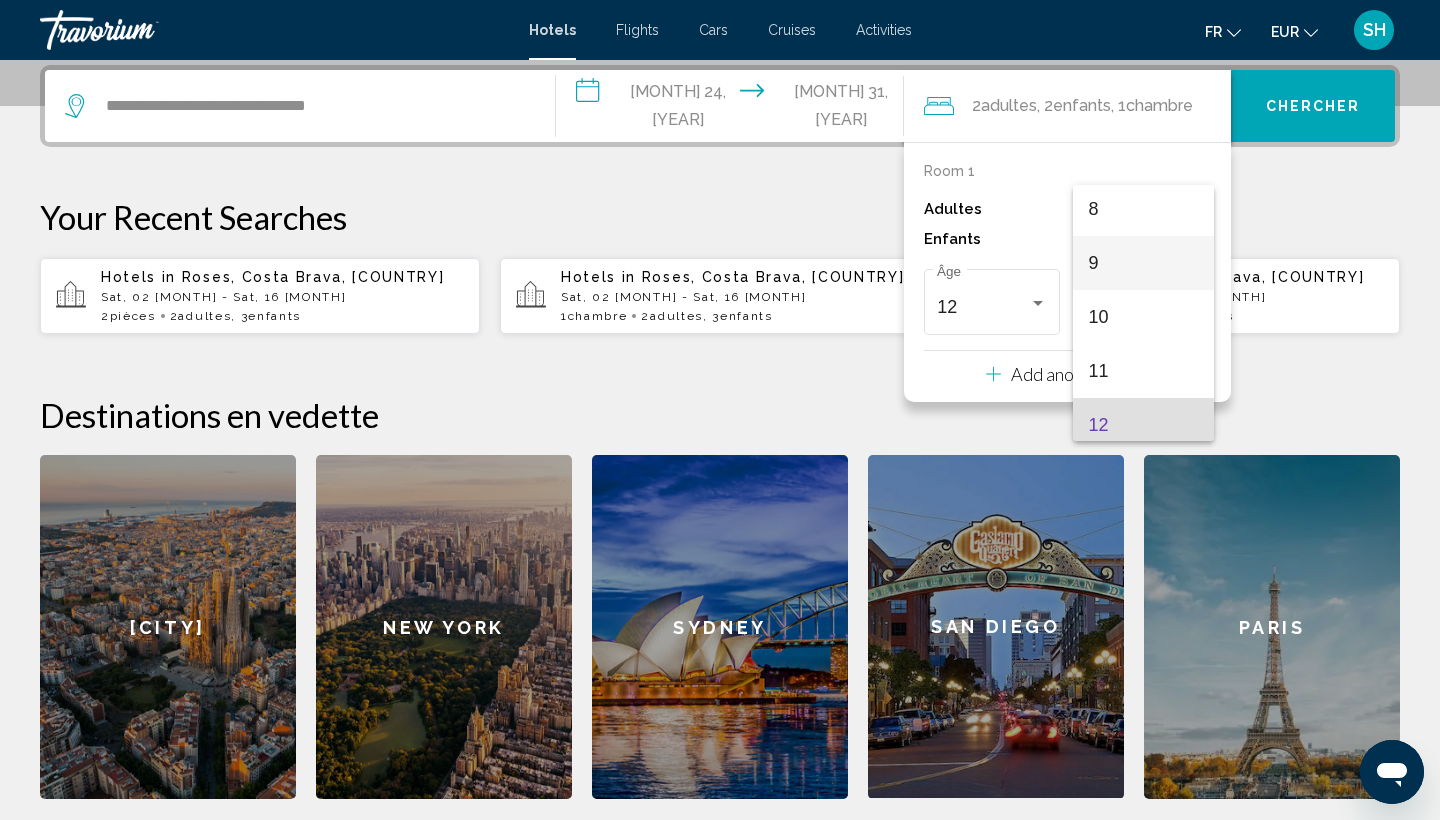 click on "[NUMBER]" at bounding box center [1143, 263] 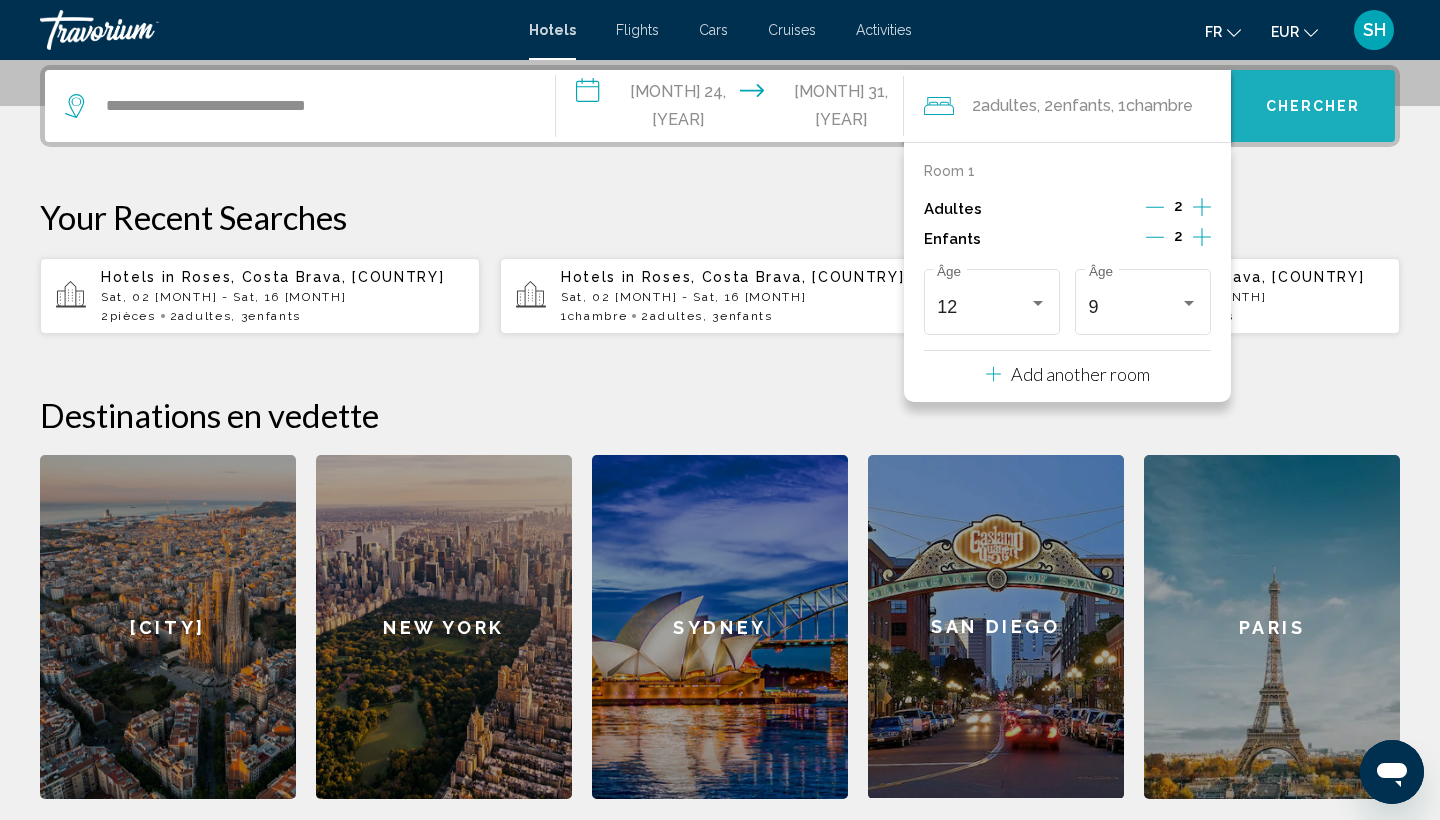 click on "Chercher" at bounding box center (1313, 106) 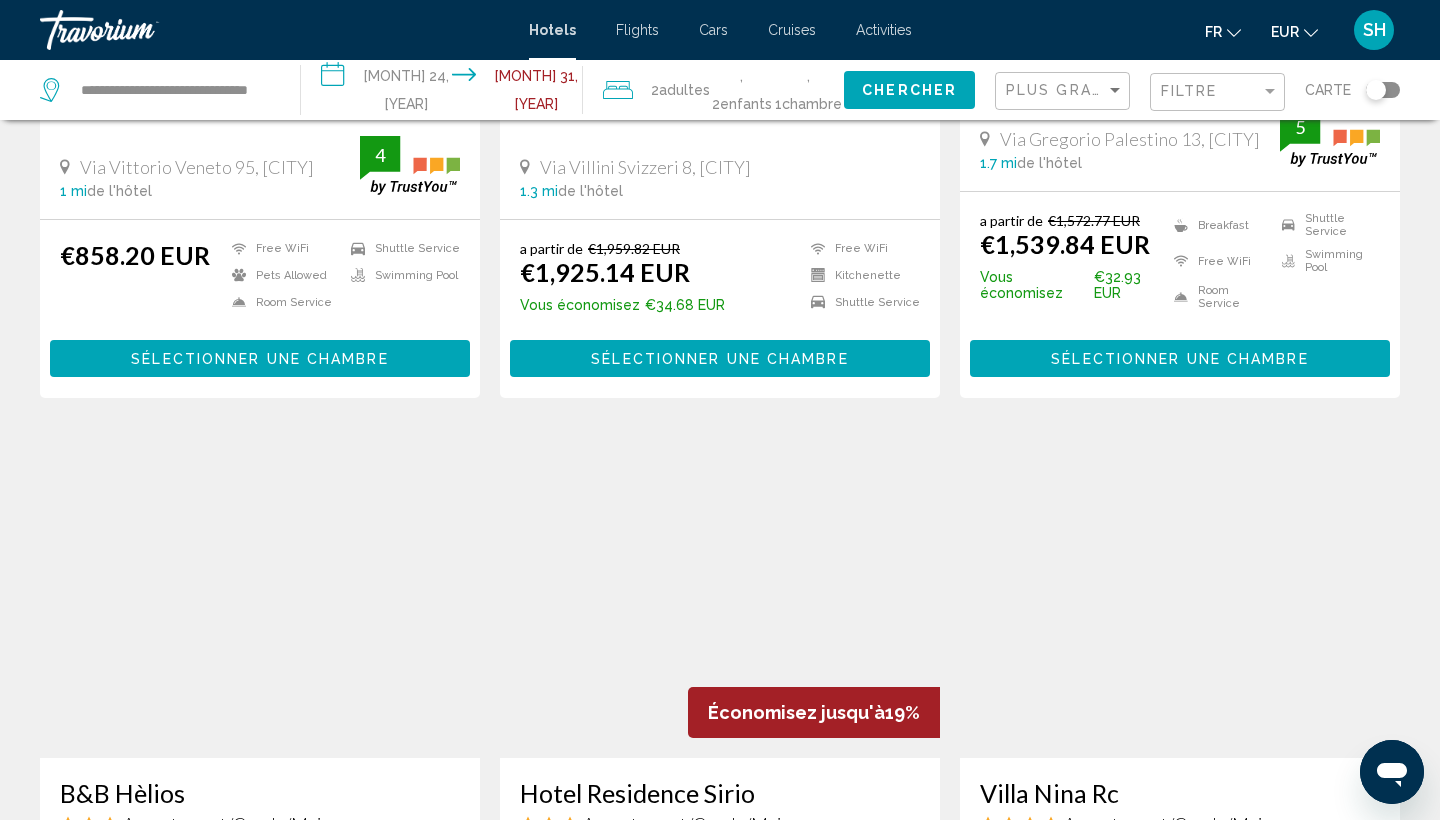 scroll, scrollTop: 0, scrollLeft: 0, axis: both 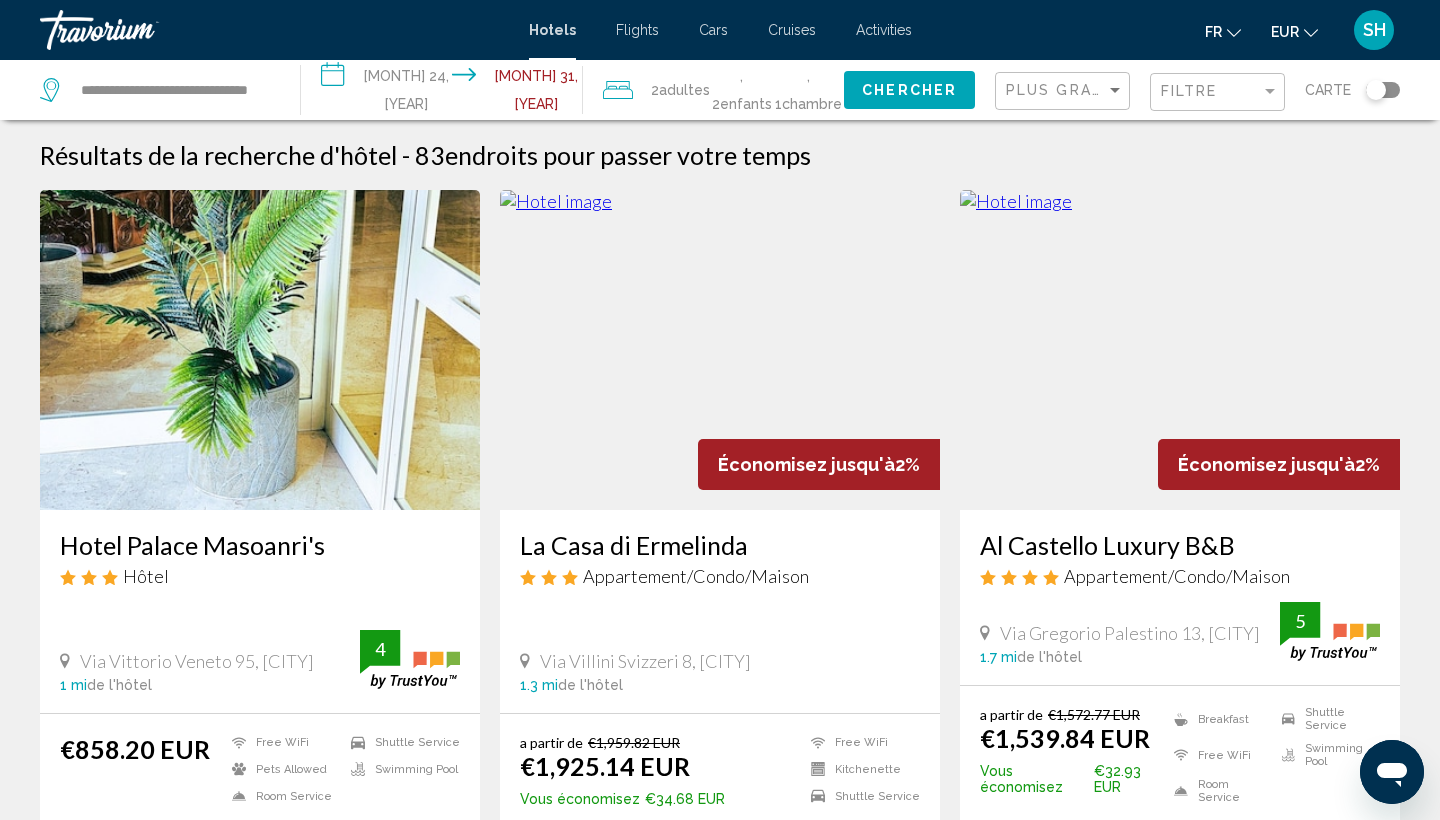 click on "Plus grandes économies" at bounding box center [1065, 91] 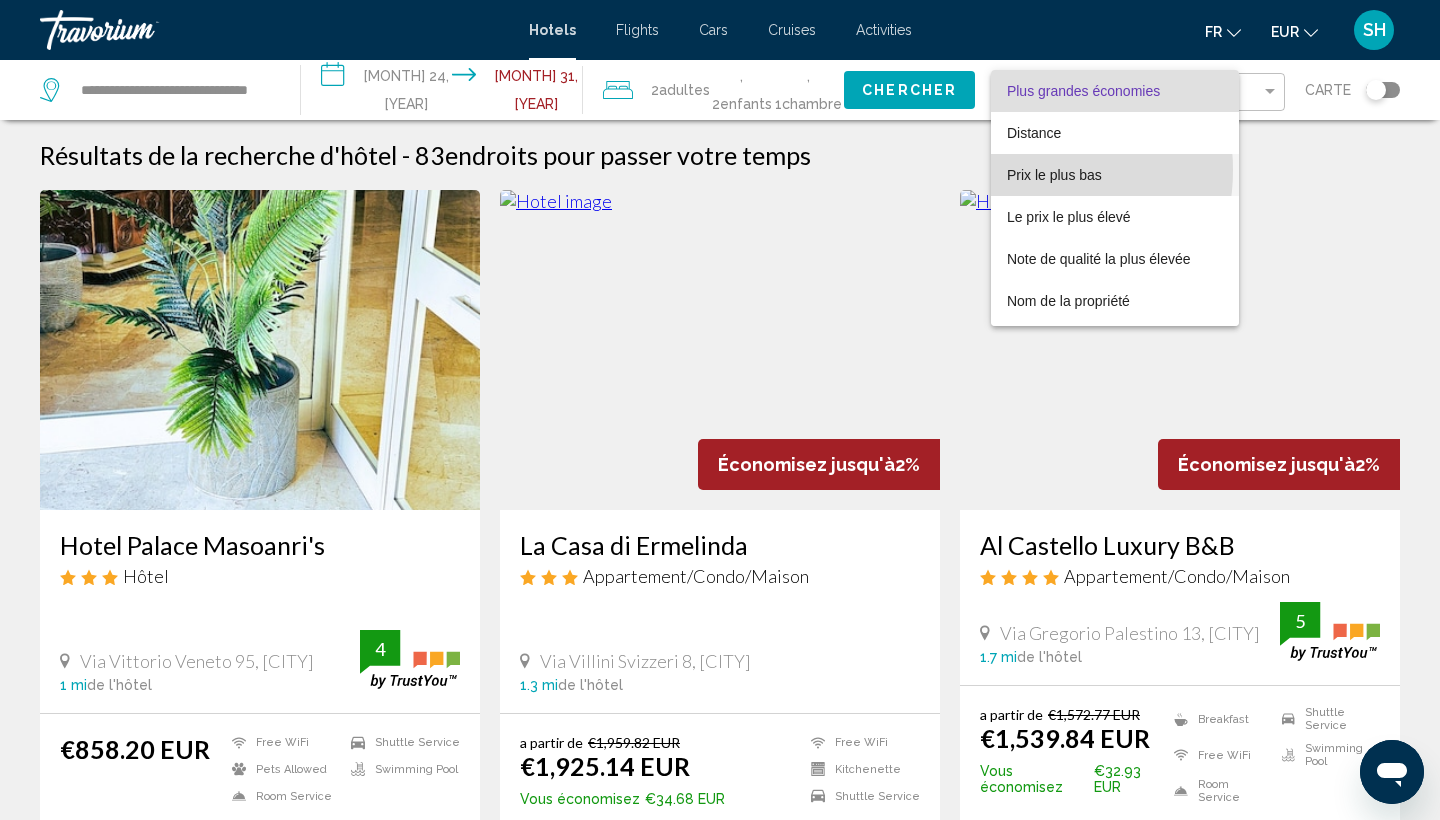 click on "Prix le plus bas" at bounding box center [1054, 175] 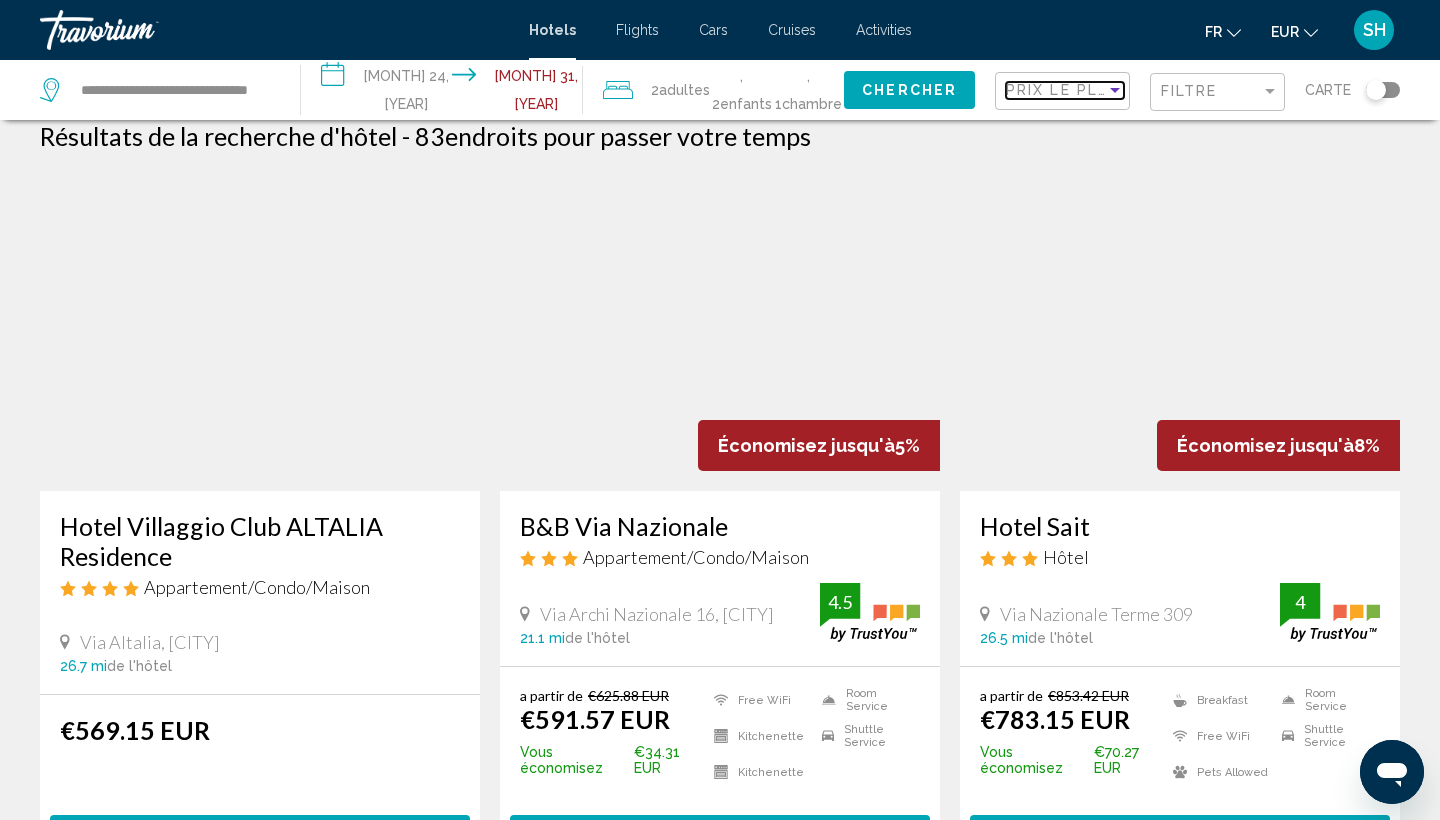 scroll, scrollTop: 28, scrollLeft: 0, axis: vertical 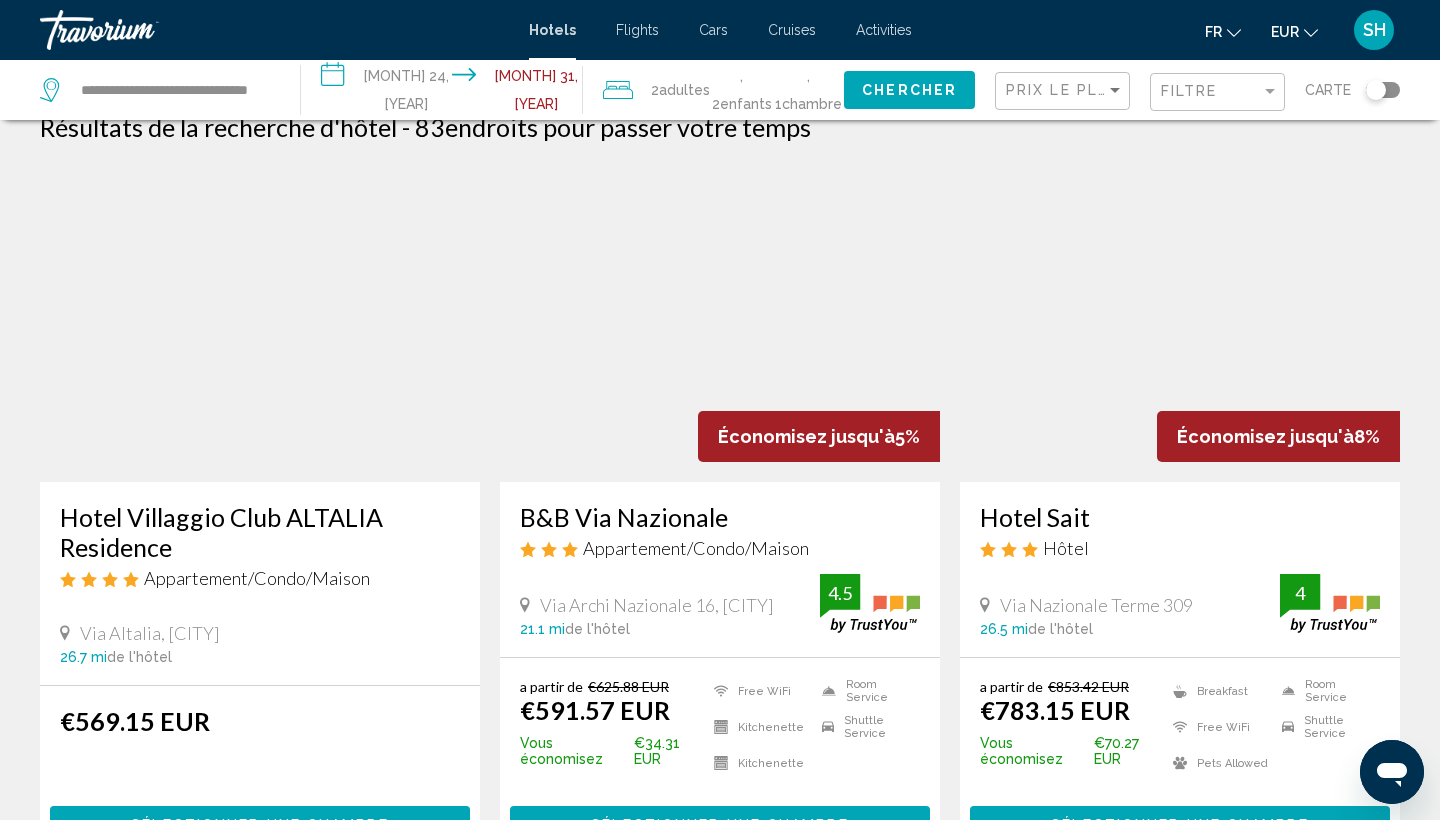click at bounding box center [260, 322] 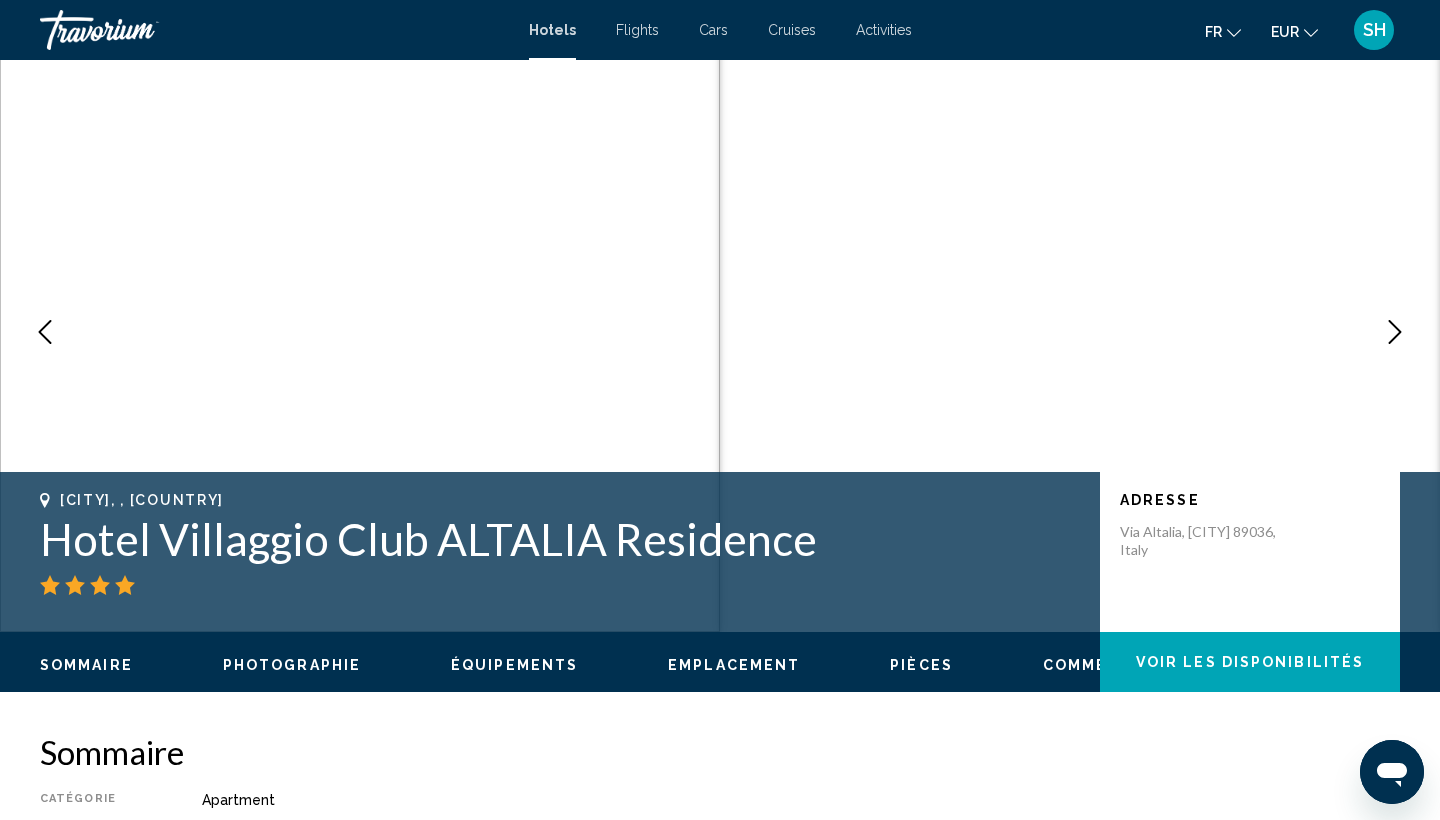 scroll, scrollTop: 0, scrollLeft: 0, axis: both 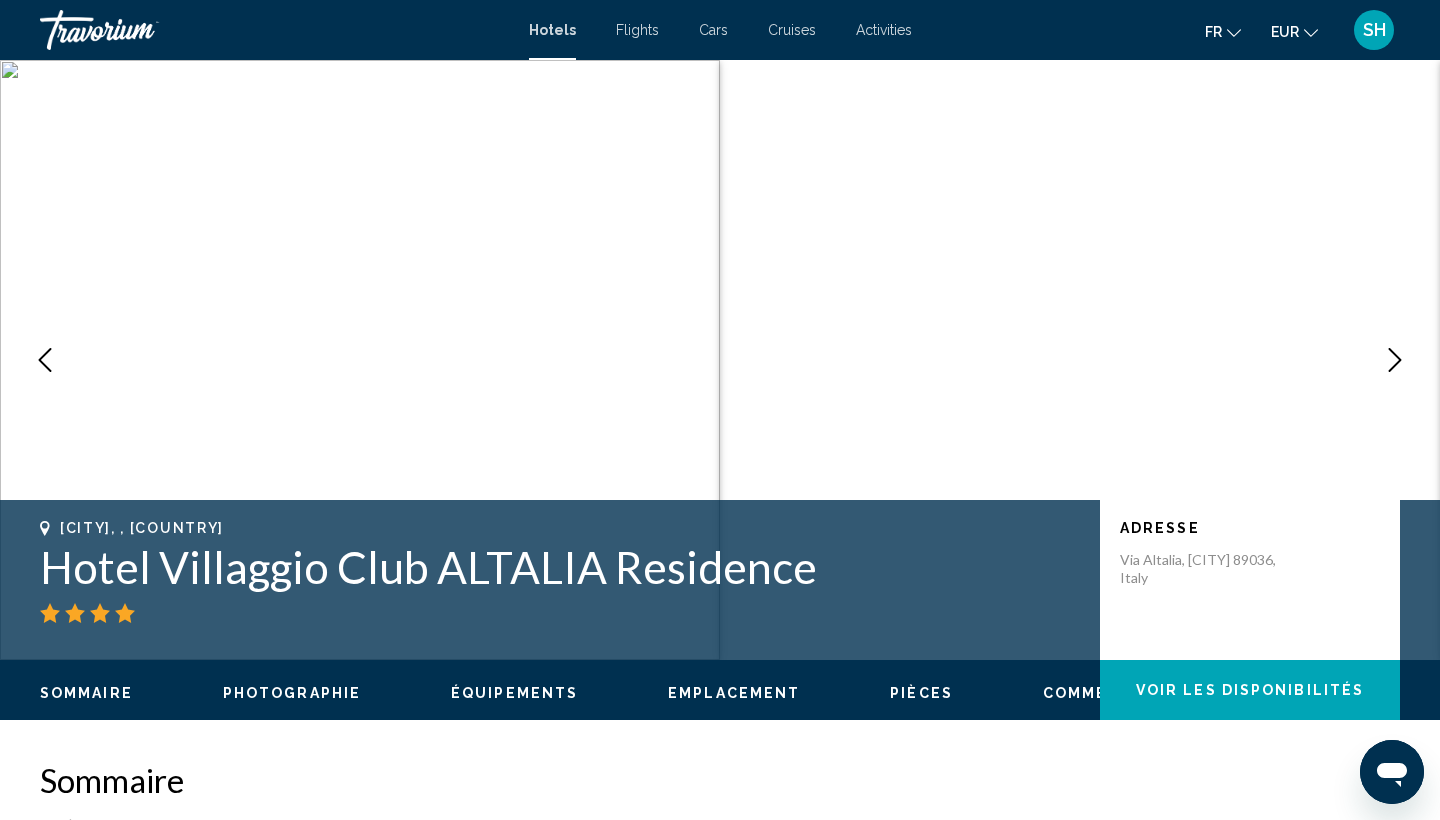 click at bounding box center (1395, 360) 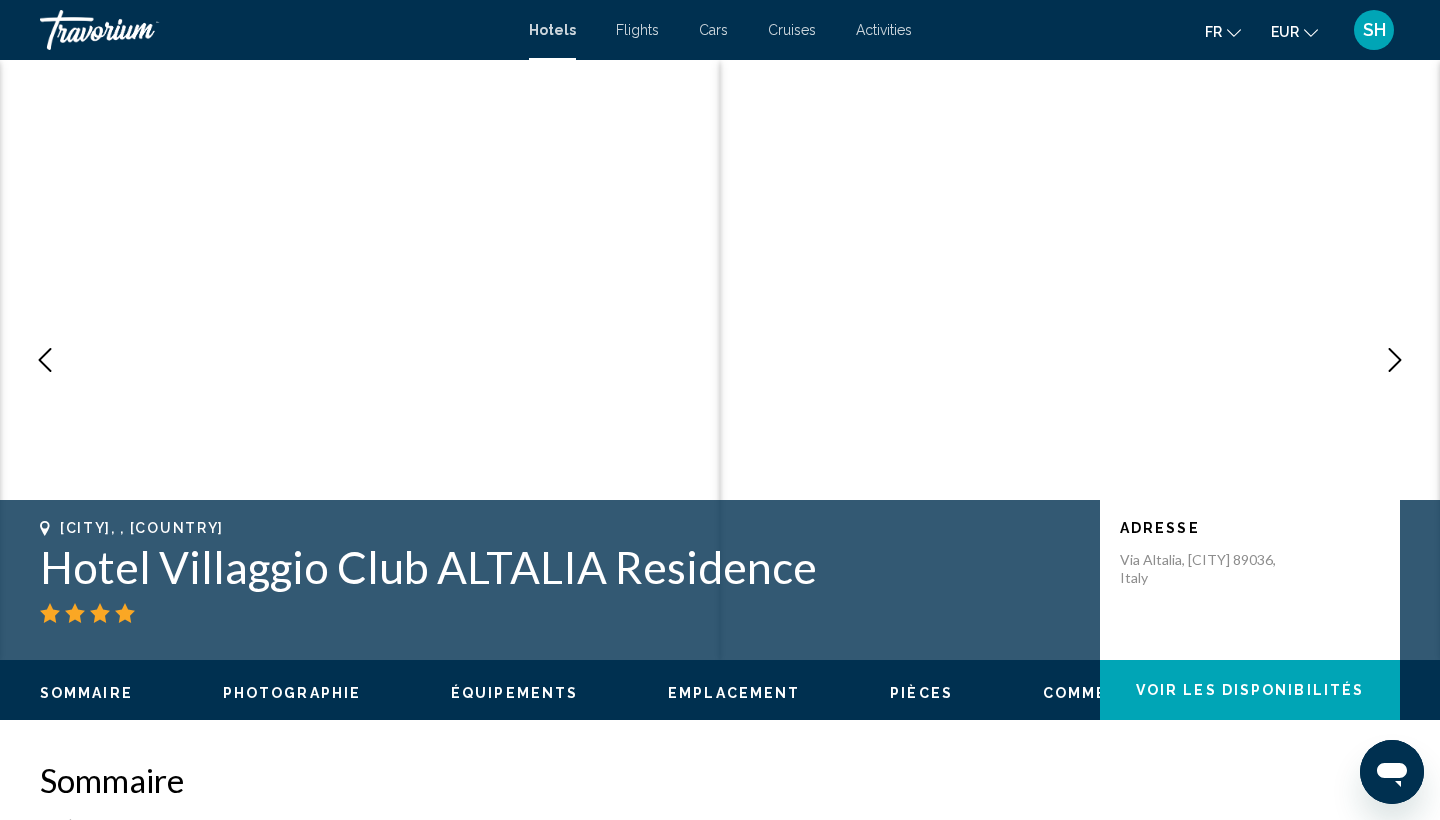 click at bounding box center (1395, 360) 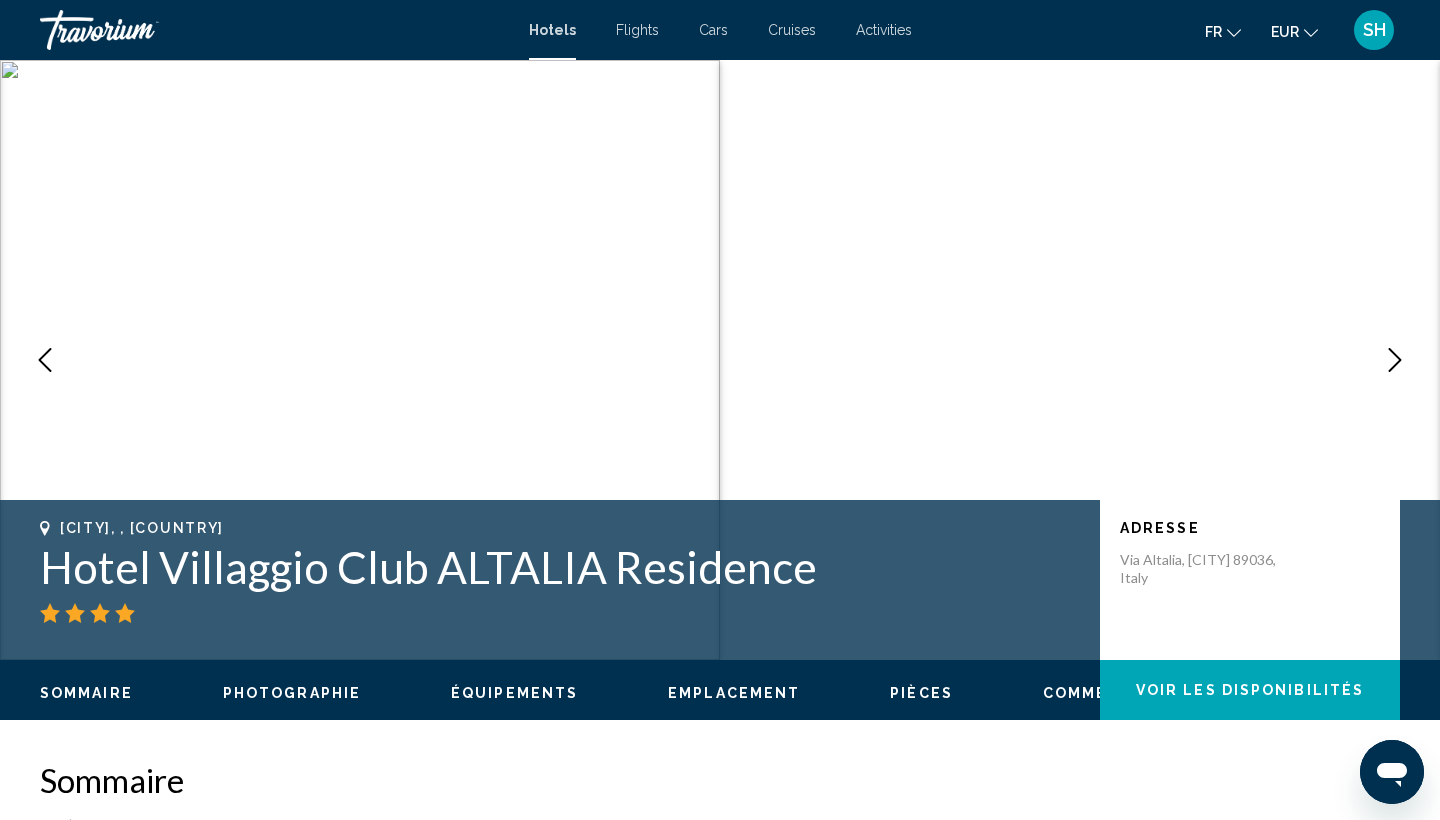 click at bounding box center (1395, 360) 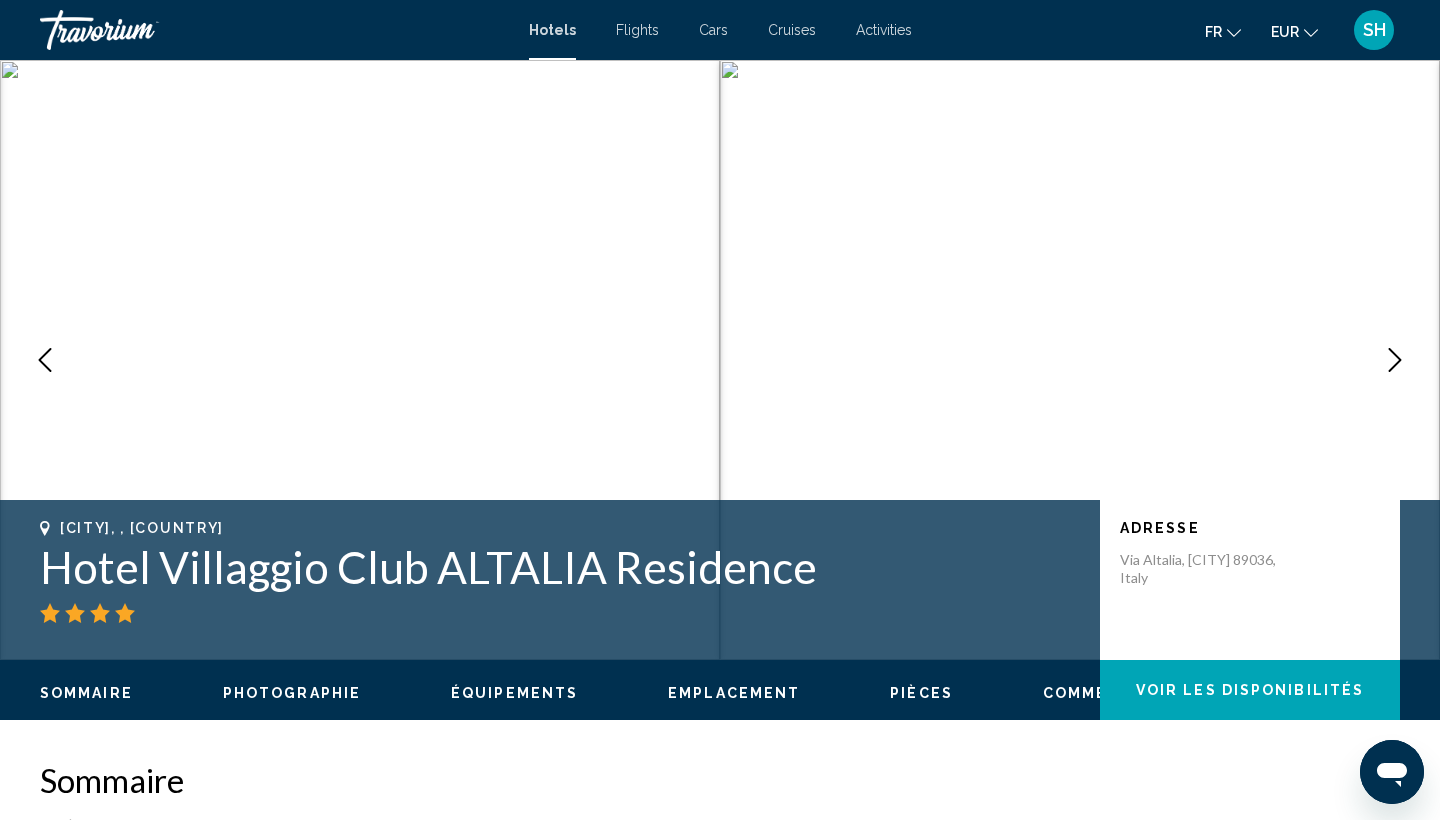 click at bounding box center [1395, 360] 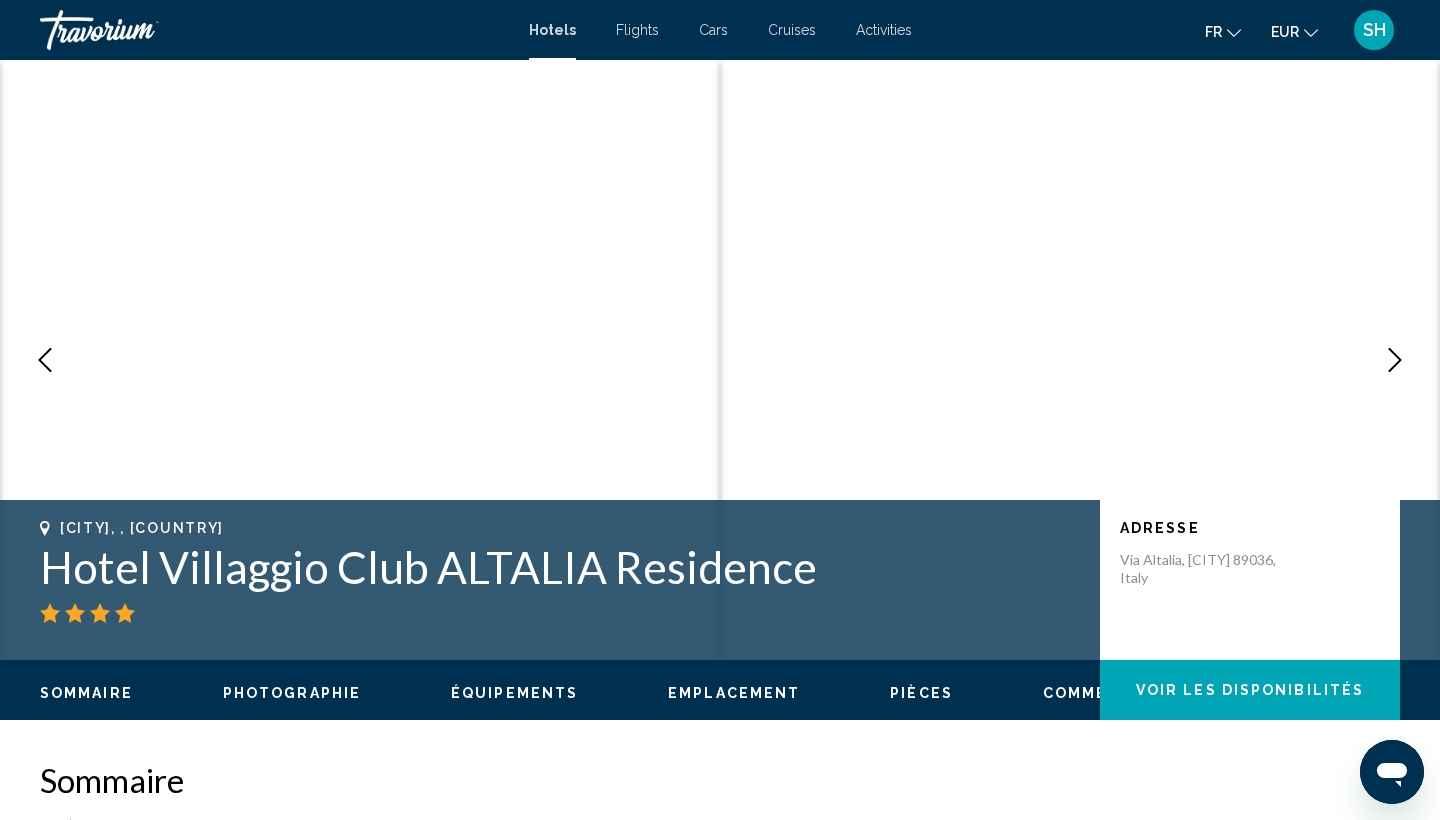 click at bounding box center [1395, 360] 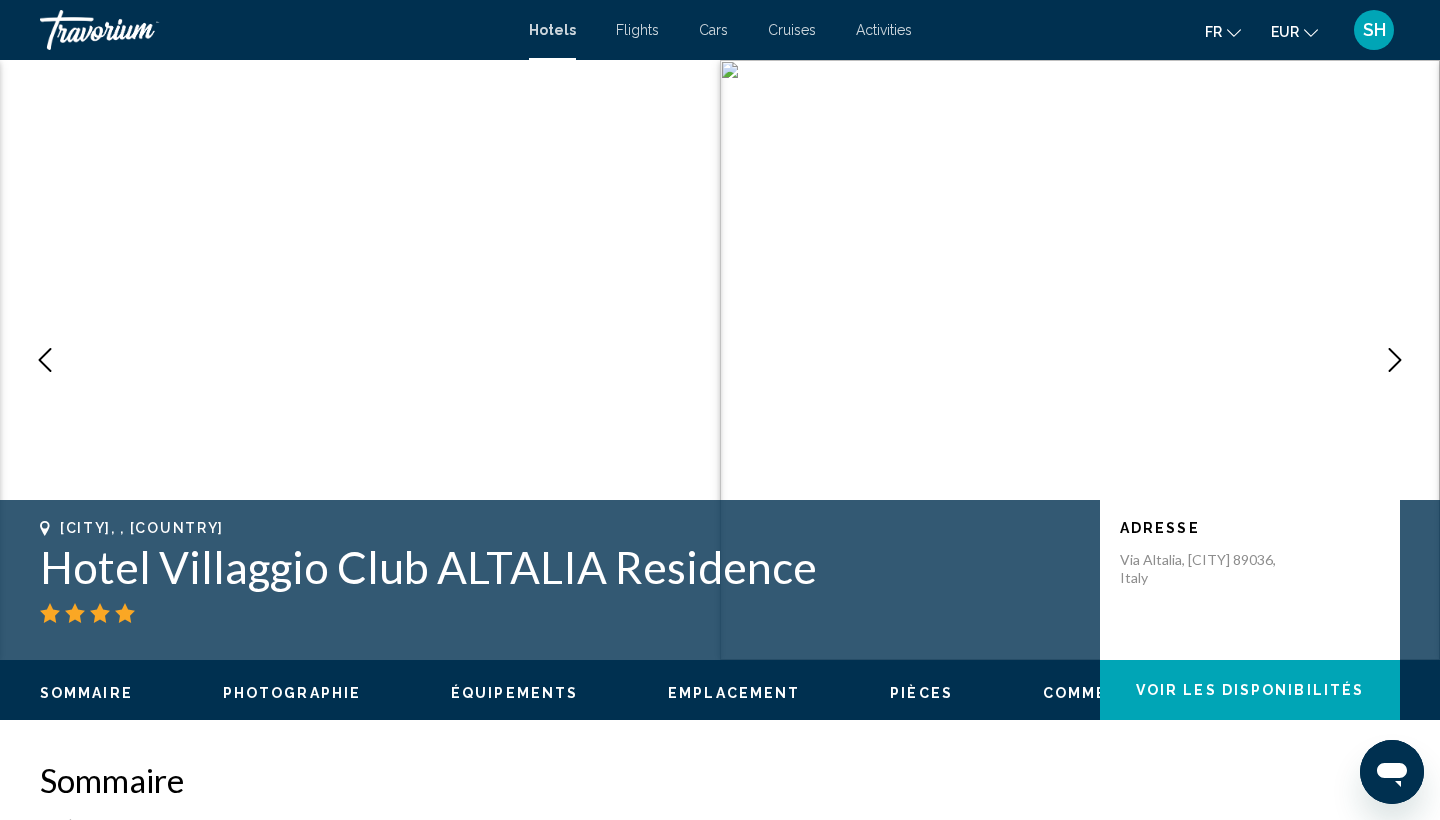 click at bounding box center (1395, 360) 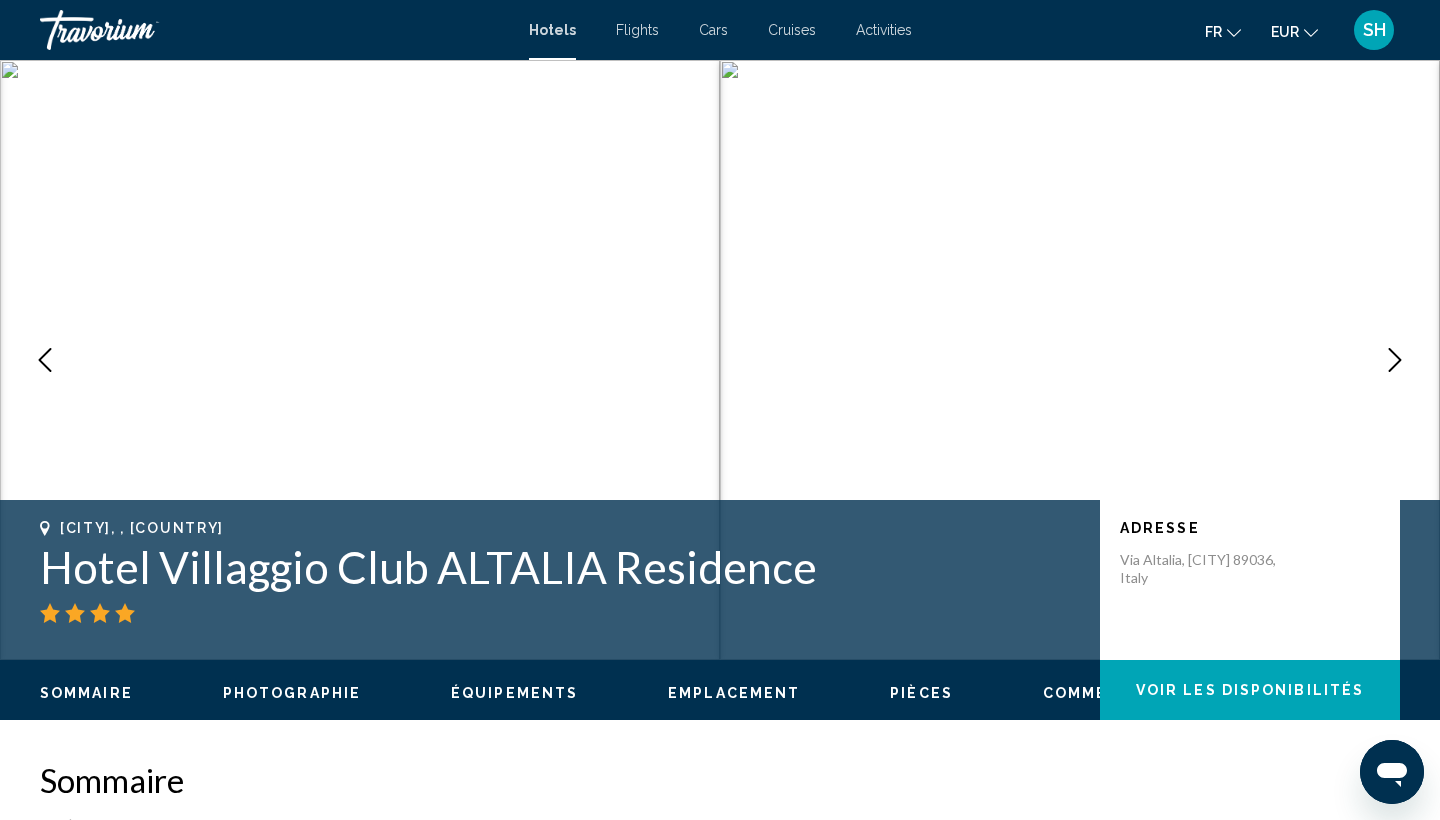 click at bounding box center [1395, 360] 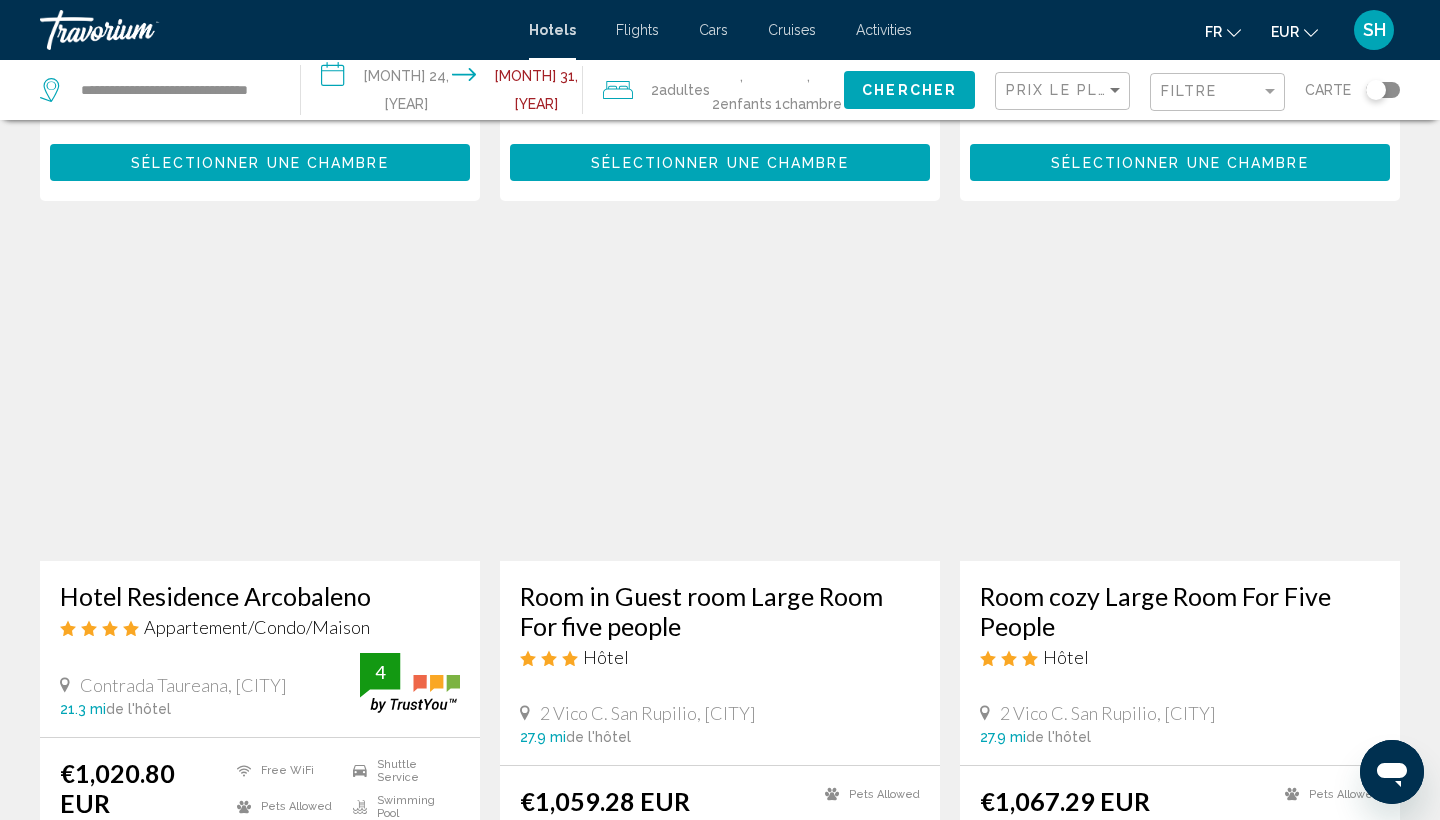 scroll, scrollTop: 2149, scrollLeft: 0, axis: vertical 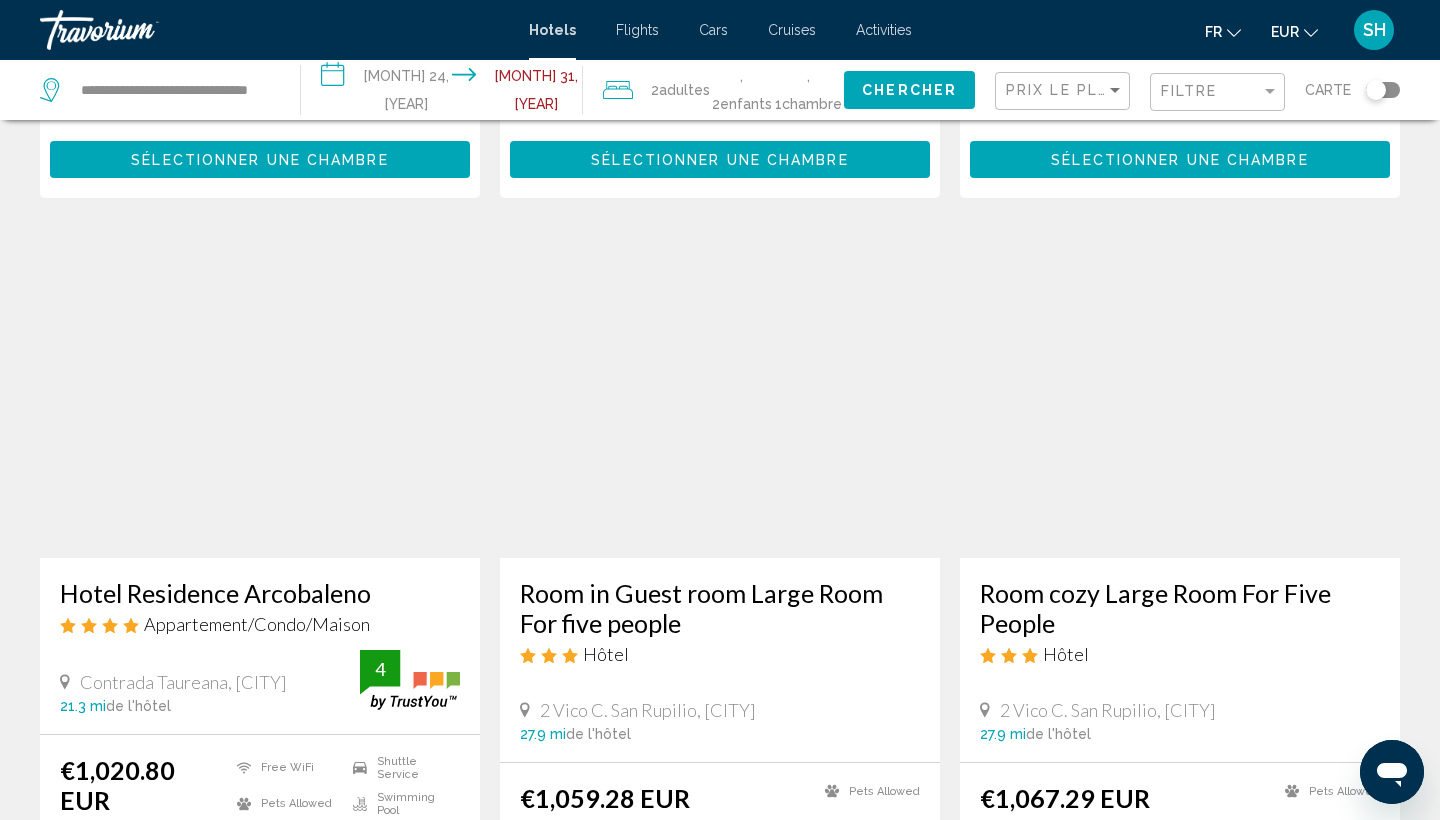 click at bounding box center (260, 398) 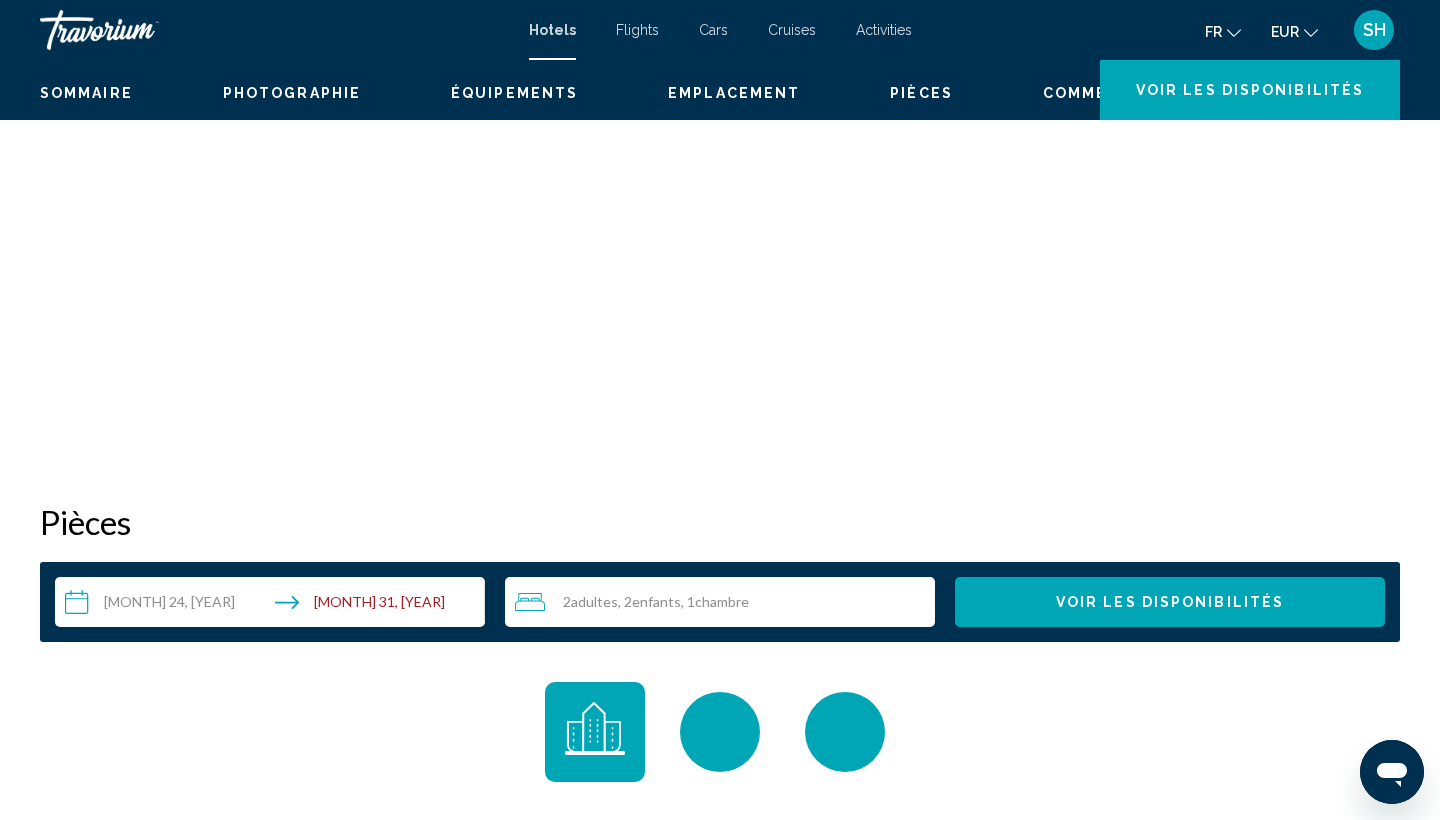 scroll, scrollTop: 0, scrollLeft: 0, axis: both 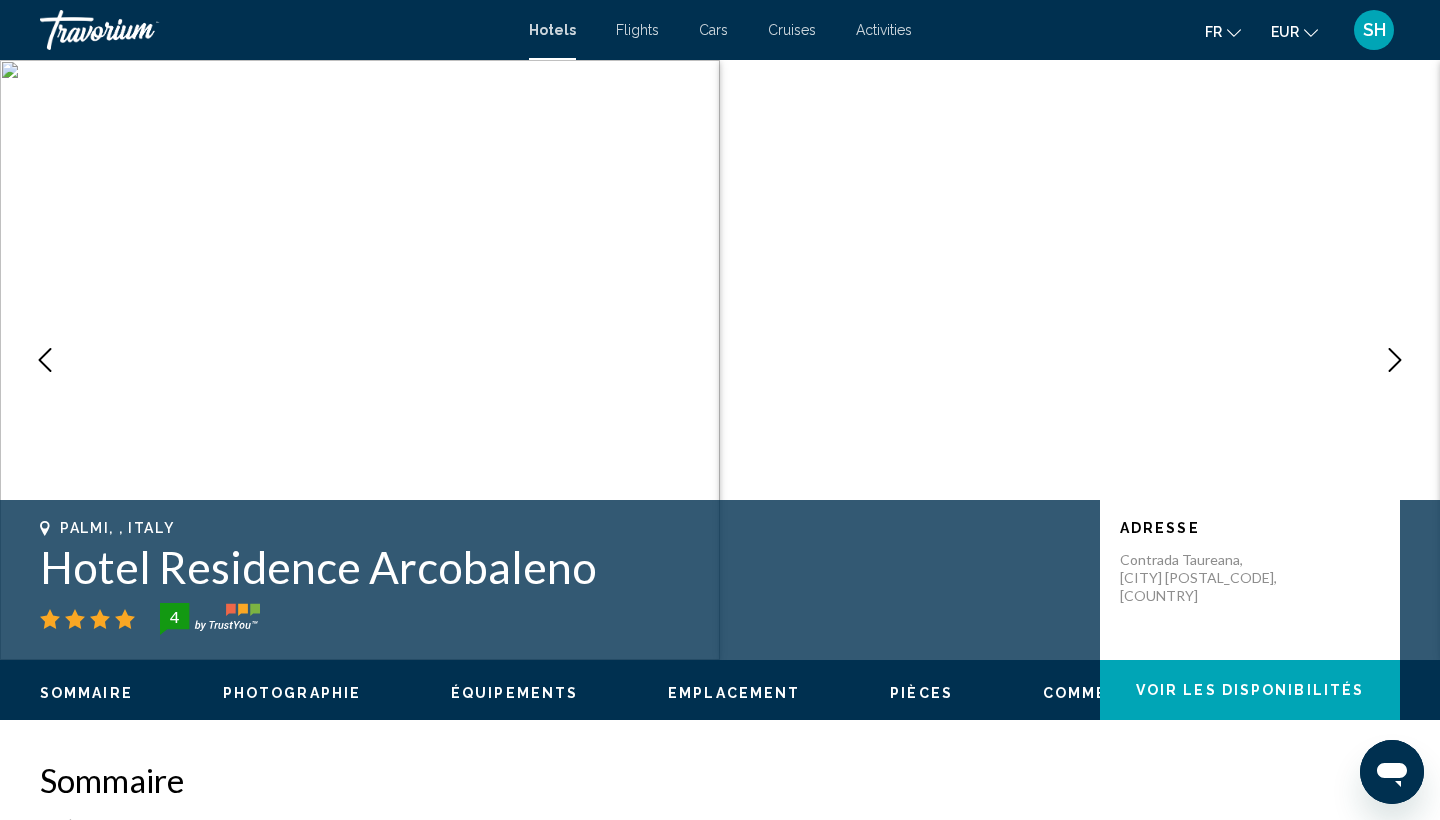 click at bounding box center (1395, 360) 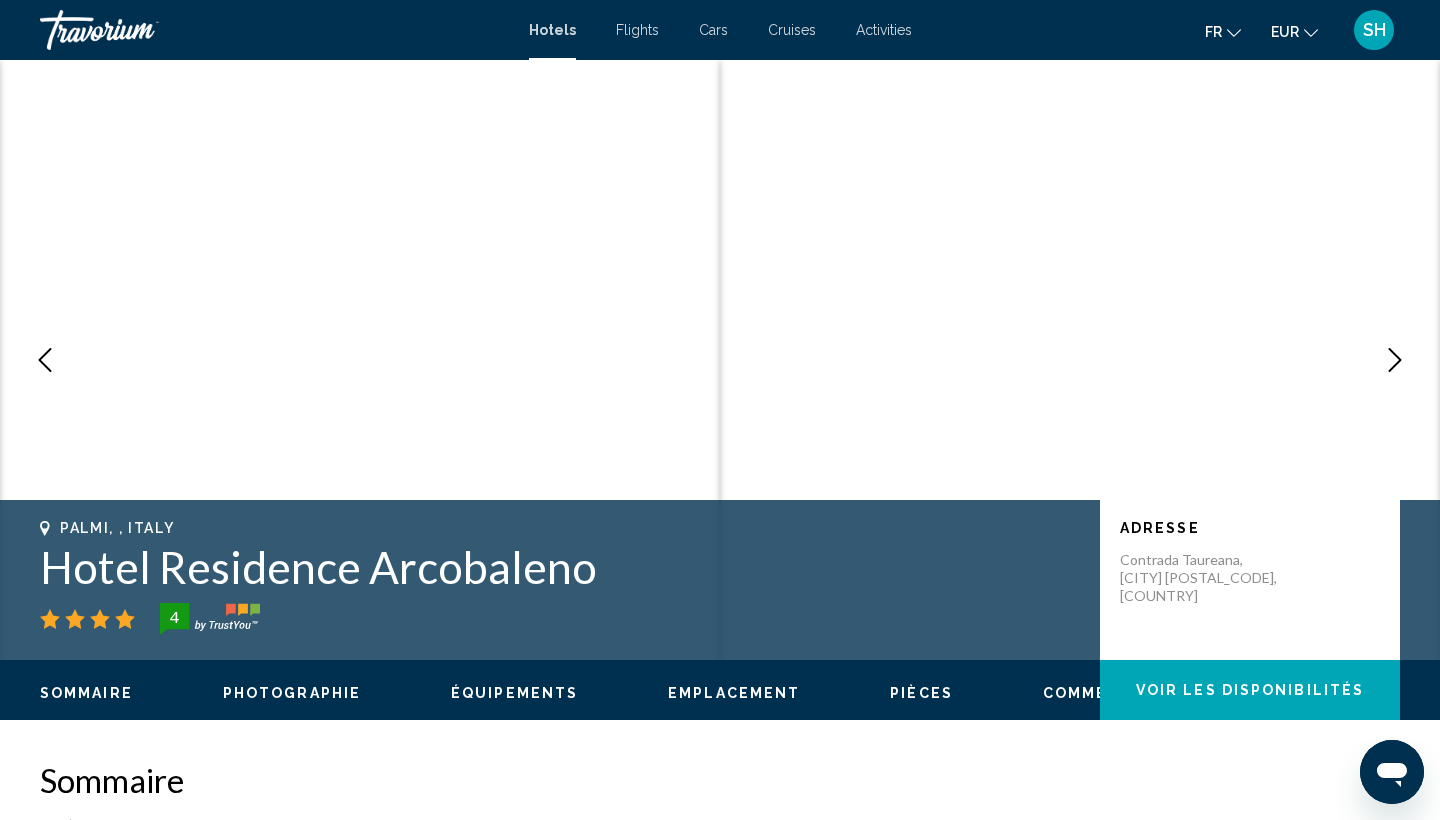 click at bounding box center (1395, 360) 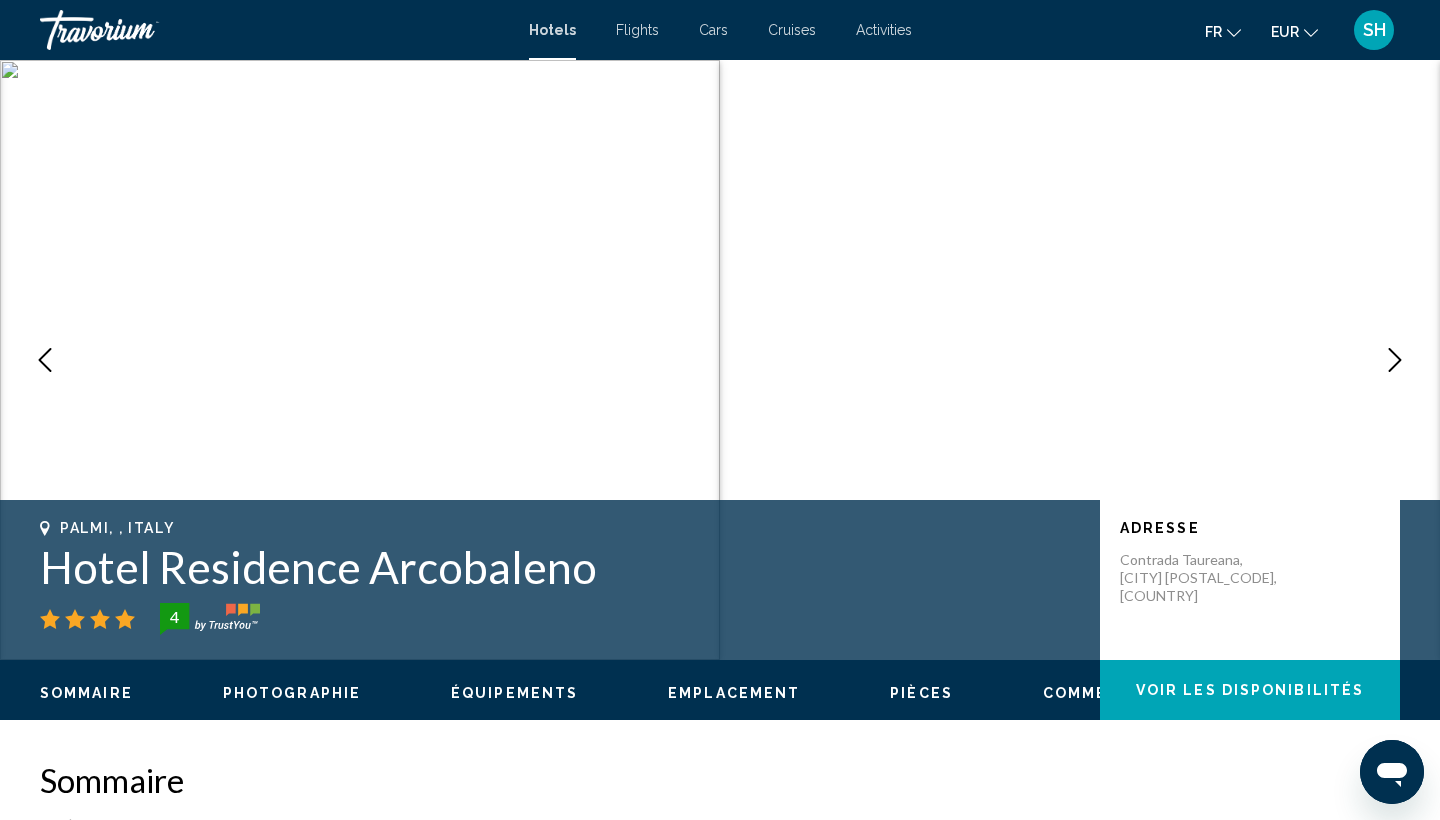 click at bounding box center [1395, 360] 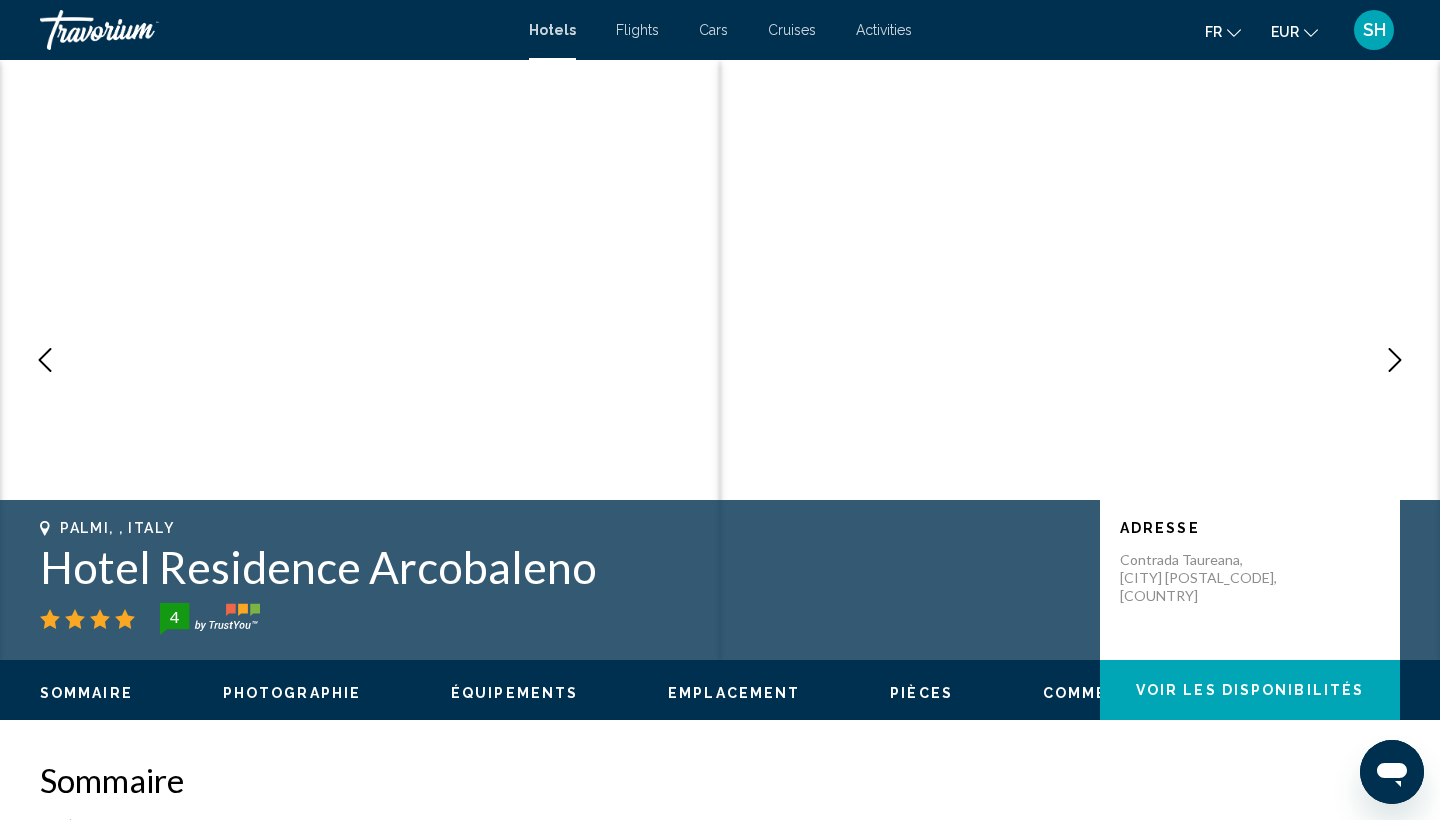 click at bounding box center (1395, 360) 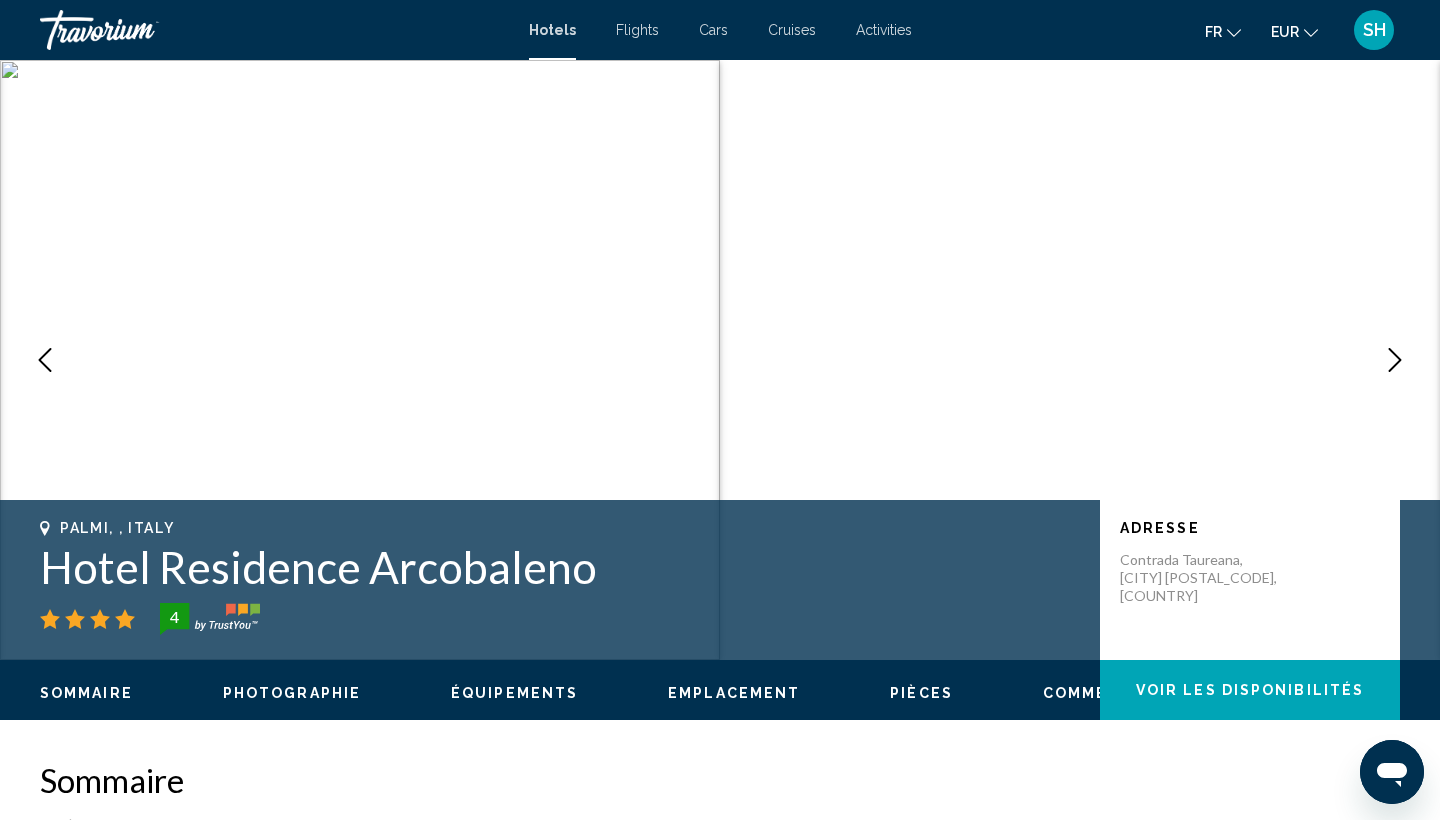 click at bounding box center [1395, 360] 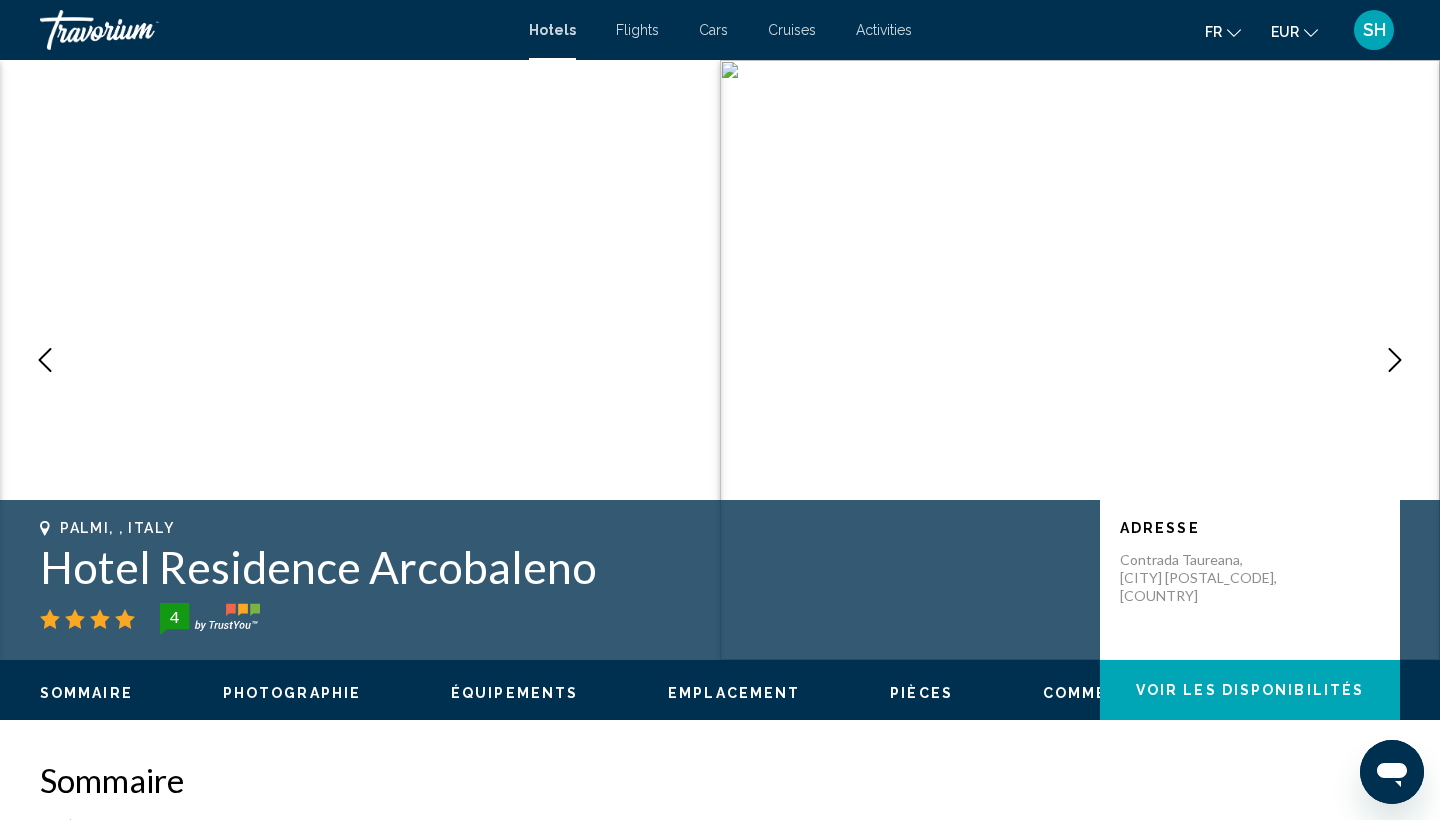 click at bounding box center [1395, 360] 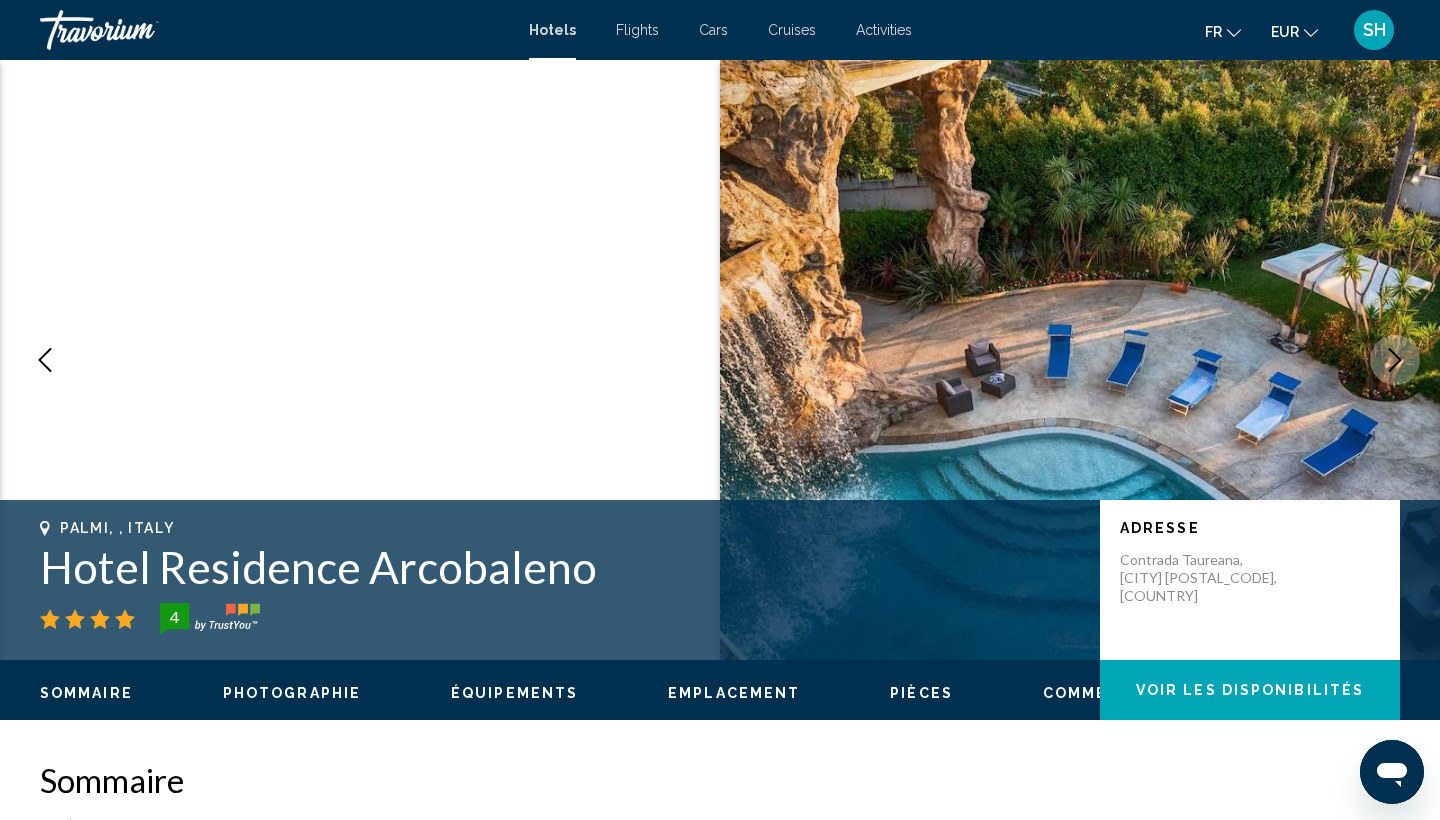 click at bounding box center [1395, 360] 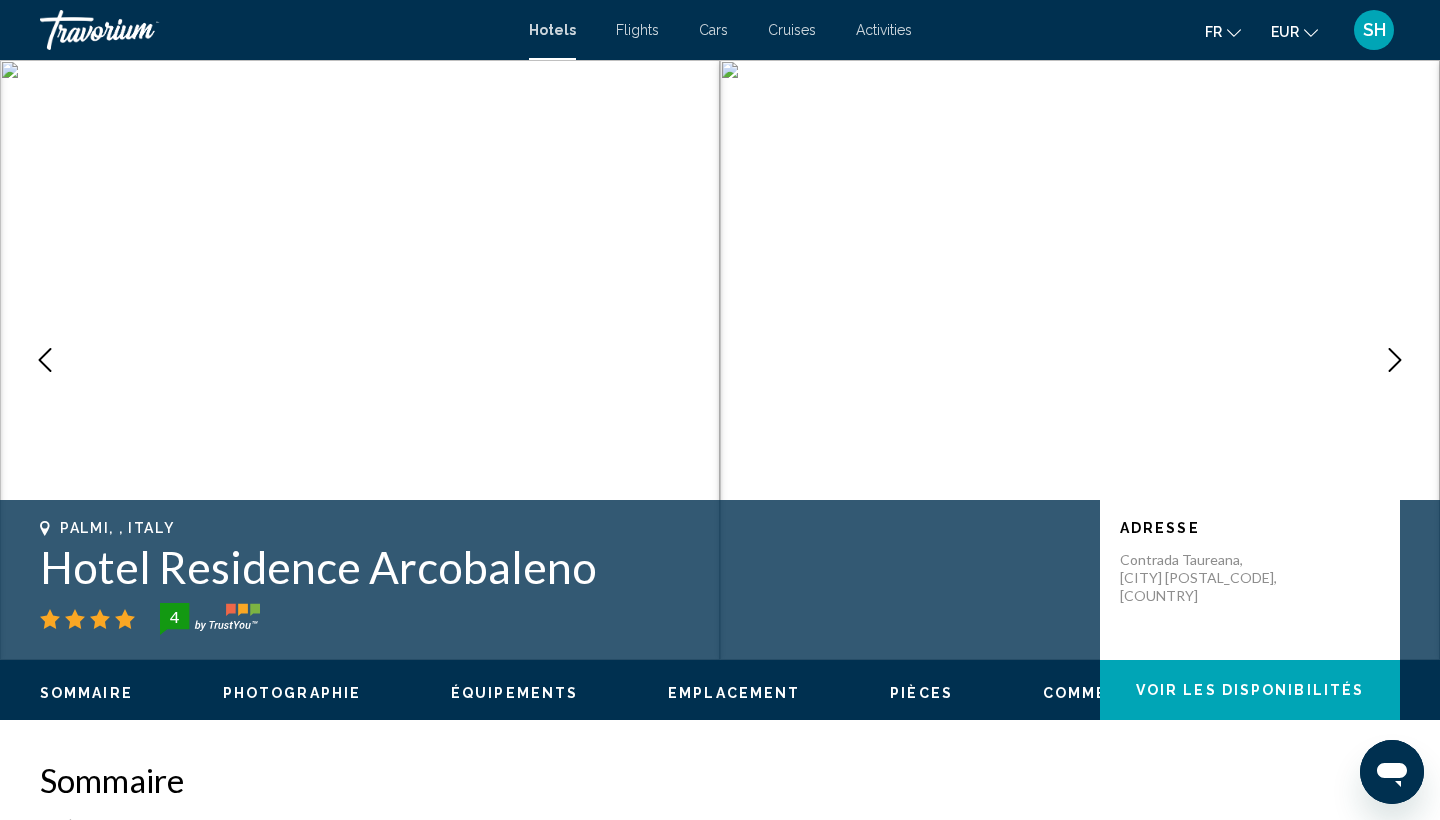 click at bounding box center (1395, 360) 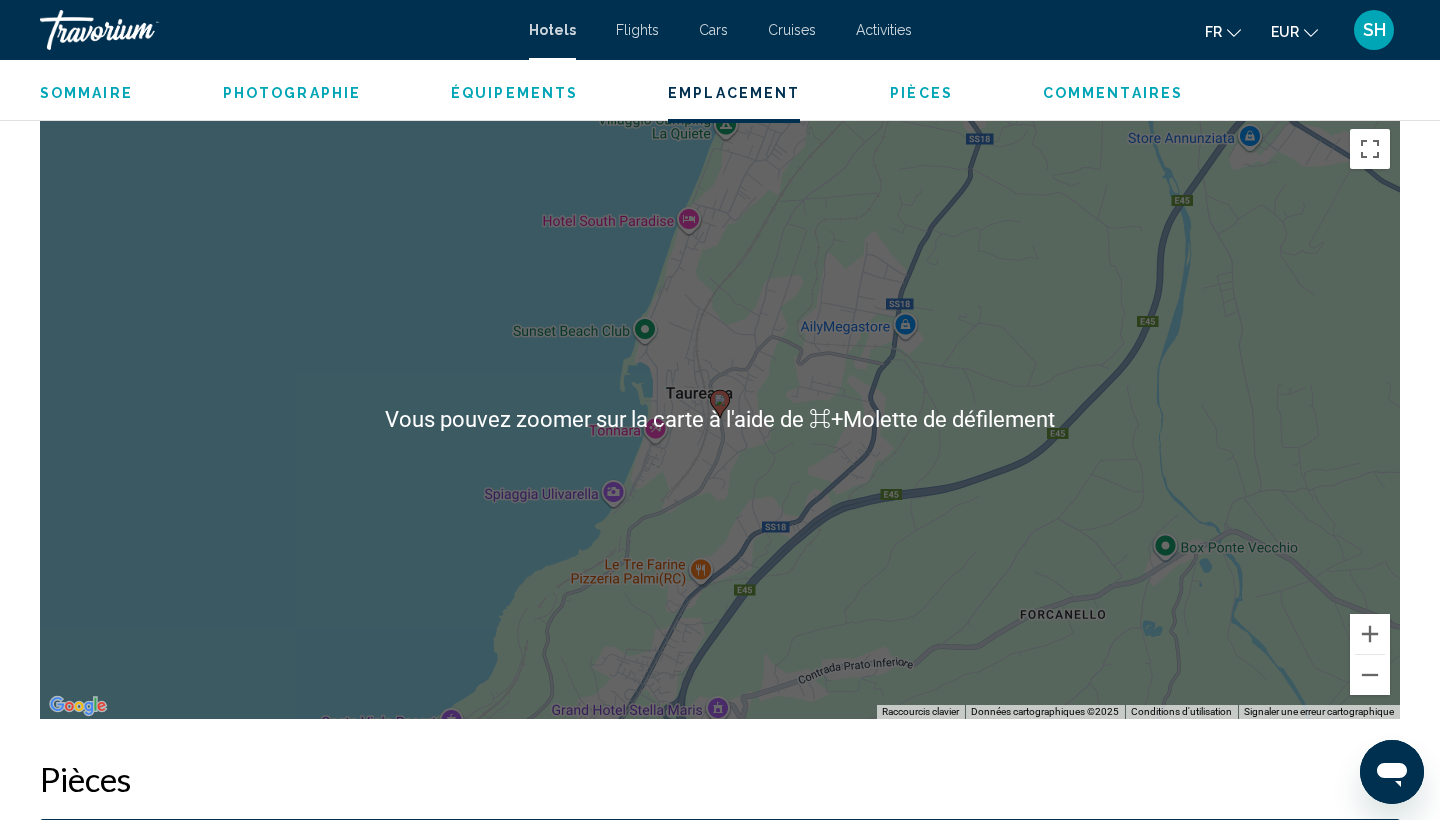 scroll, scrollTop: 1909, scrollLeft: 0, axis: vertical 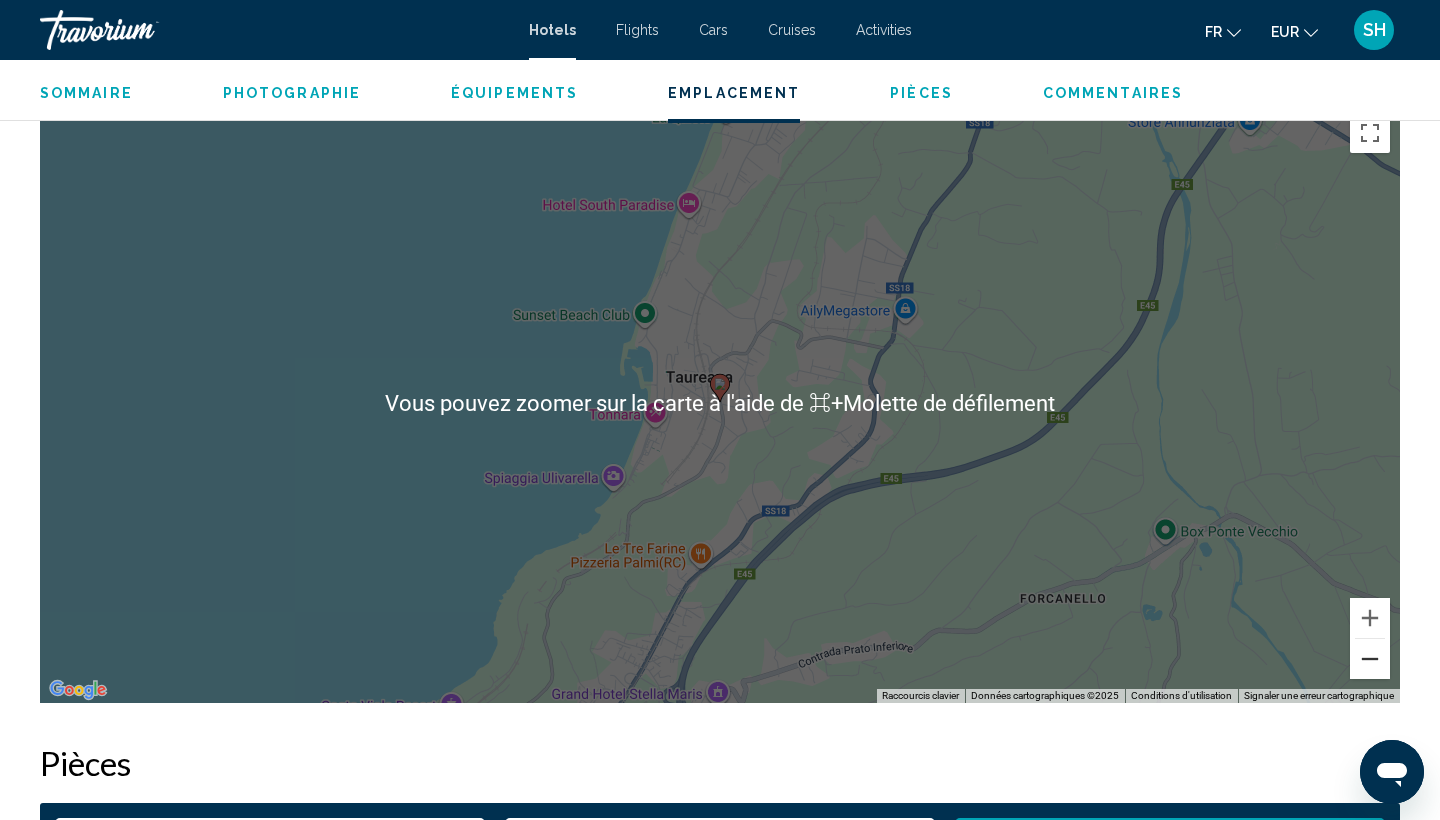 click at bounding box center [1370, 659] 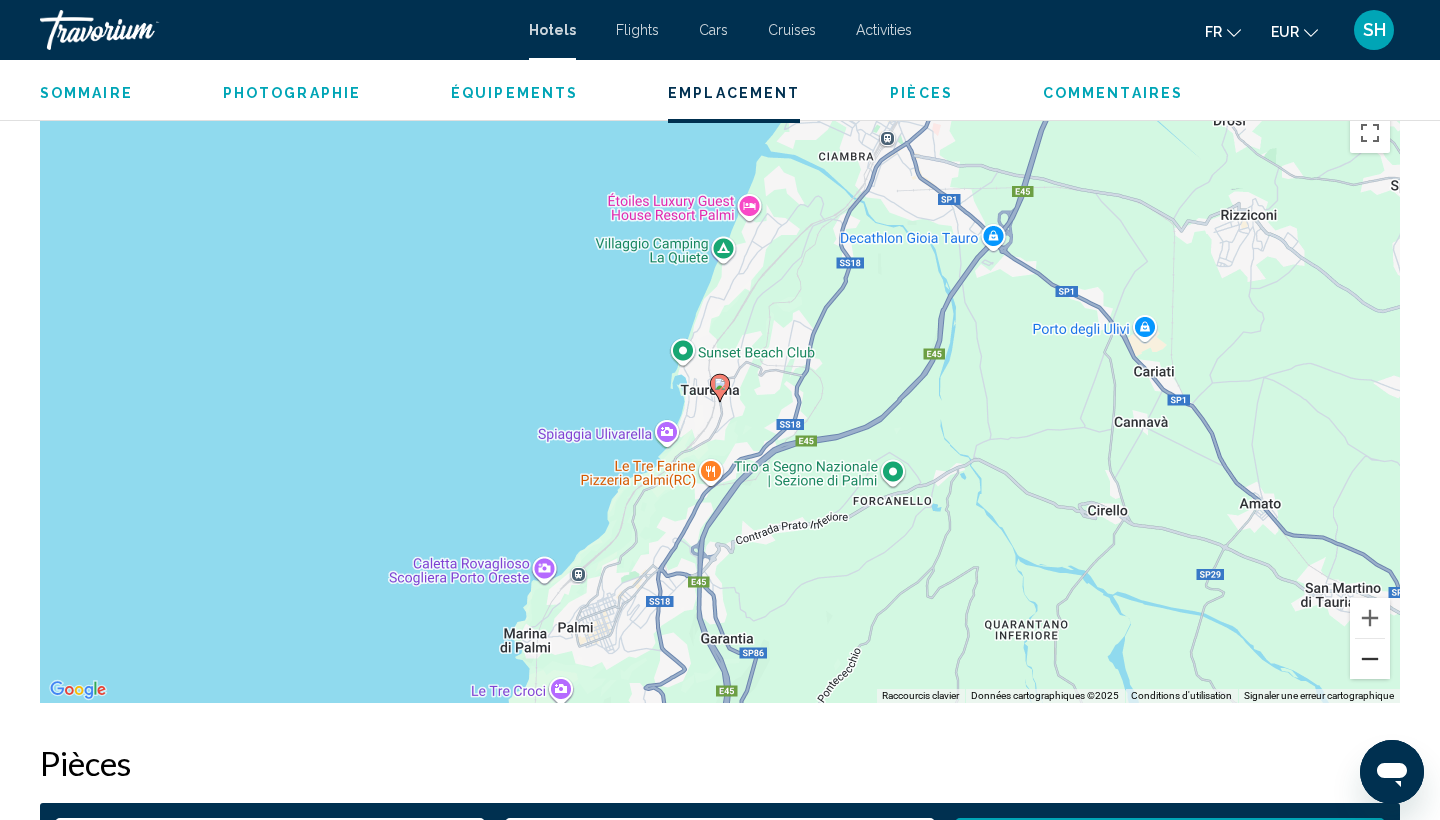 click at bounding box center (1370, 659) 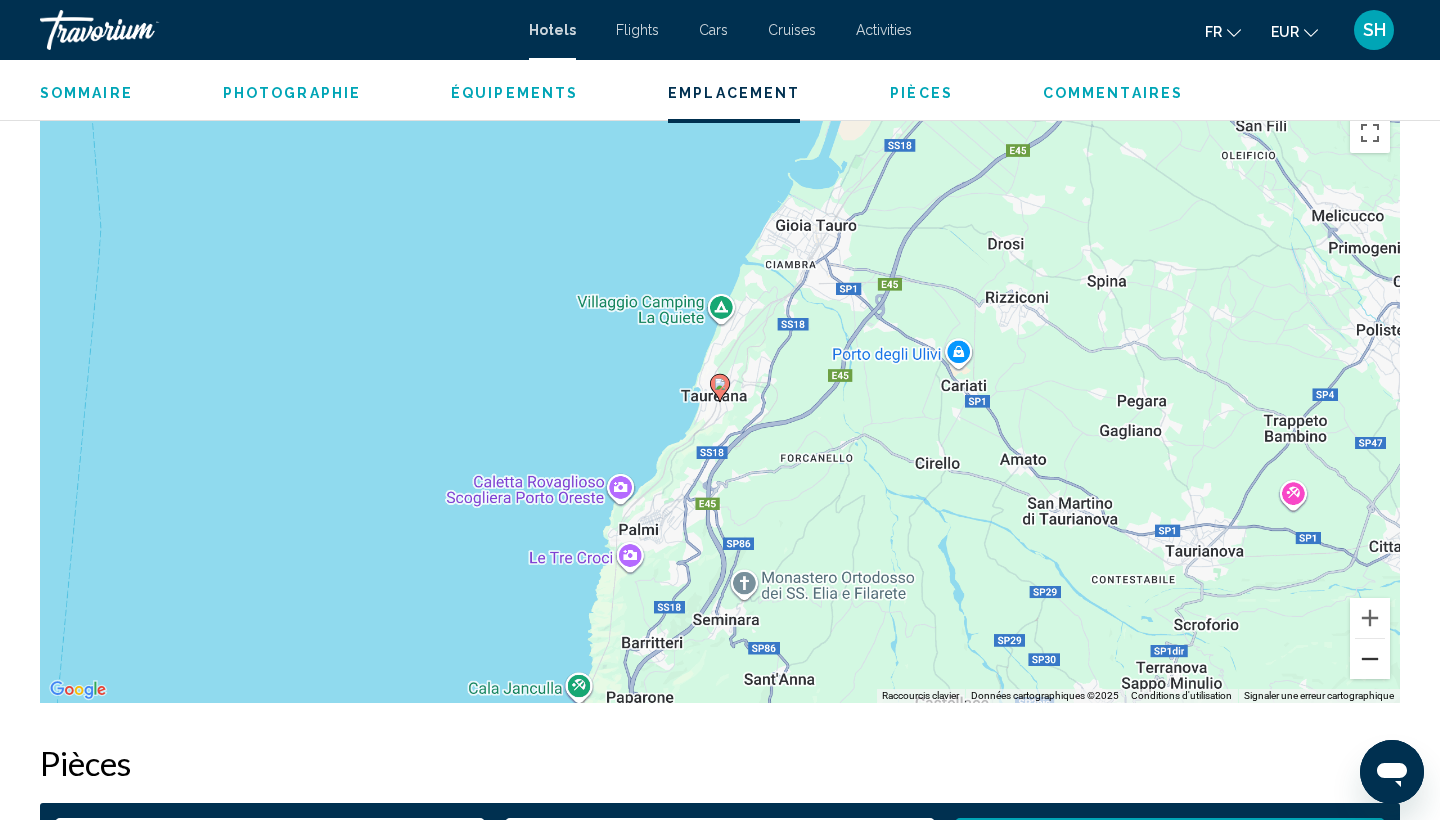 click at bounding box center [1370, 659] 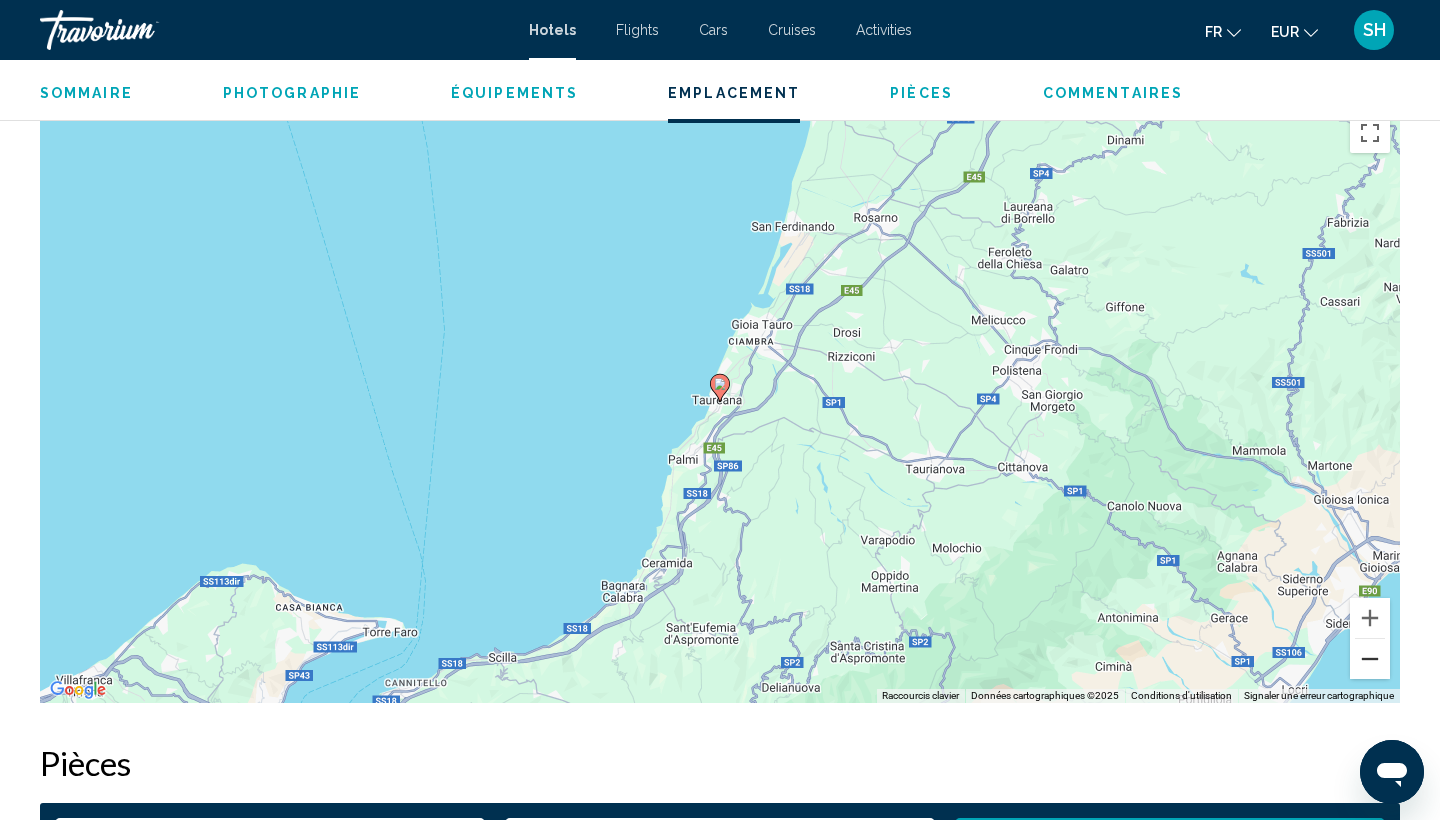 click at bounding box center (1370, 659) 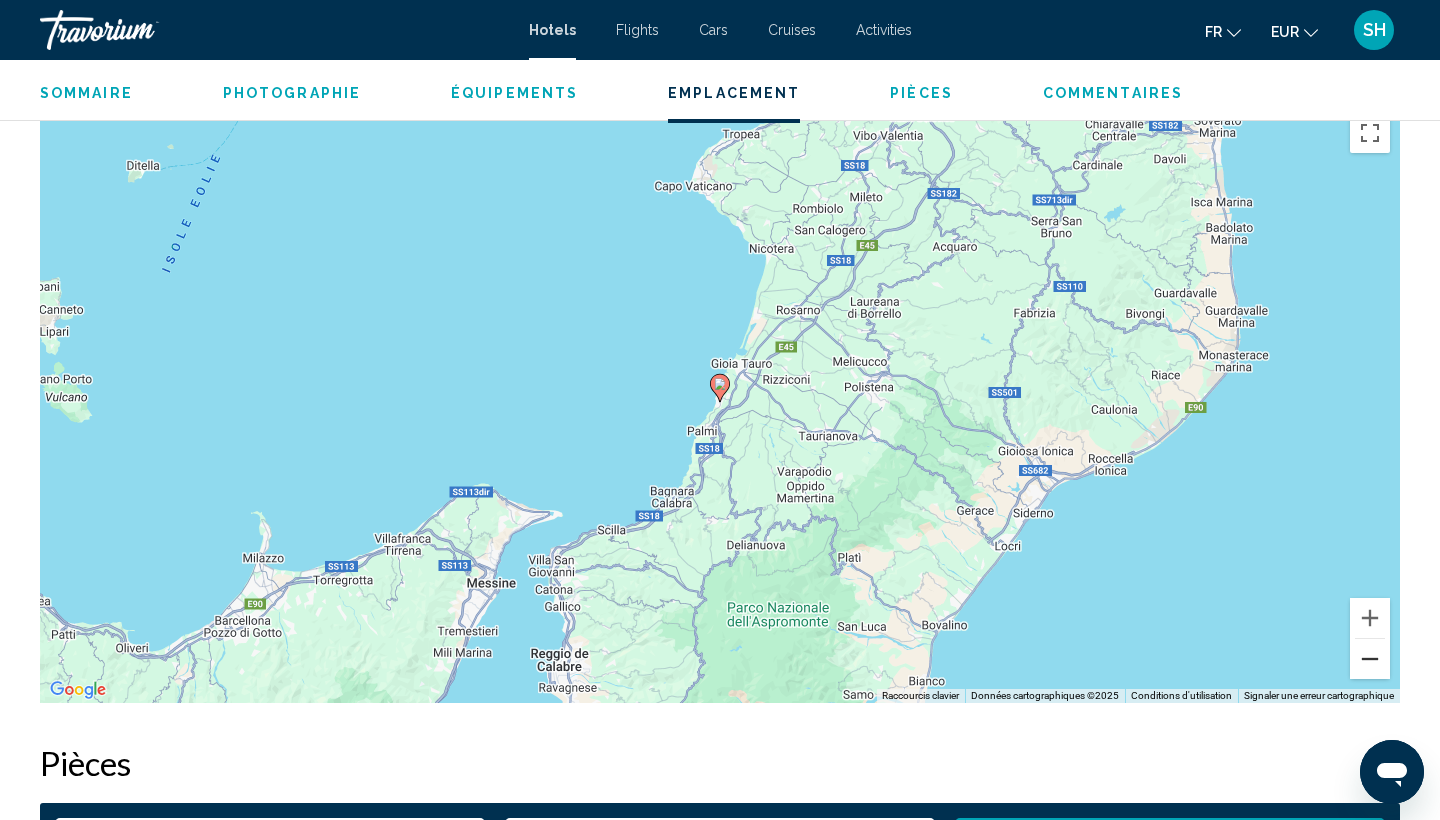 click at bounding box center (1370, 659) 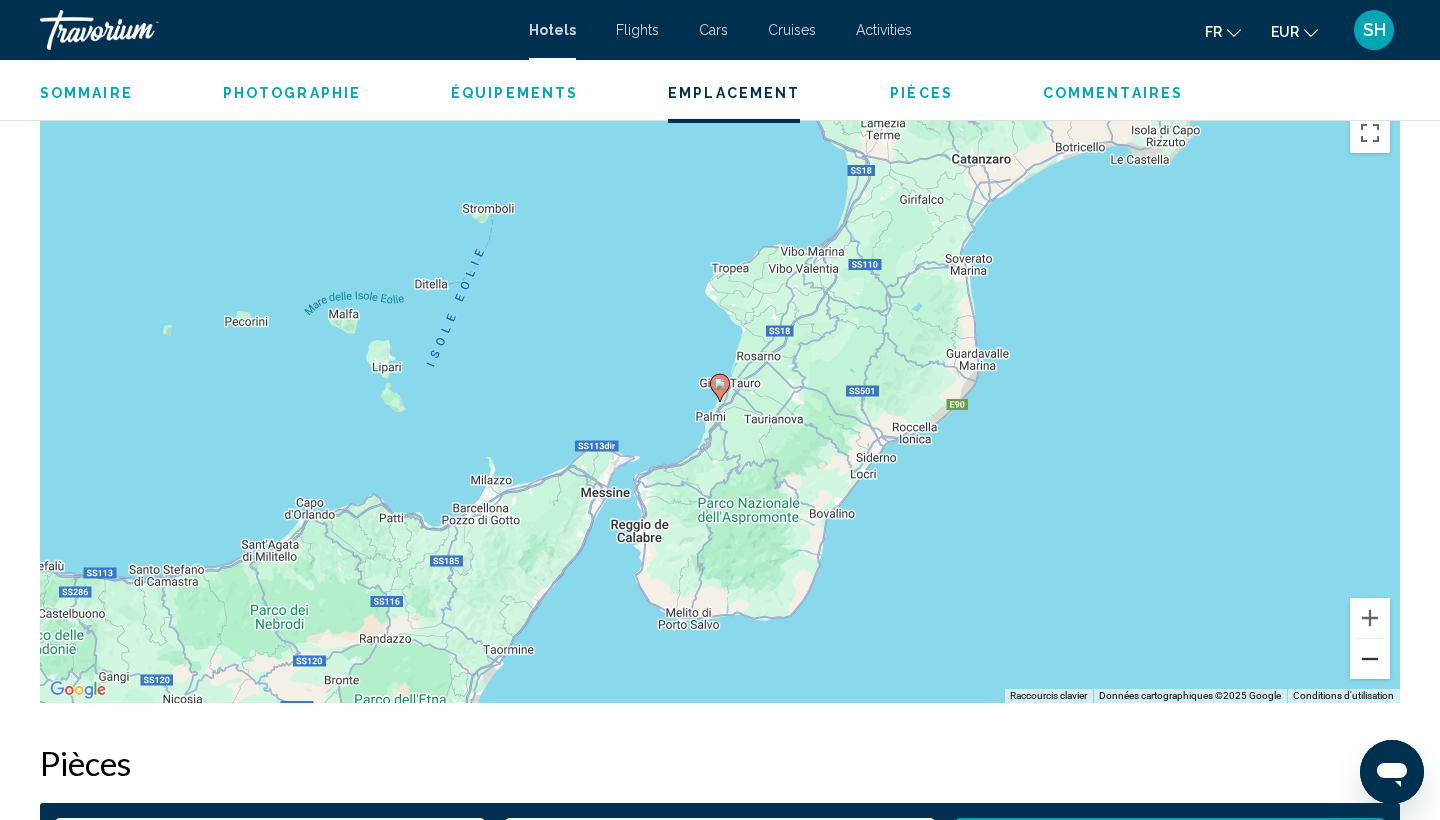 click at bounding box center [1370, 659] 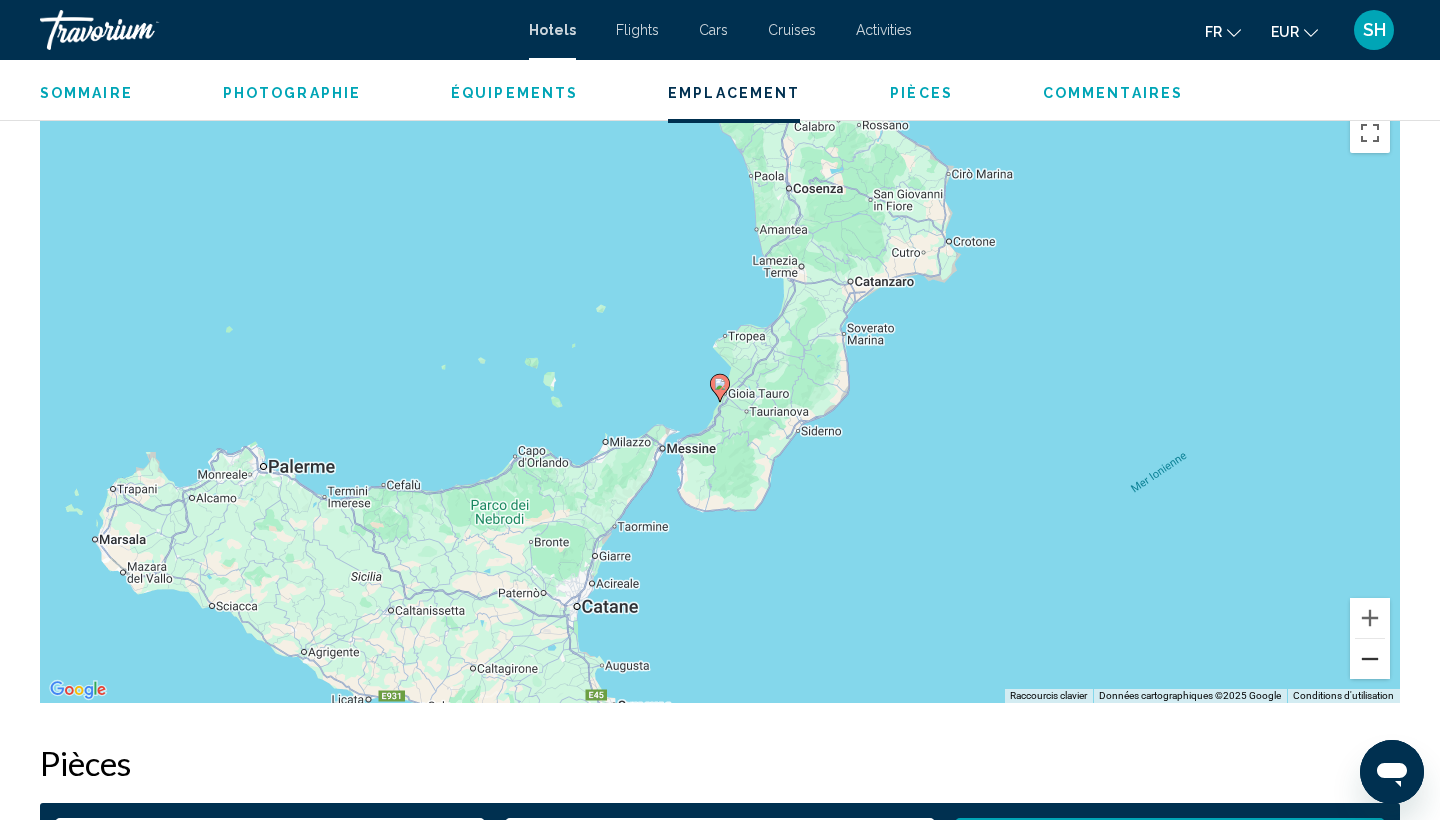 click at bounding box center [1370, 659] 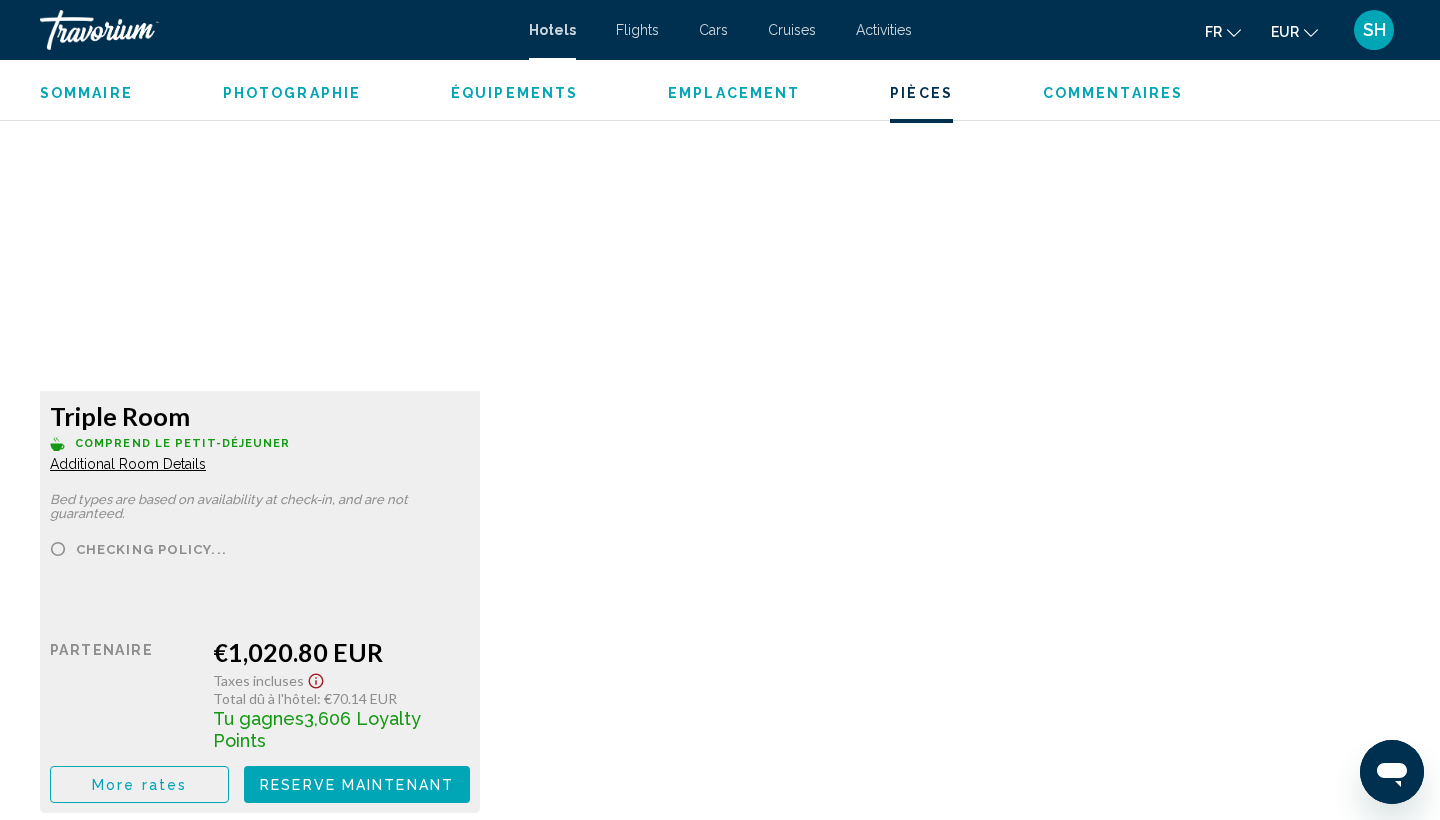 scroll, scrollTop: 2698, scrollLeft: 0, axis: vertical 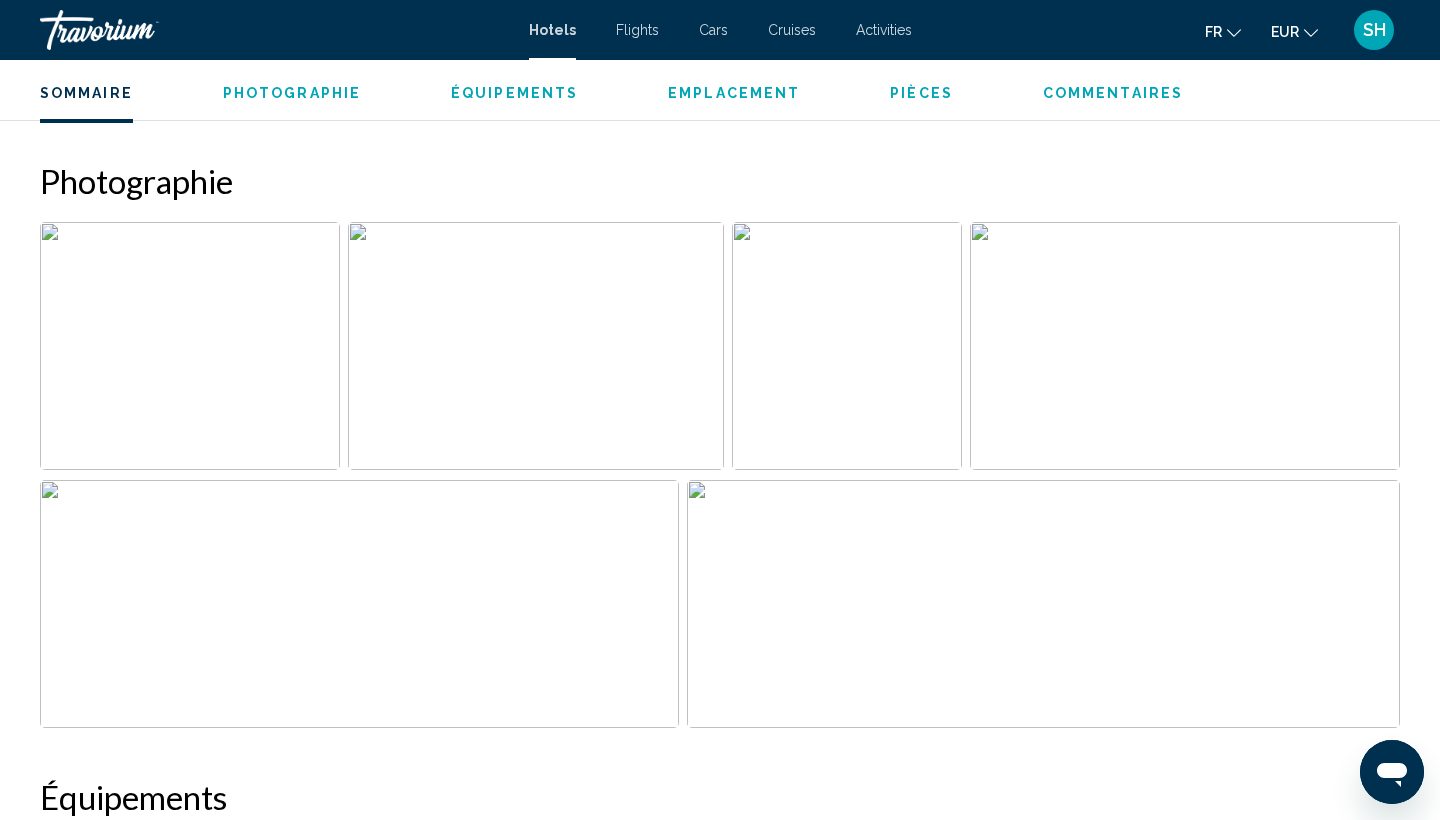 click at bounding box center (535, 346) 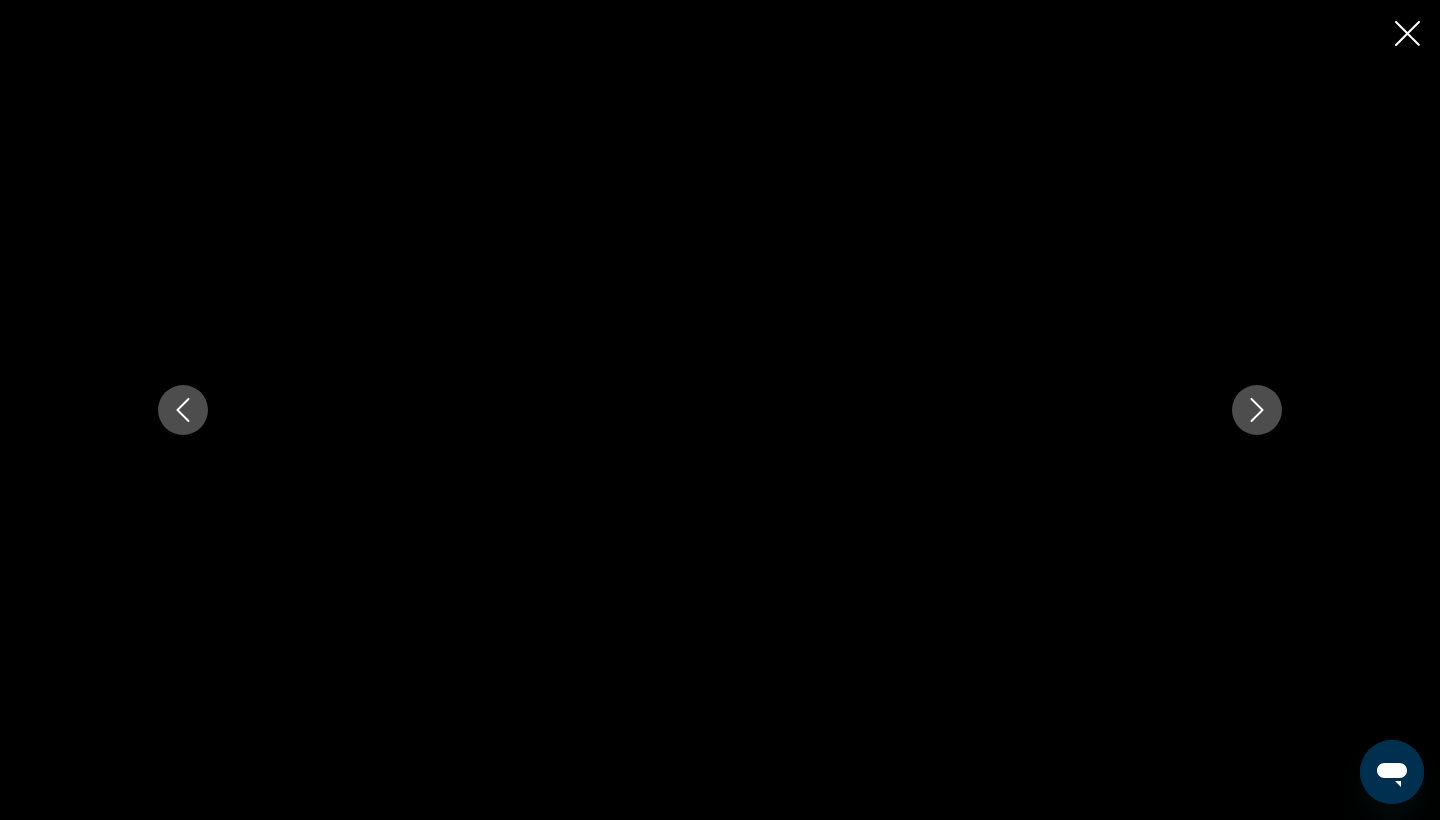click at bounding box center (183, 410) 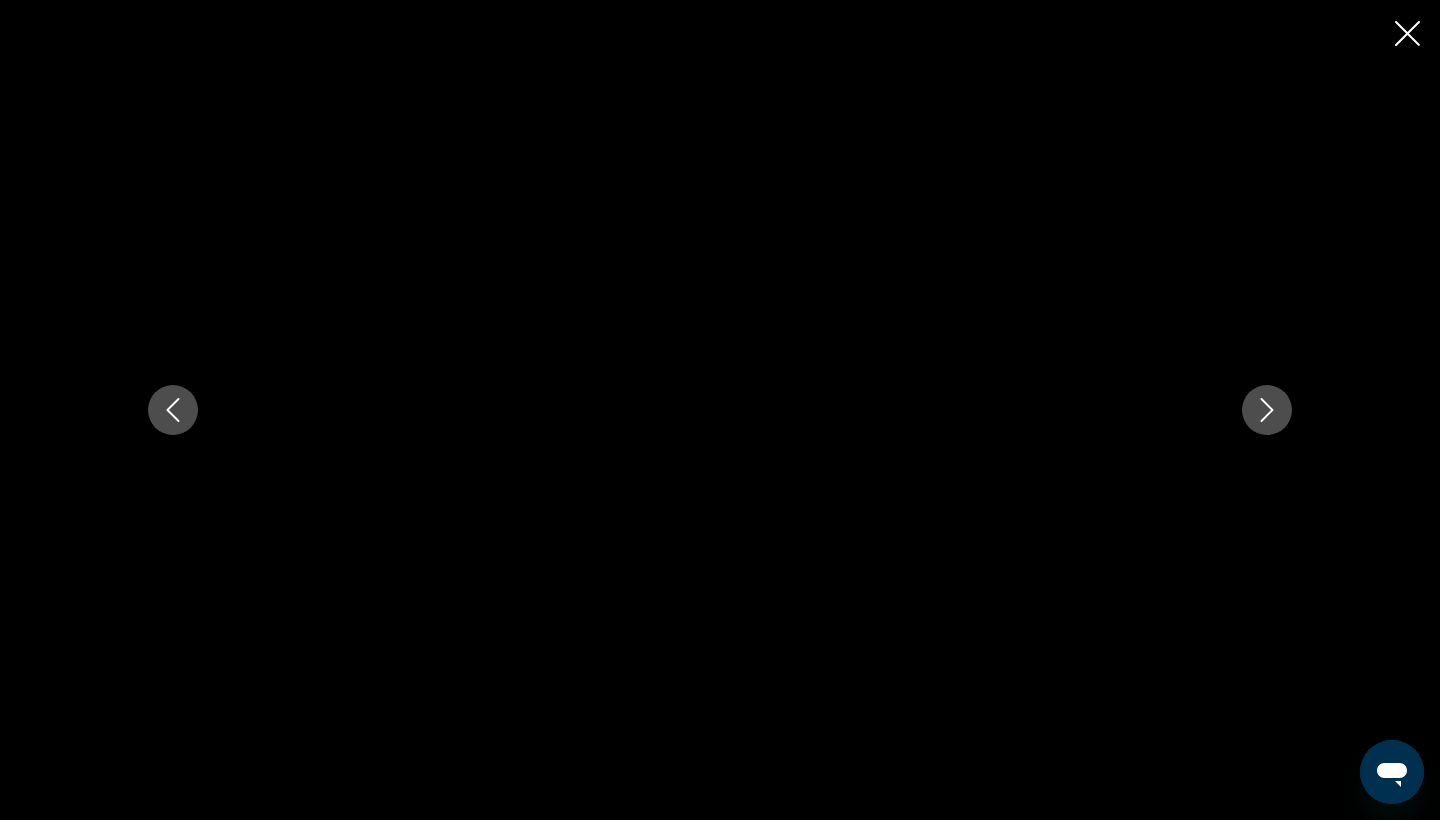 click at bounding box center (1307, 410) 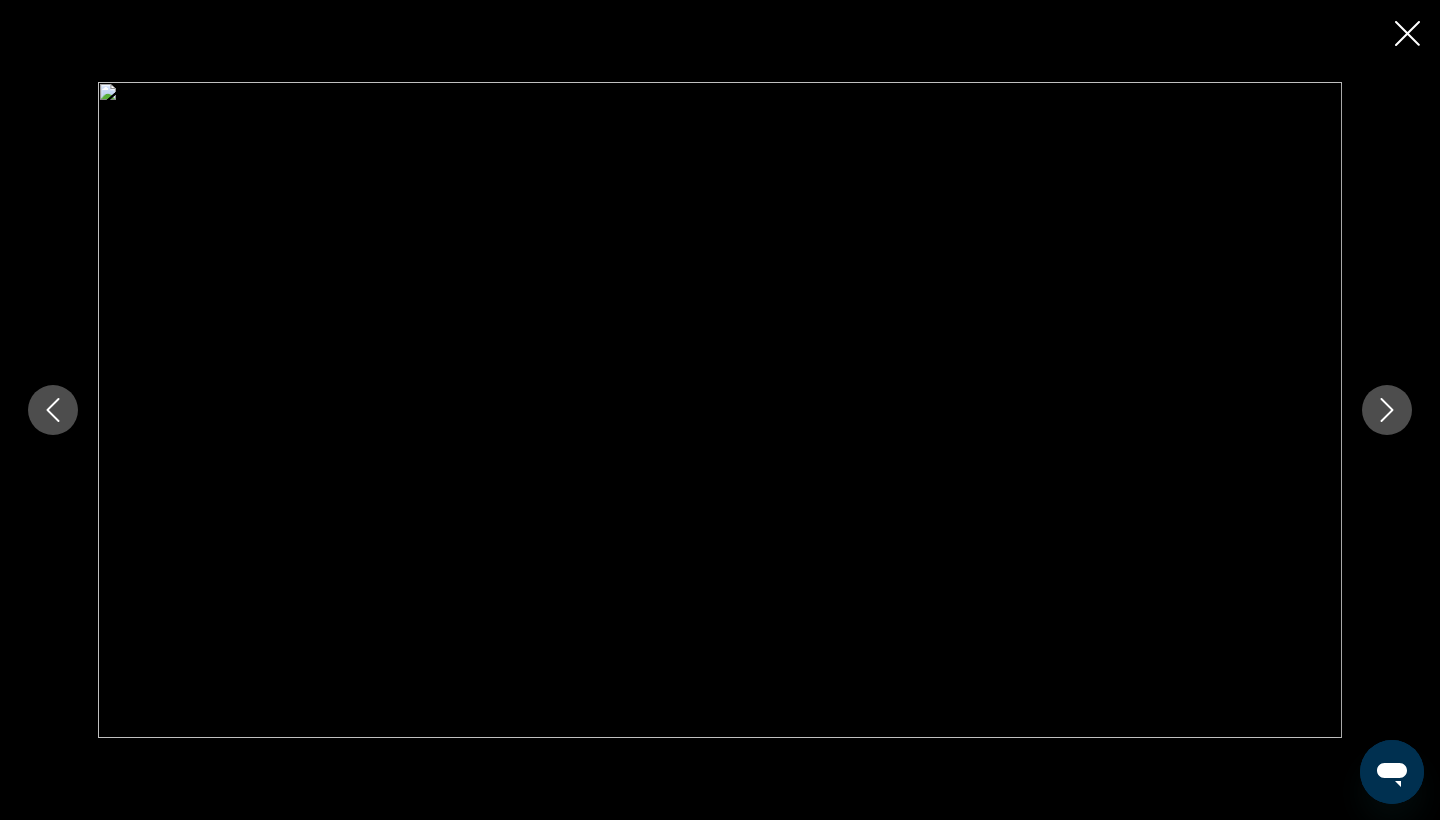 click at bounding box center (1387, 410) 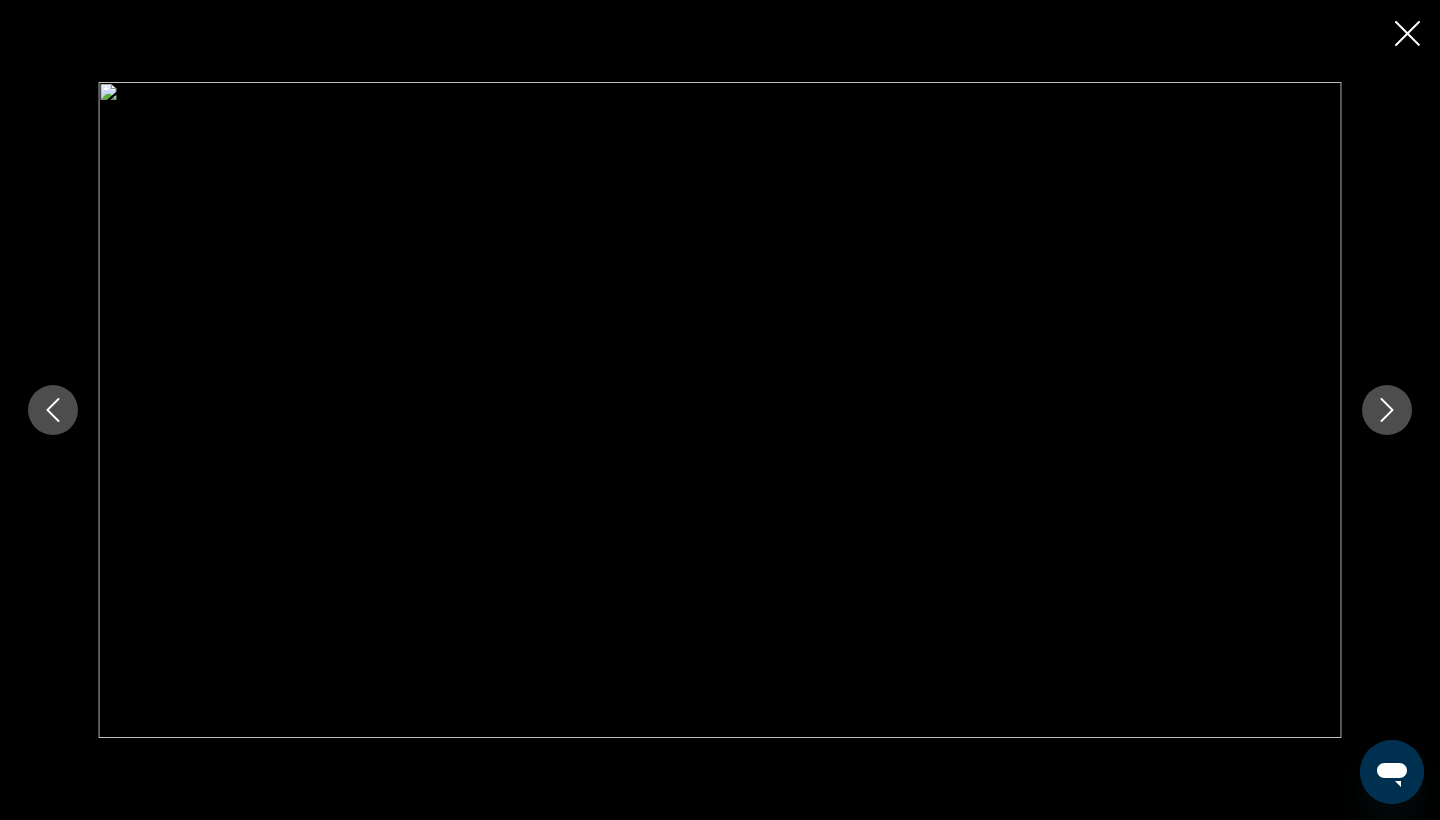click at bounding box center (1387, 410) 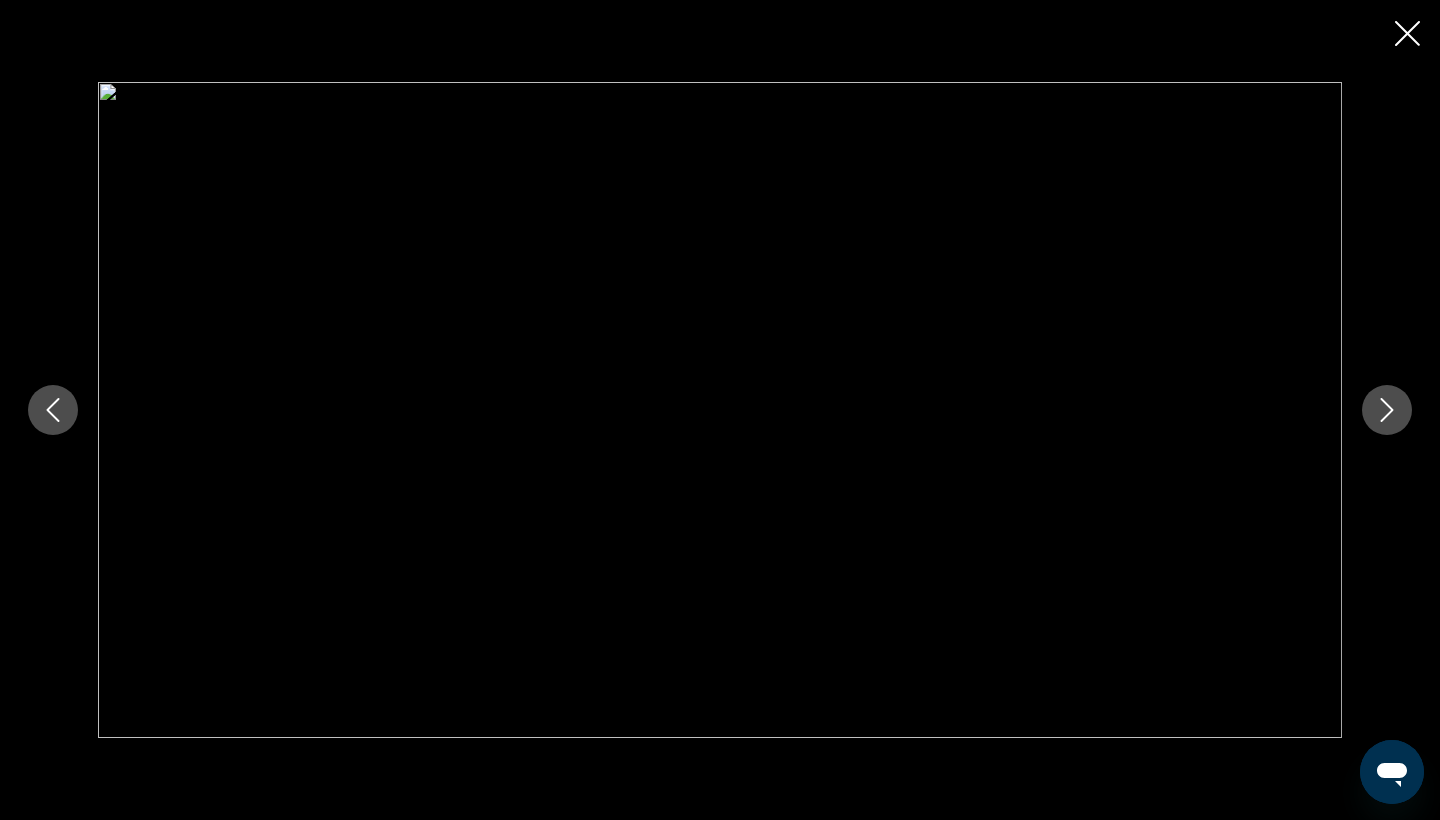 click at bounding box center [1387, 410] 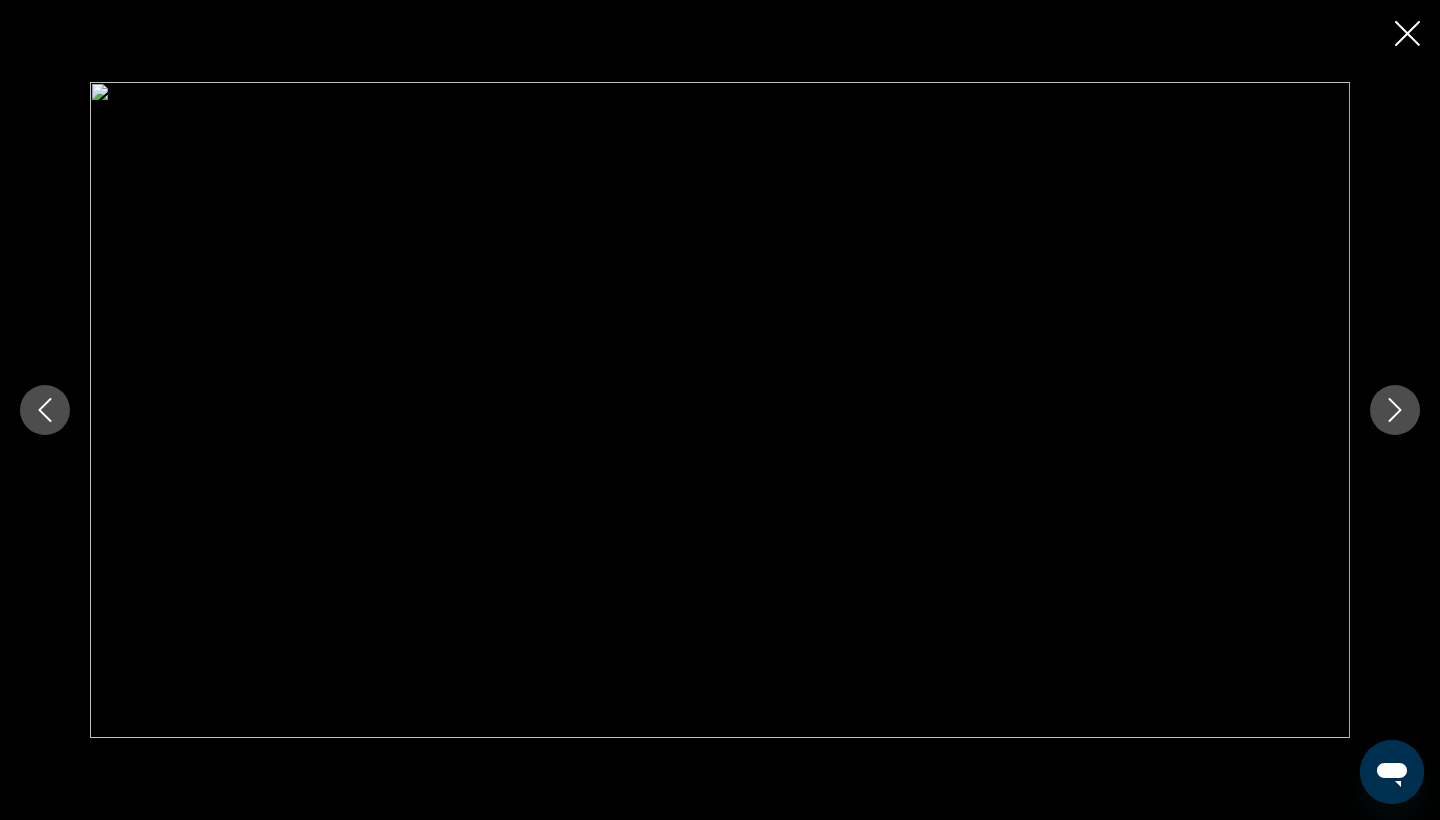 click at bounding box center (1395, 410) 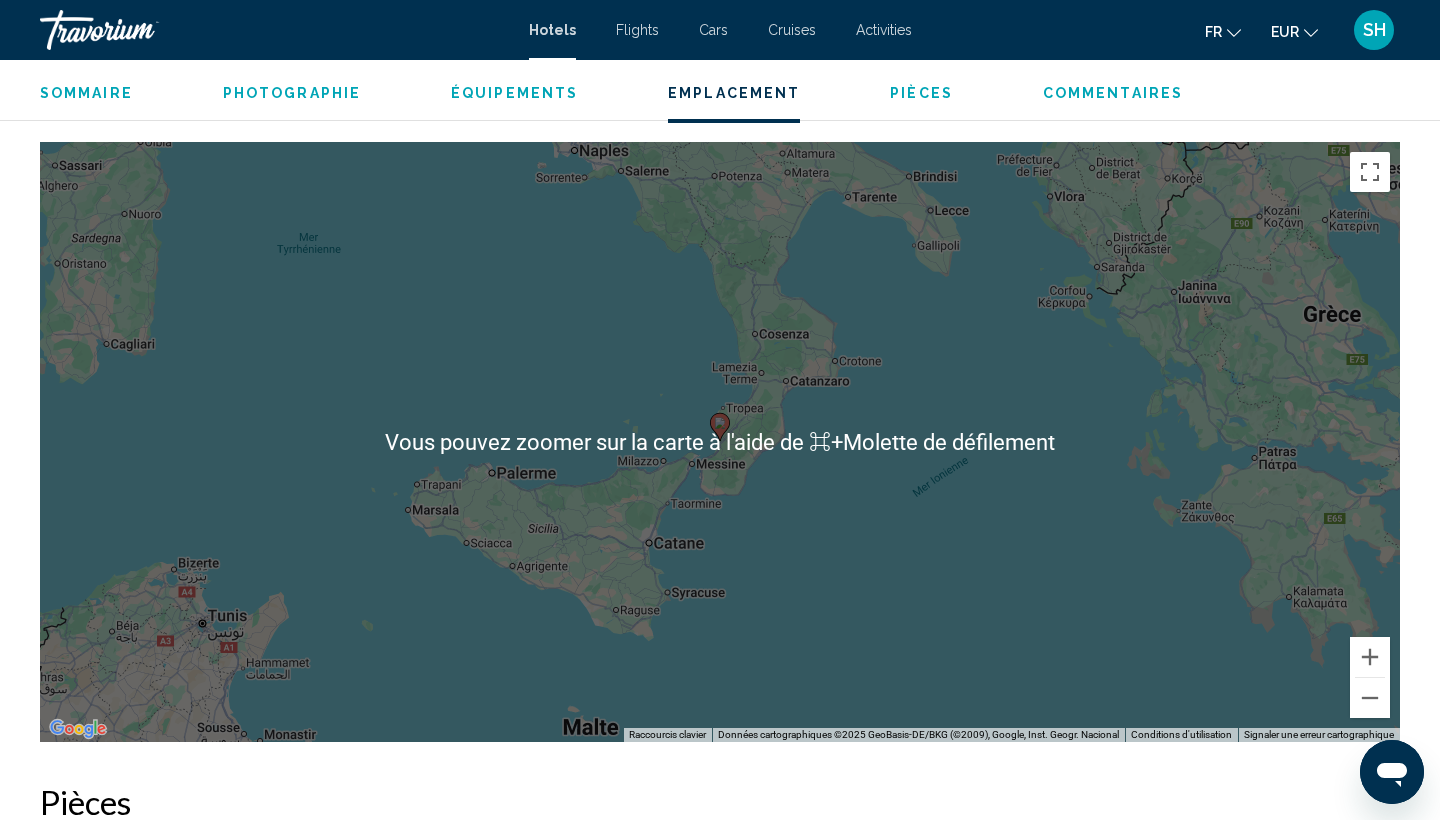 scroll, scrollTop: 1872, scrollLeft: 0, axis: vertical 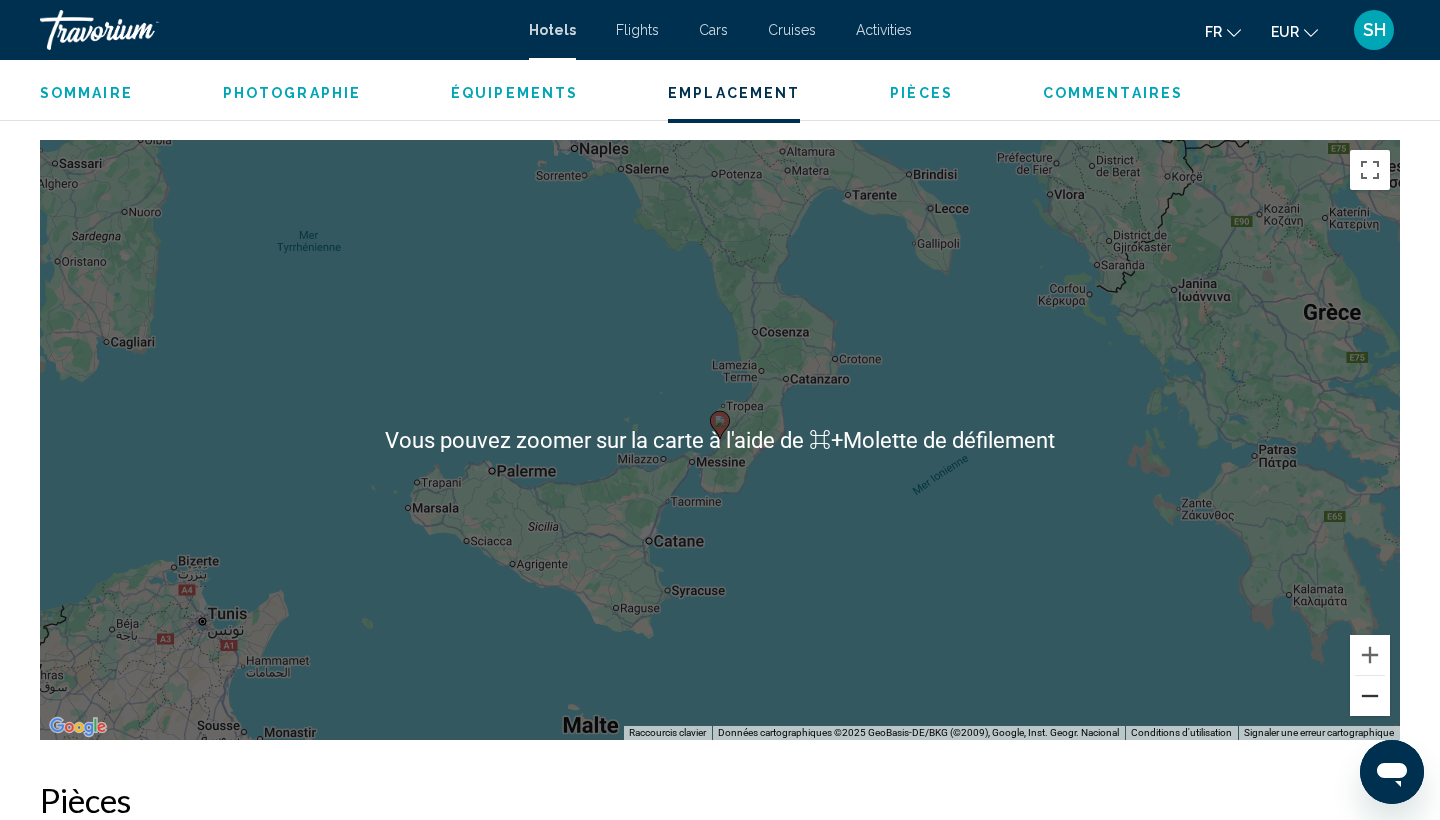 click at bounding box center (1370, 696) 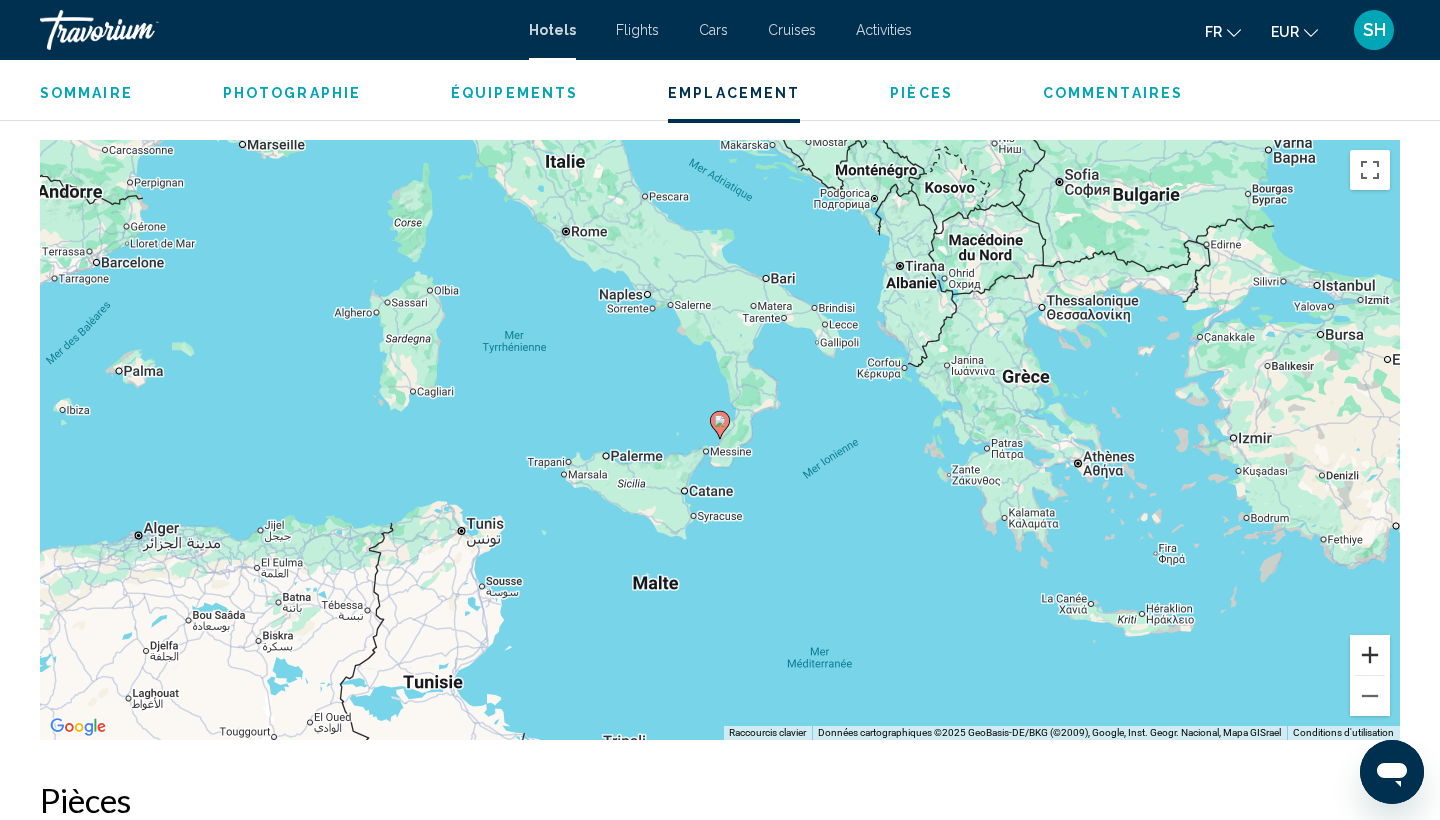 click at bounding box center [1370, 655] 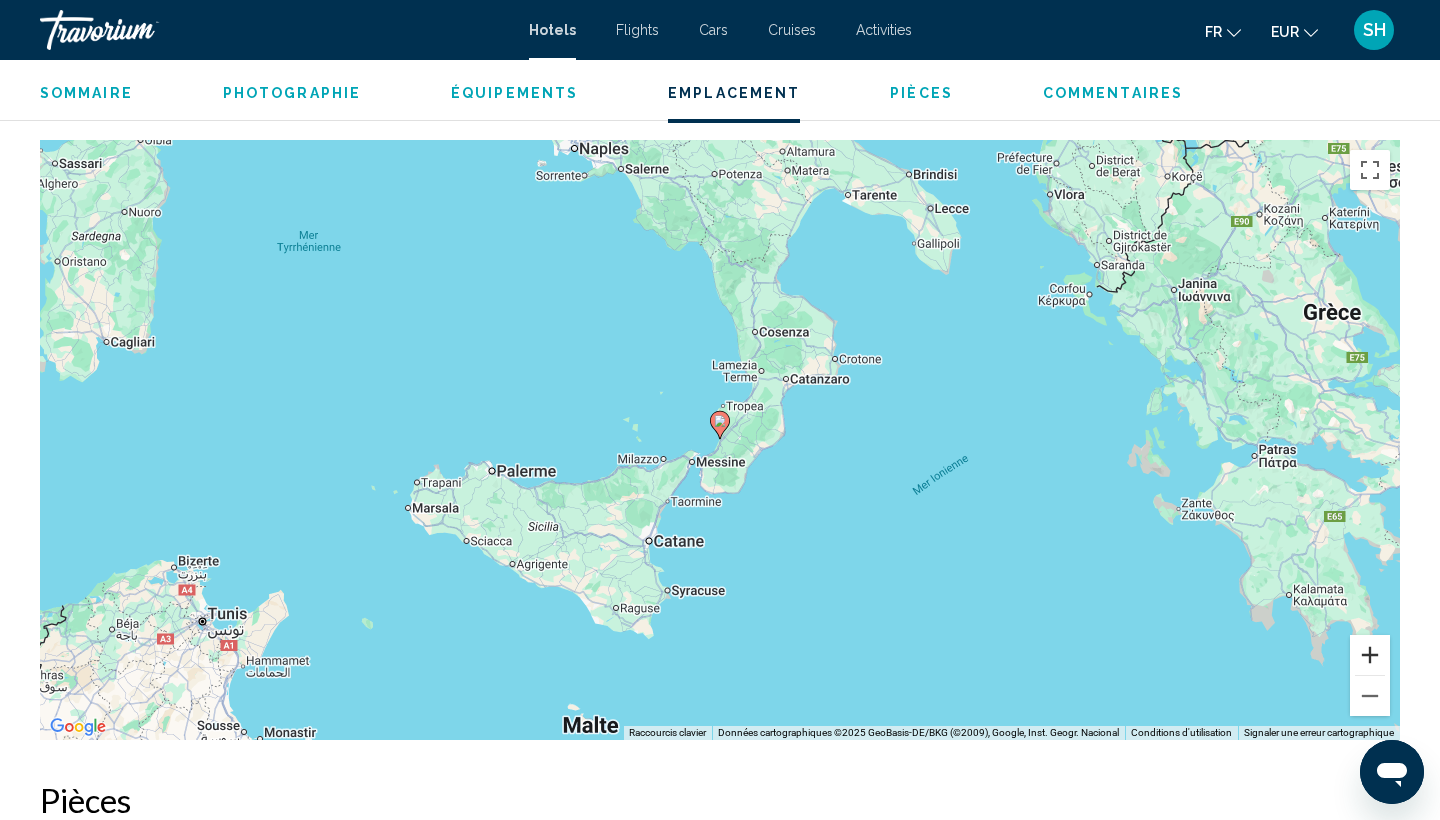 click at bounding box center [1370, 655] 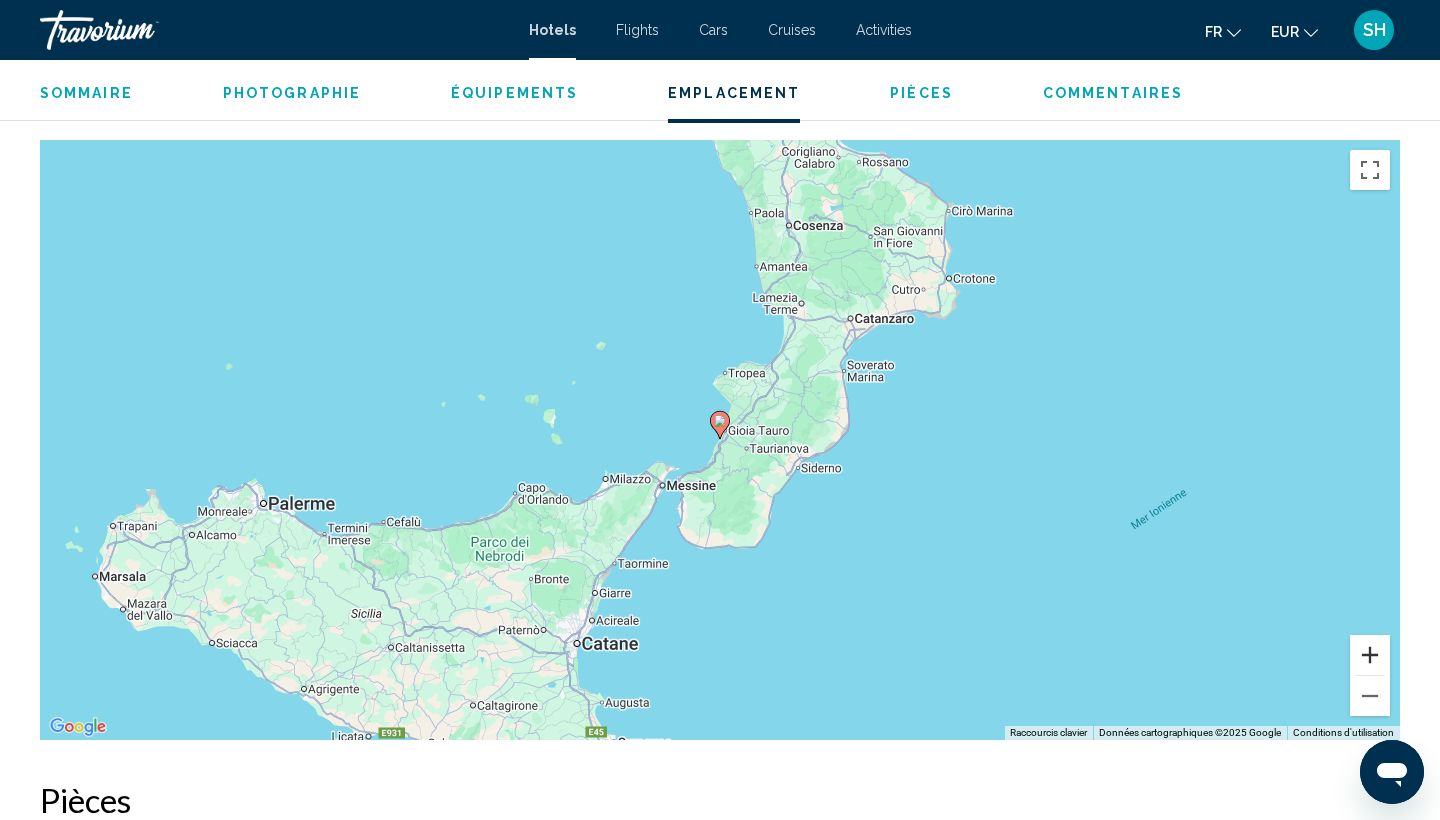 click at bounding box center [1370, 655] 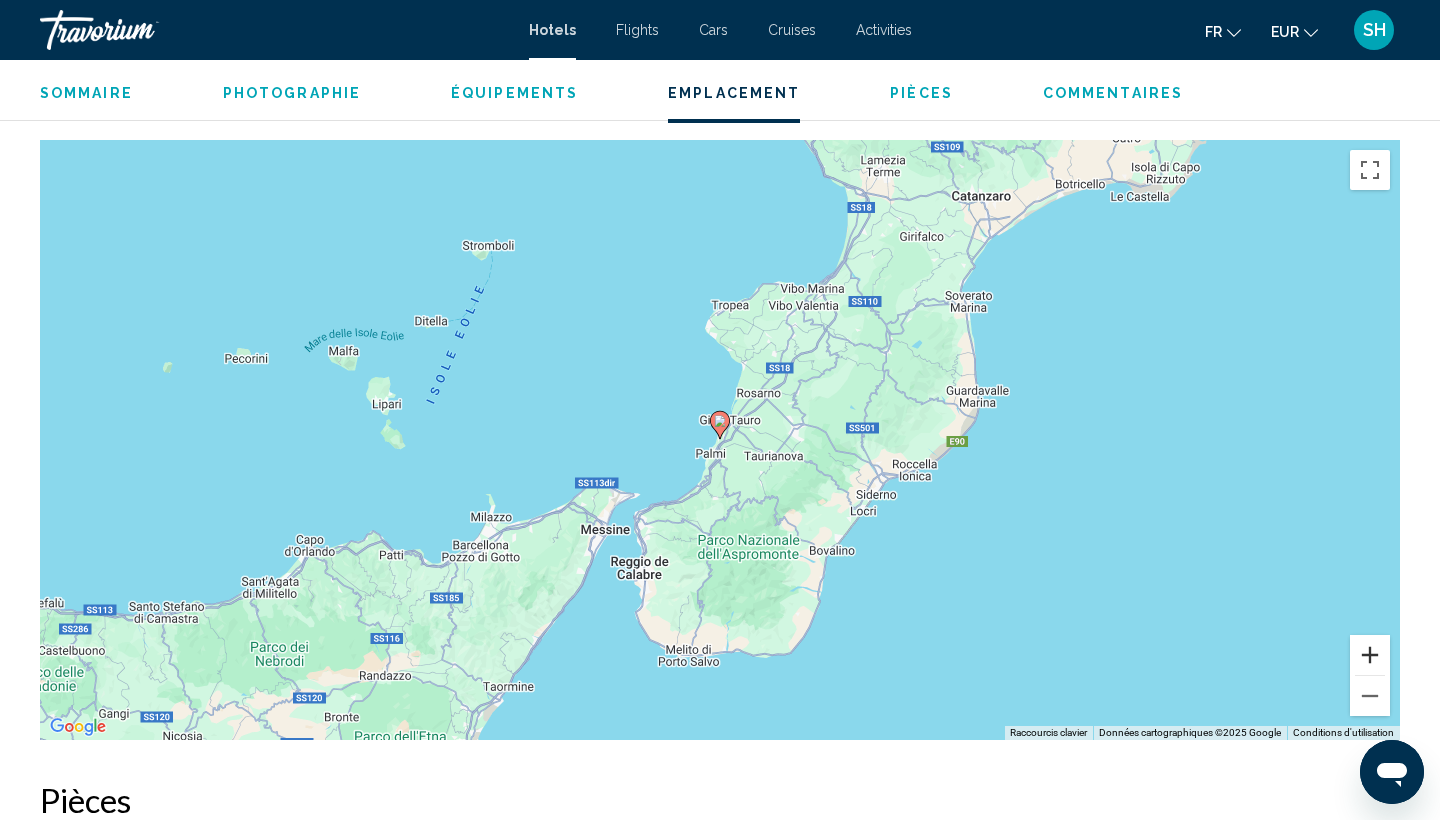 click at bounding box center (1370, 655) 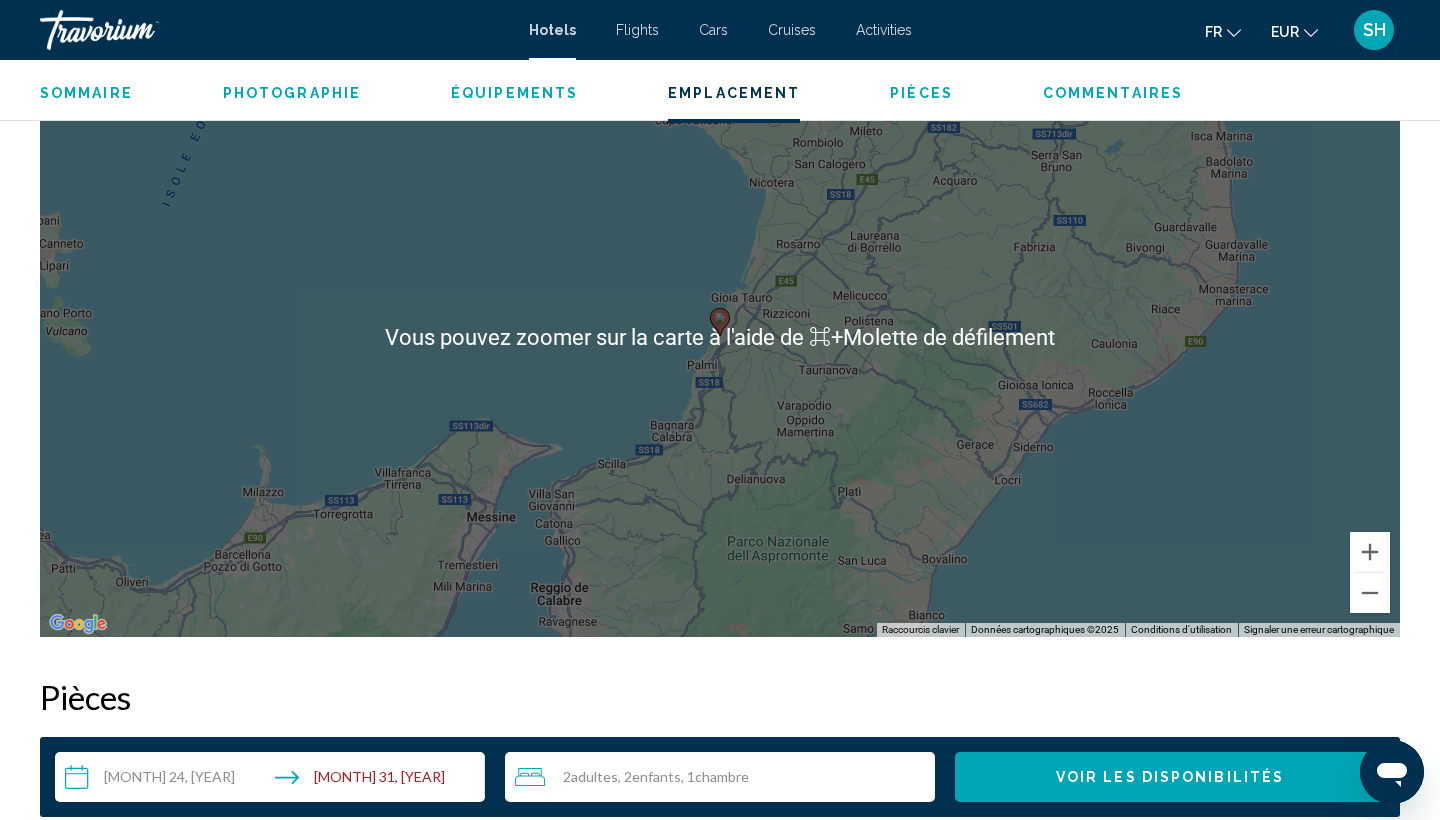 scroll, scrollTop: 1978, scrollLeft: 0, axis: vertical 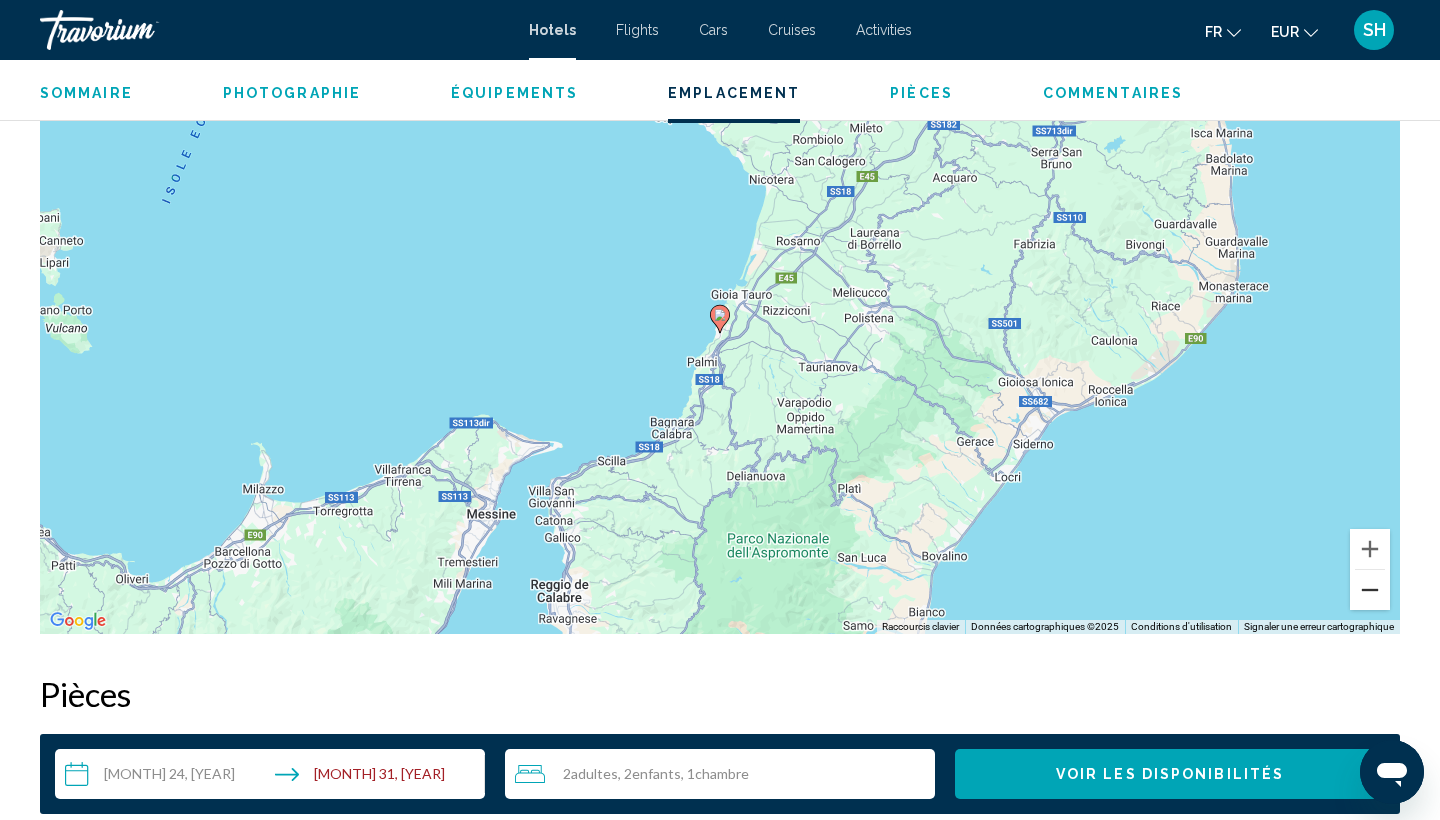 click at bounding box center [1370, 590] 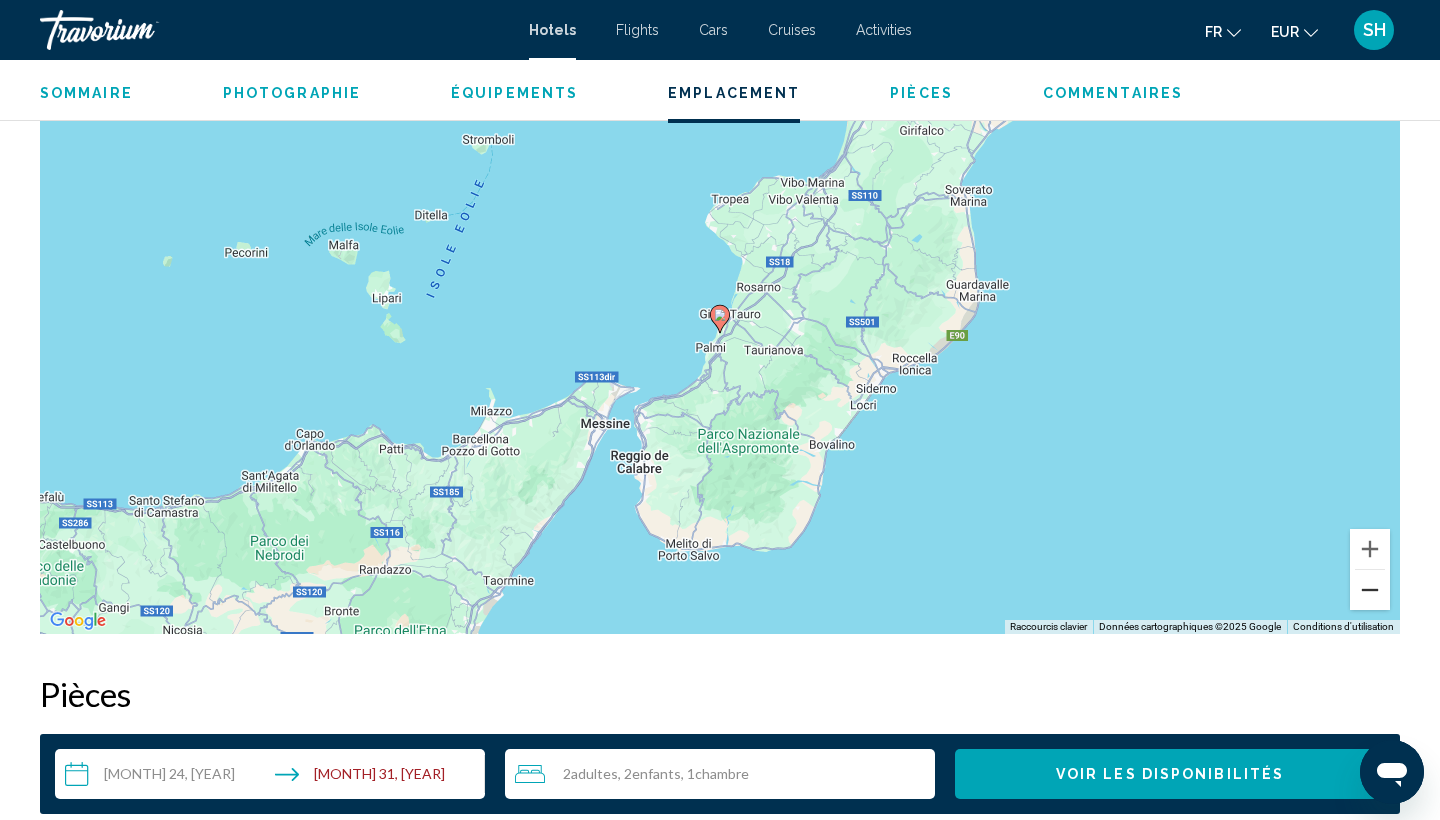 click at bounding box center [1370, 590] 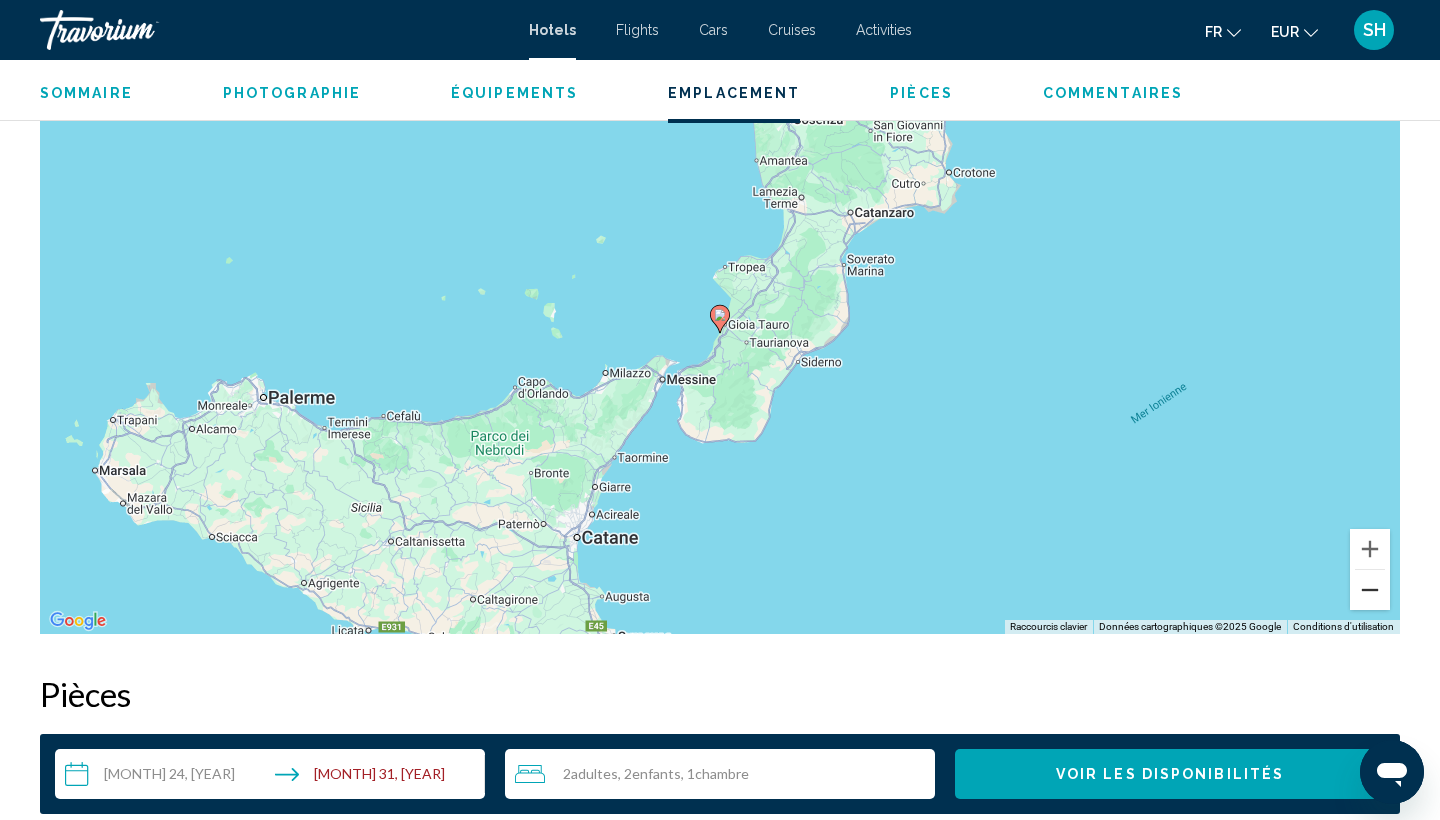 click at bounding box center (1370, 590) 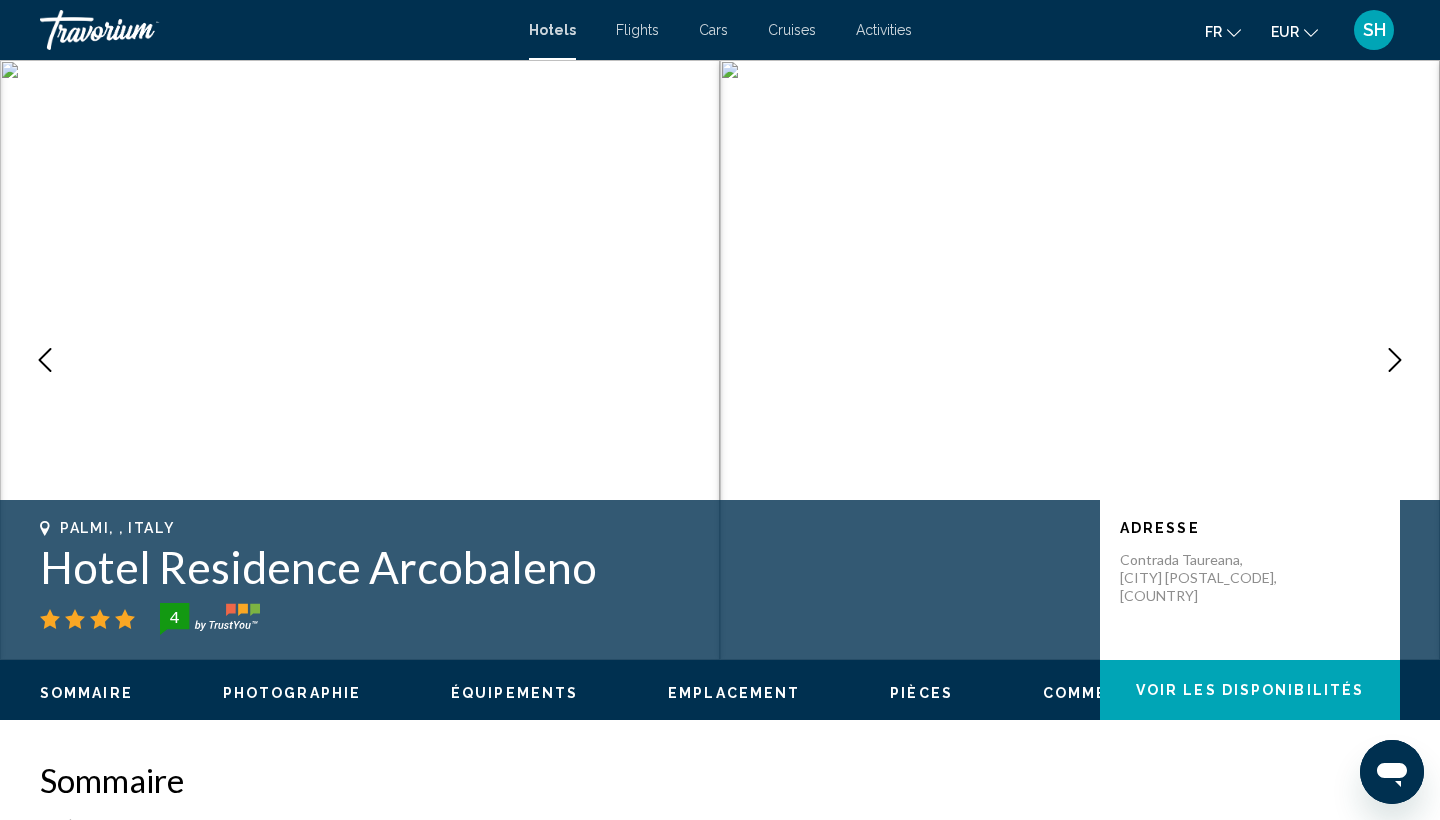 scroll, scrollTop: 0, scrollLeft: 0, axis: both 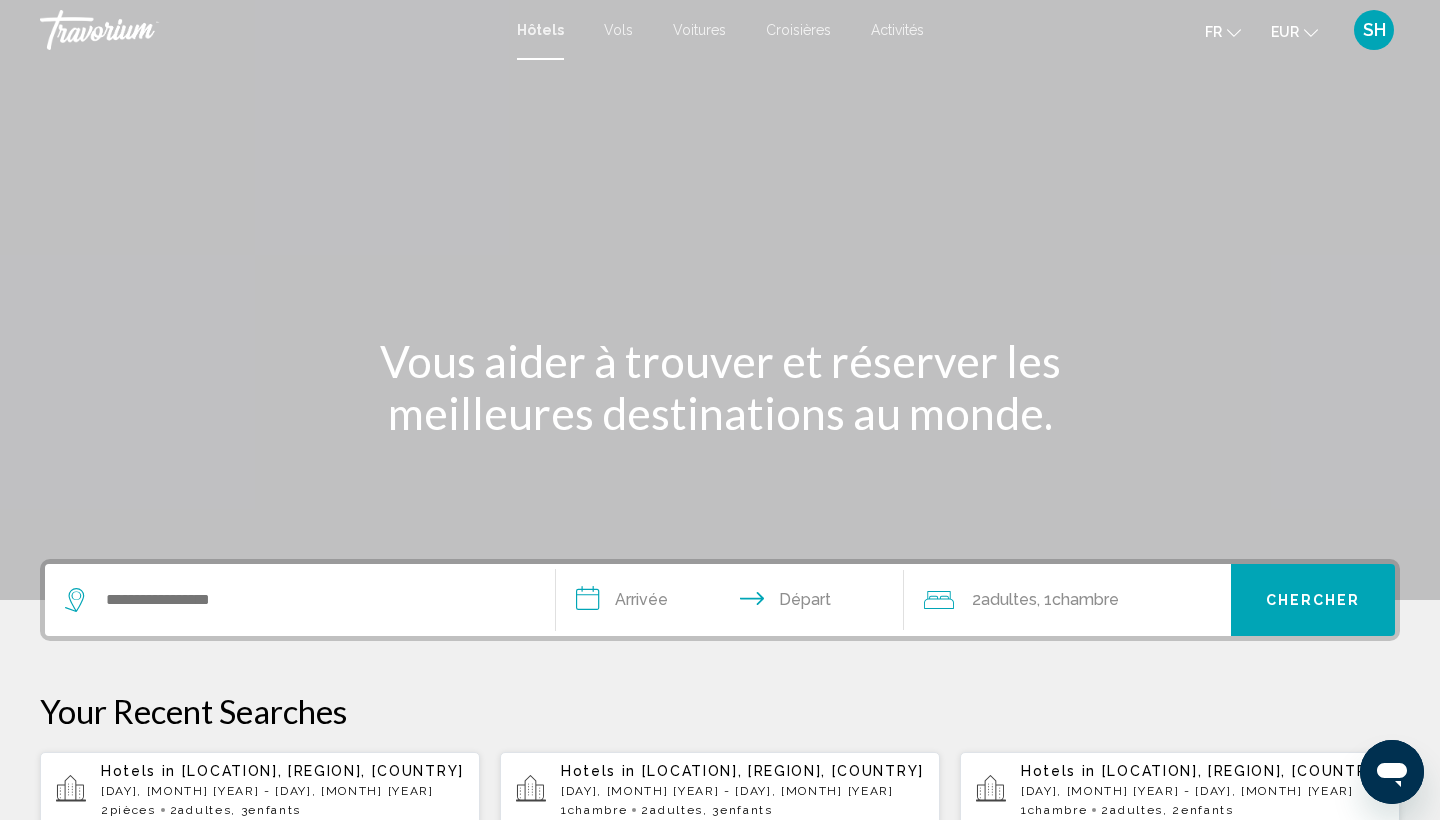 click at bounding box center (300, 600) 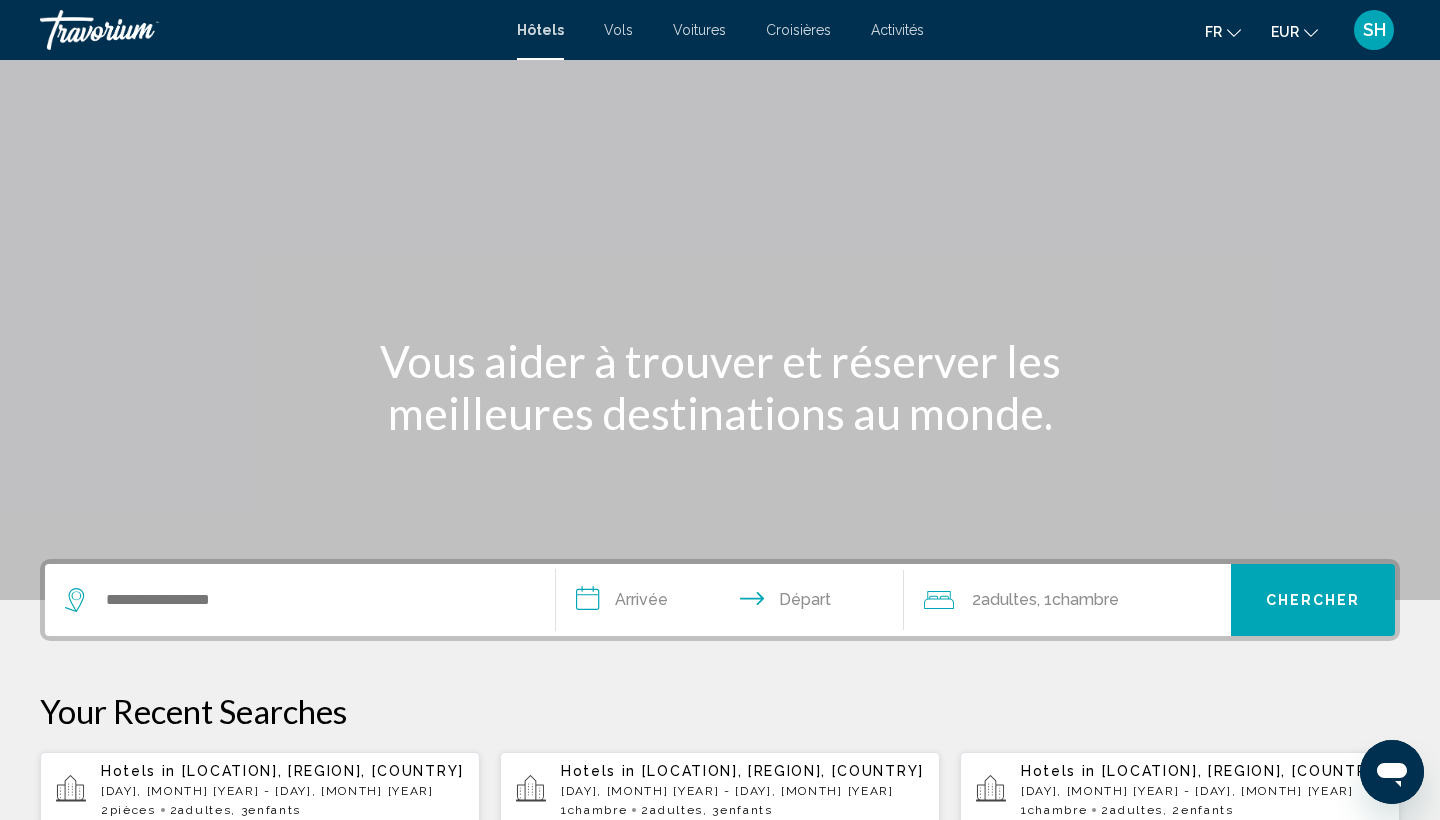scroll, scrollTop: 494, scrollLeft: 0, axis: vertical 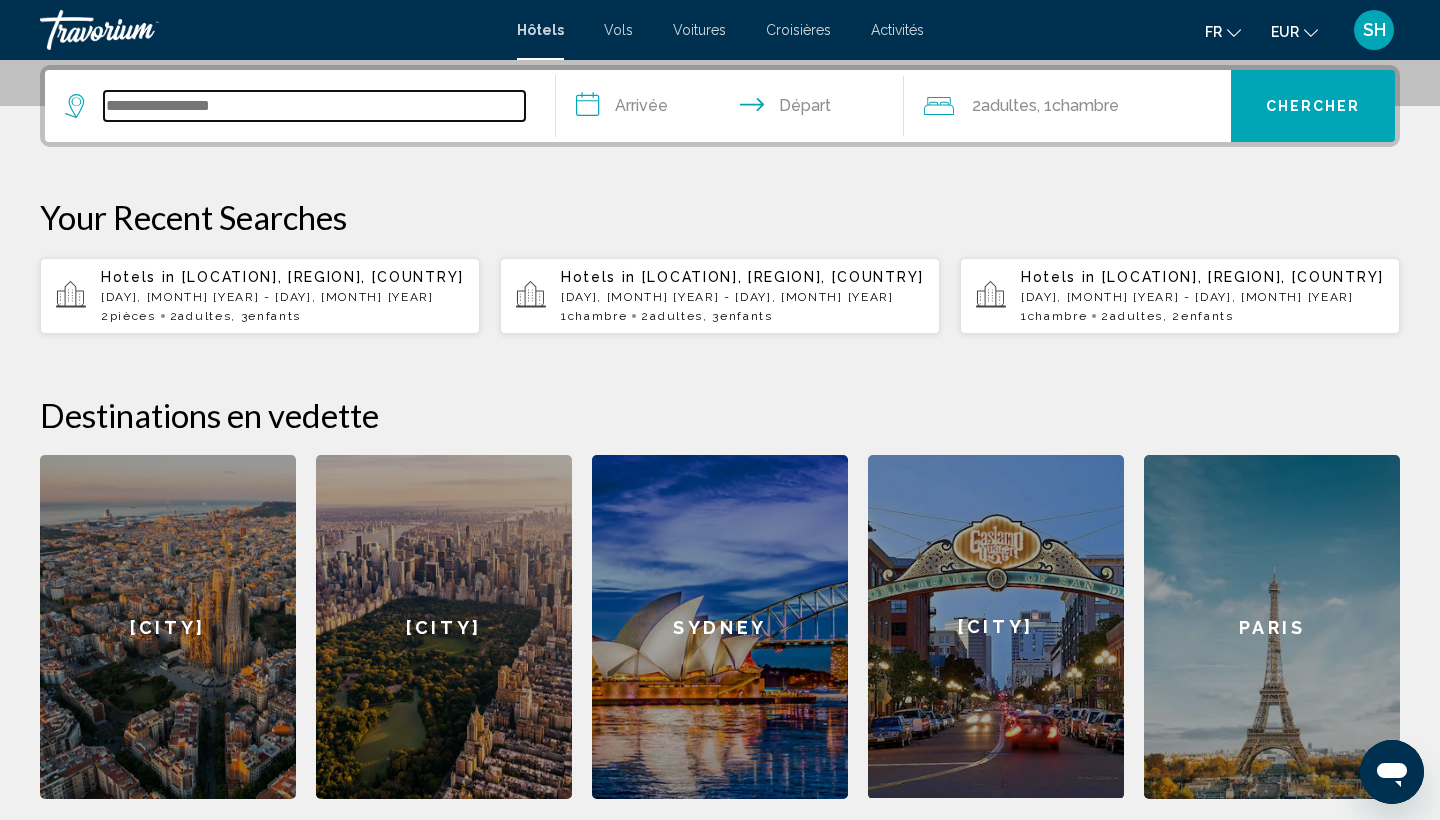 click at bounding box center [314, 106] 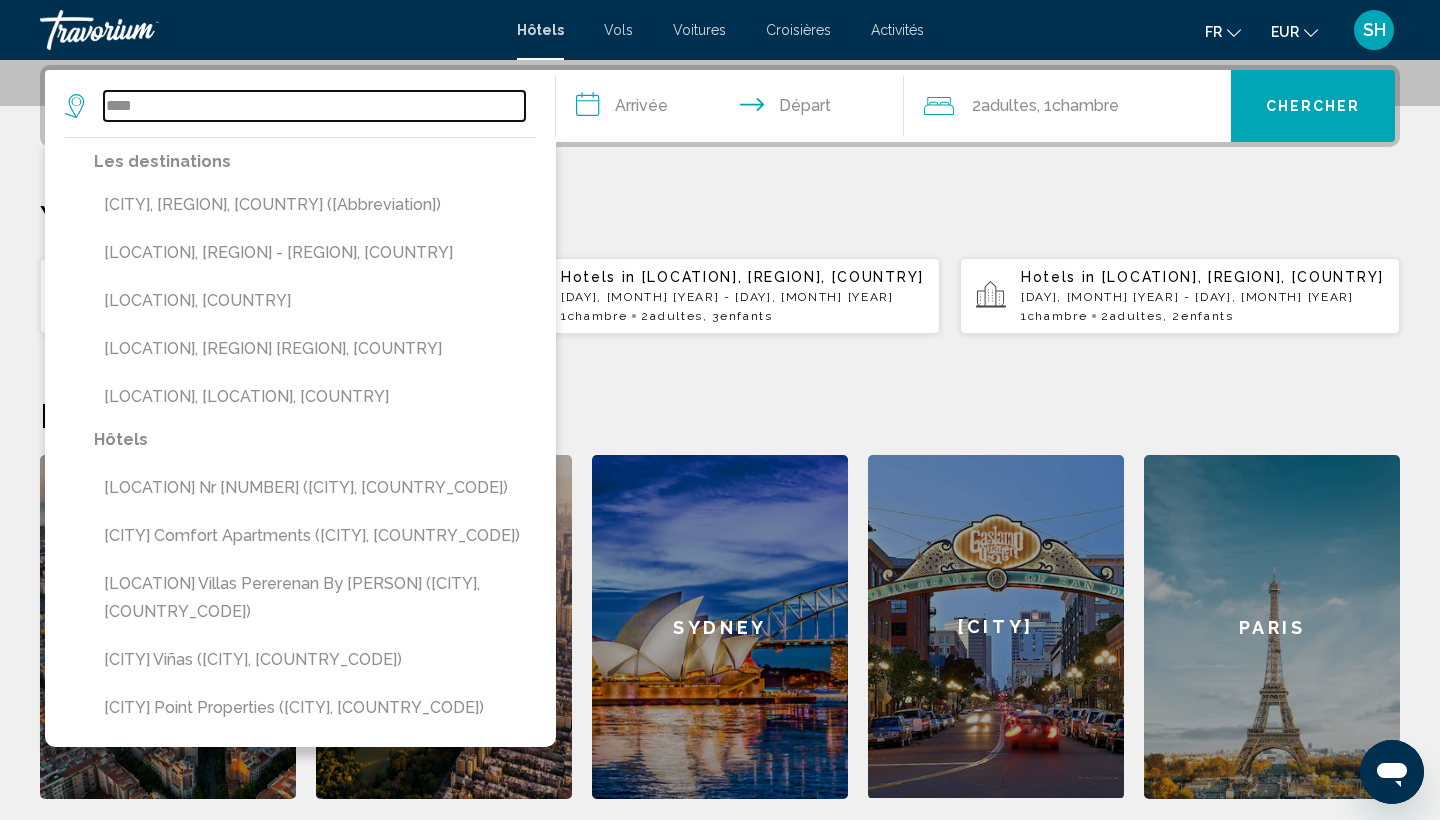 drag, startPoint x: 214, startPoint y: 114, endPoint x: 52, endPoint y: 110, distance: 162.04938 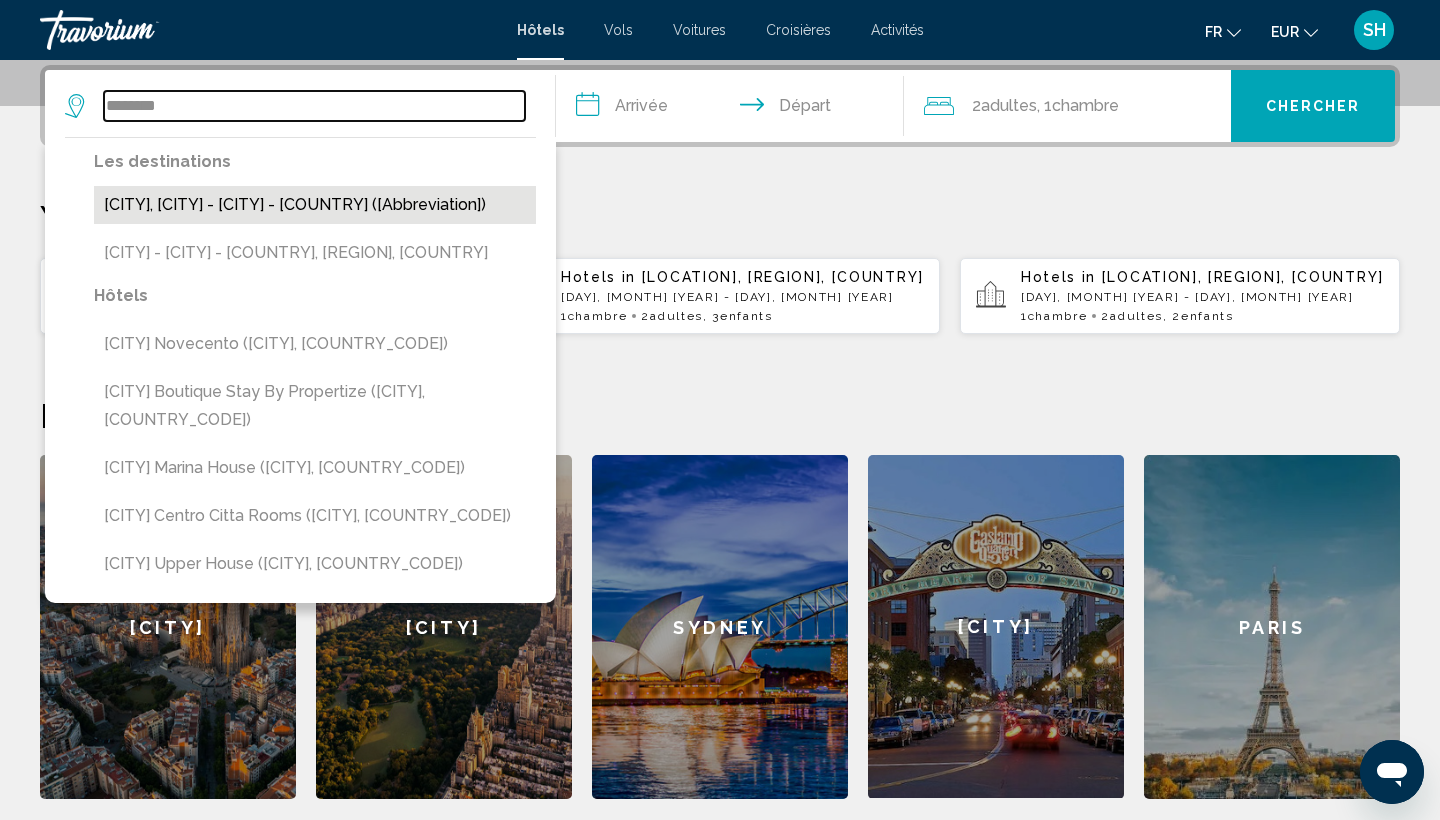 type on "********" 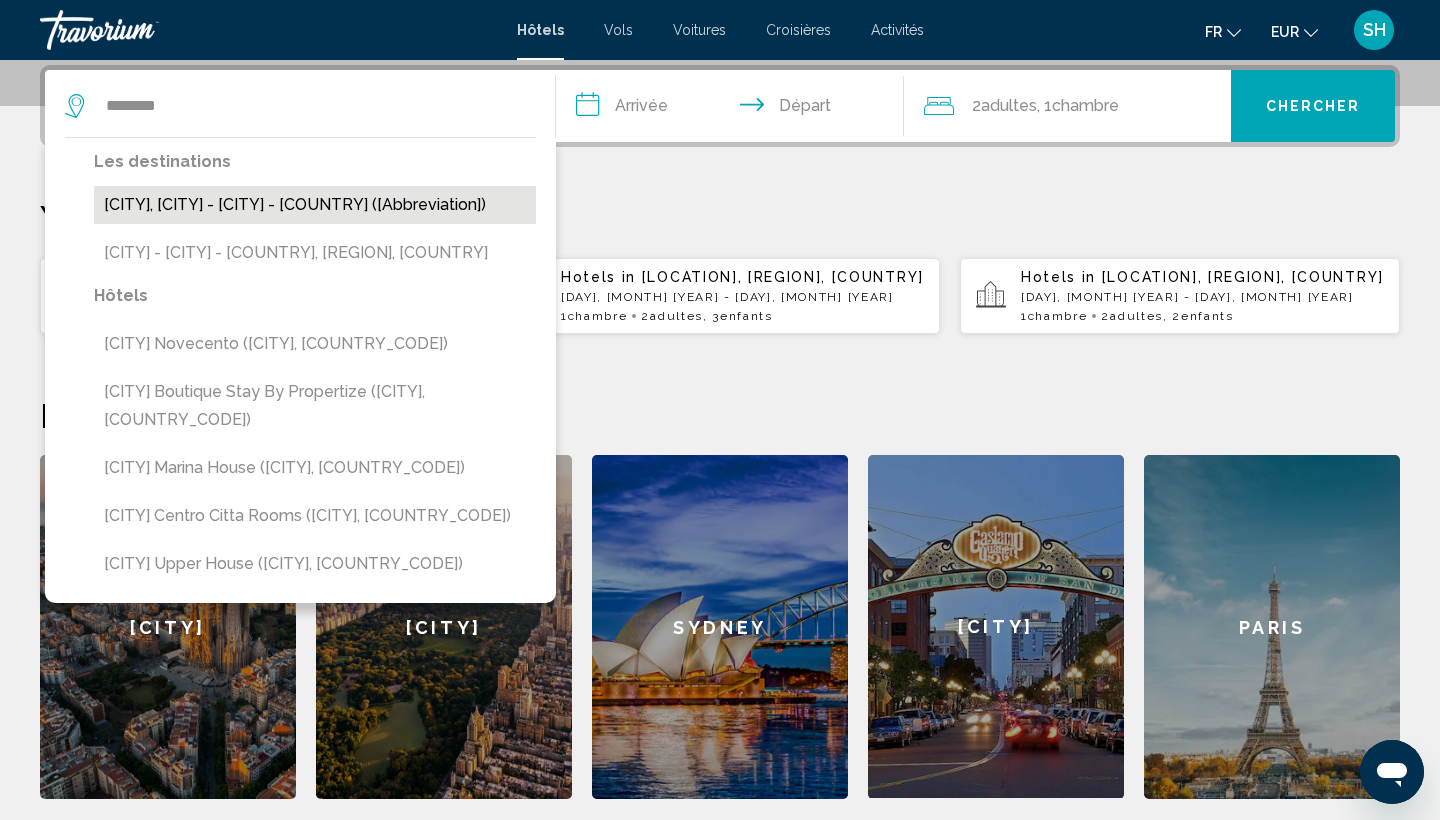 click on "Cagliari, Cagliari - Villasimius - Southern Sardinia, Italy (CAG)" at bounding box center [315, 205] 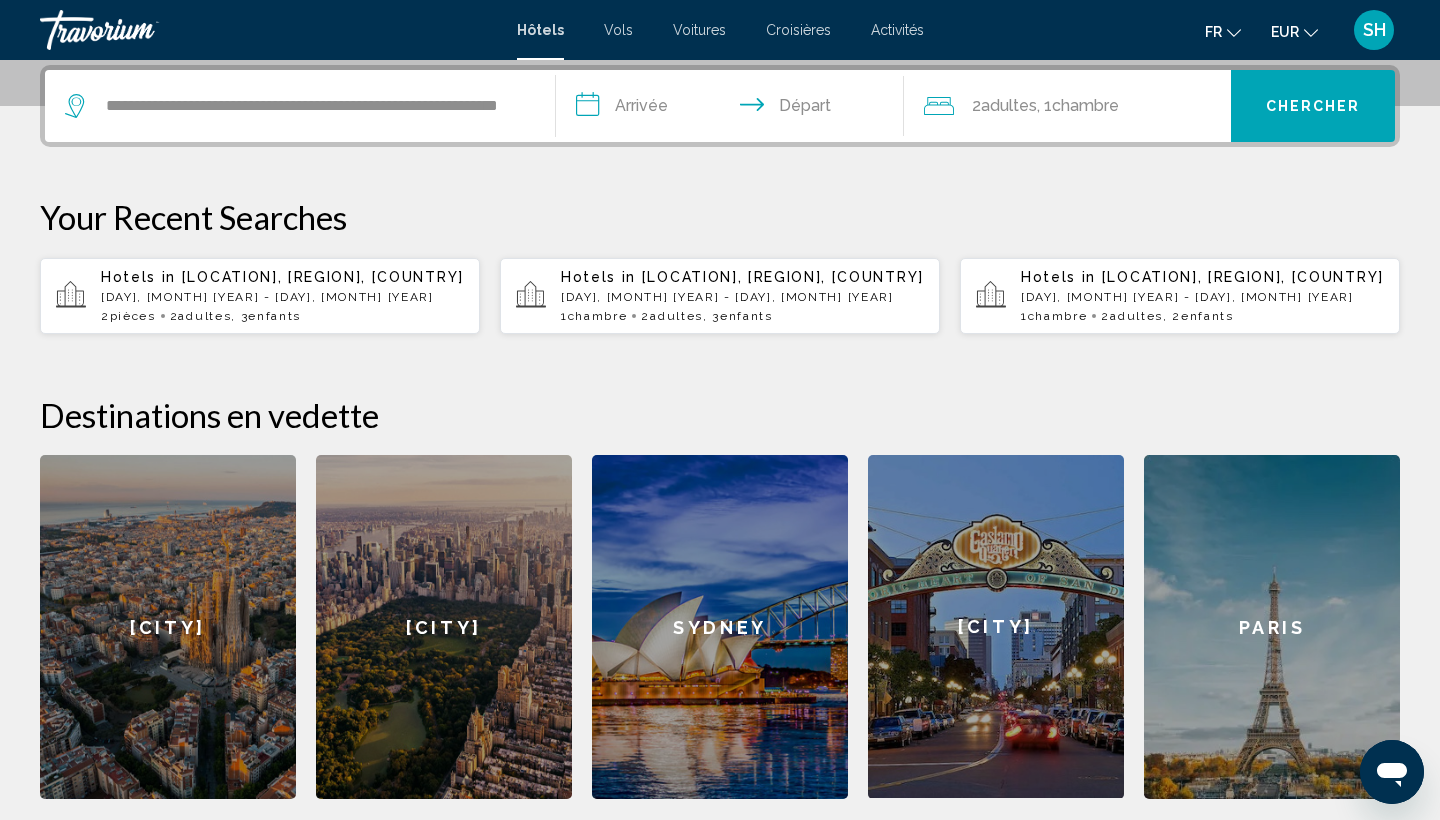 click on "**********" at bounding box center [734, 109] 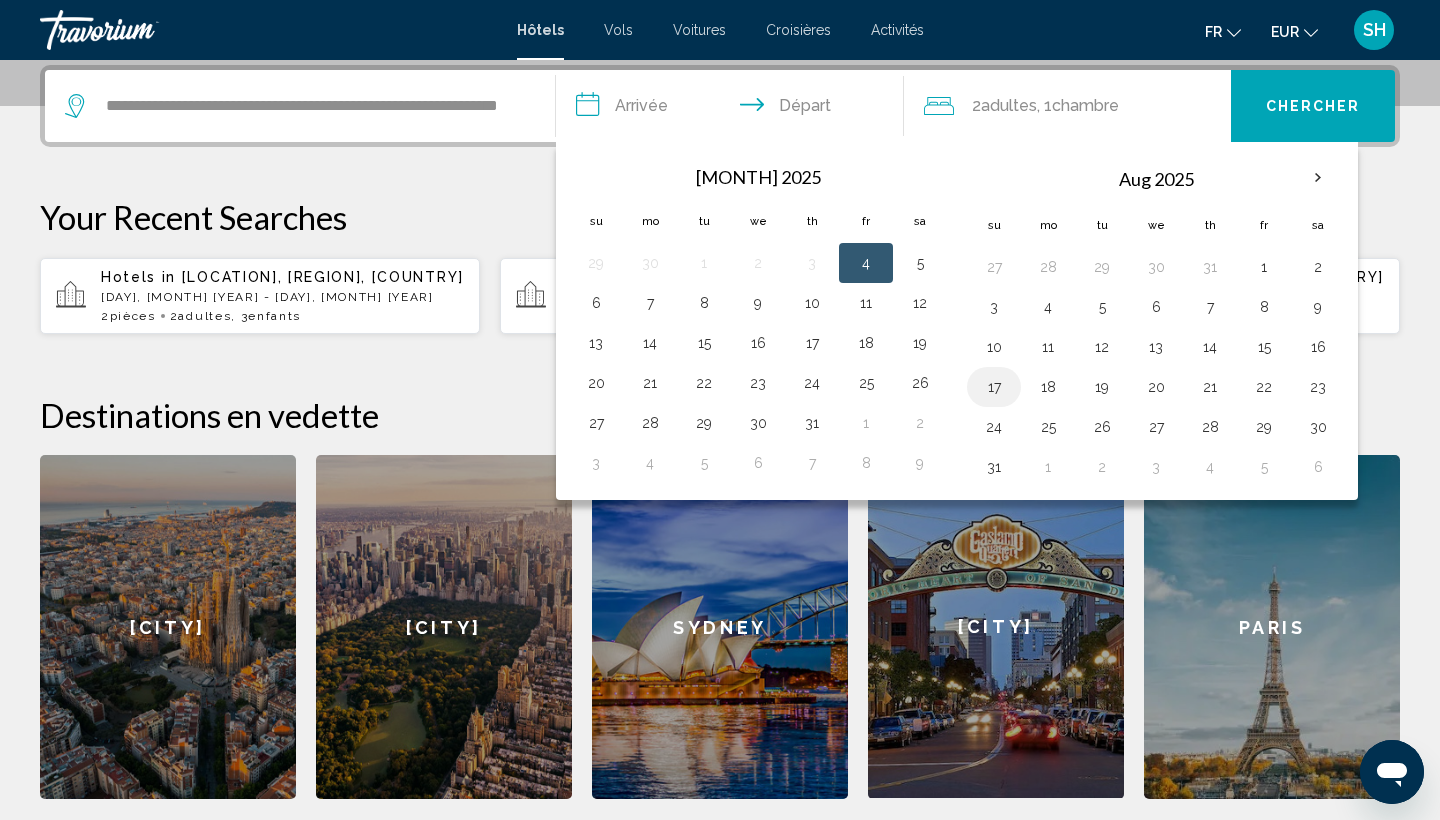 click on "17" at bounding box center (994, 387) 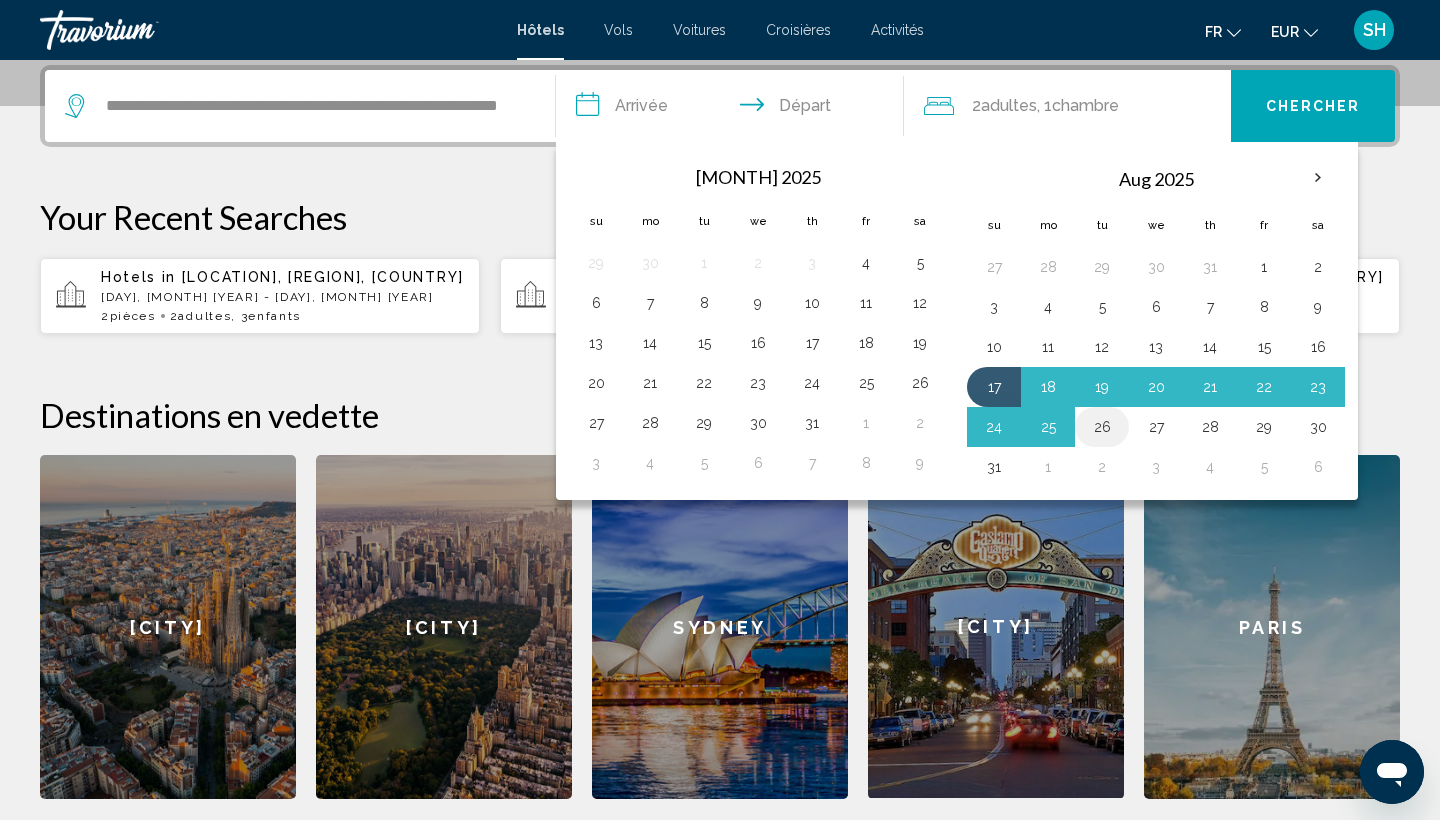 click on "26" at bounding box center [1102, 427] 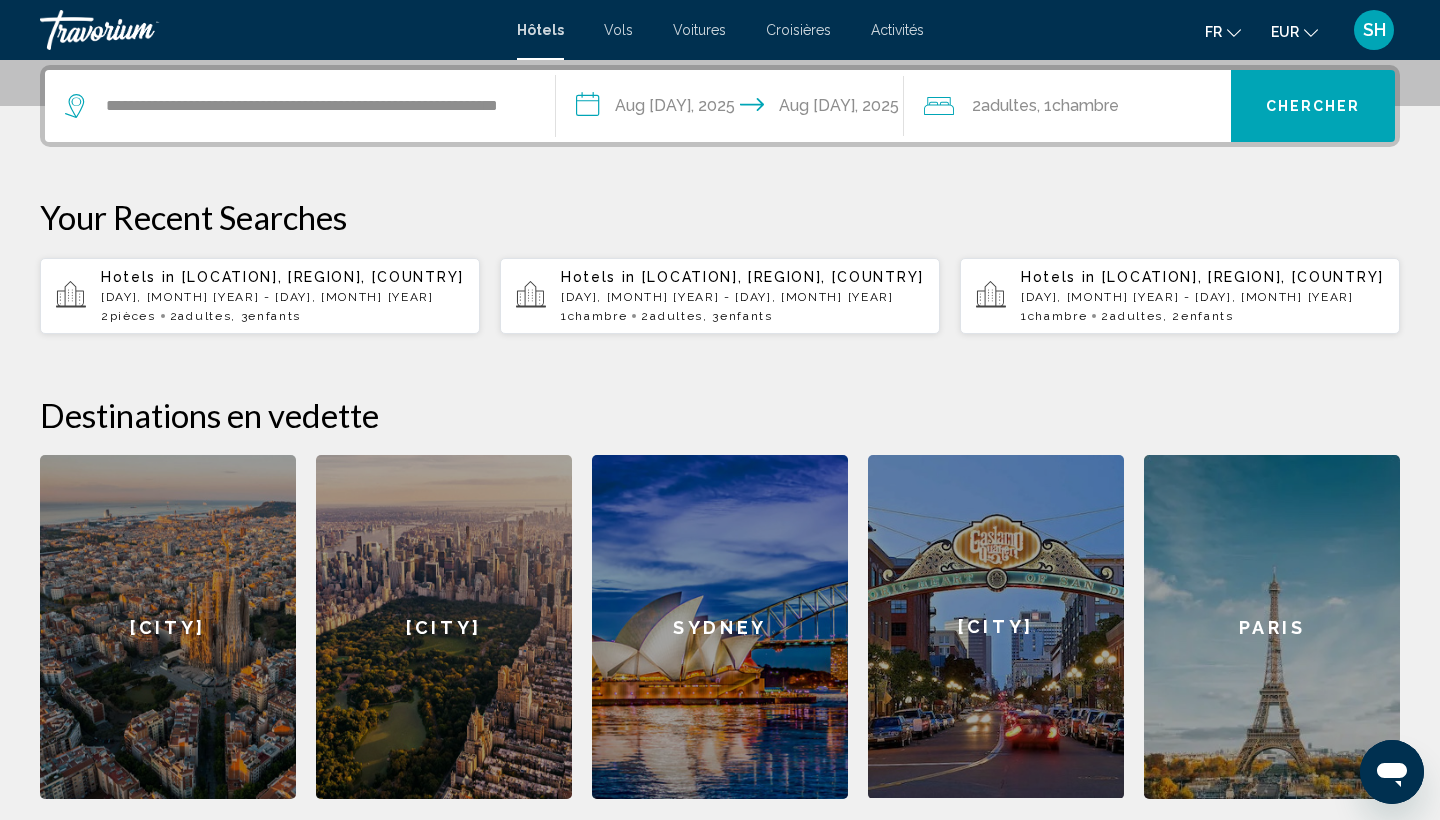 click on "2  Adulte Adultes , 1  Chambre pièces" at bounding box center [1078, 106] 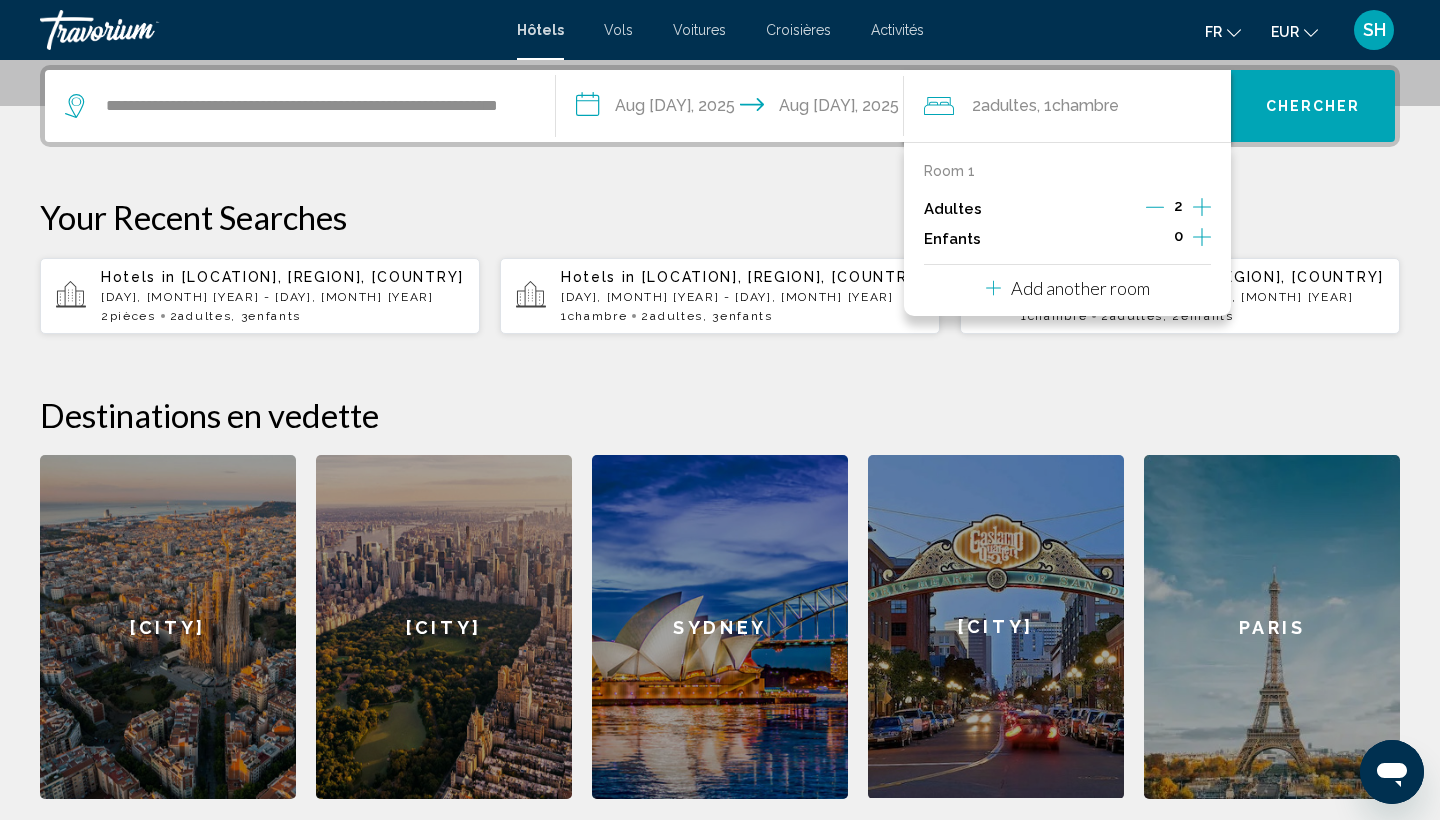 click at bounding box center [1202, 237] 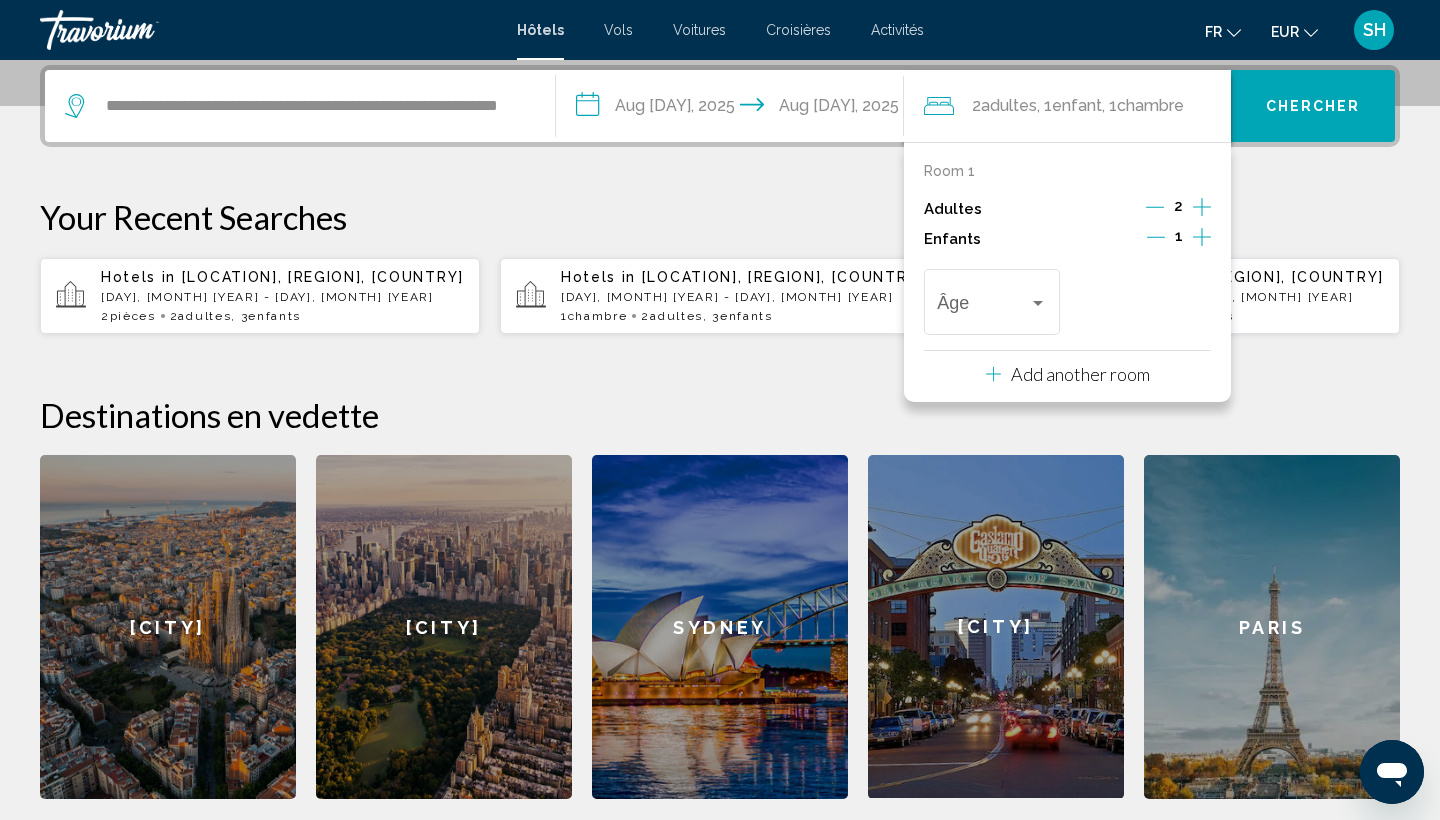 click at bounding box center (1202, 237) 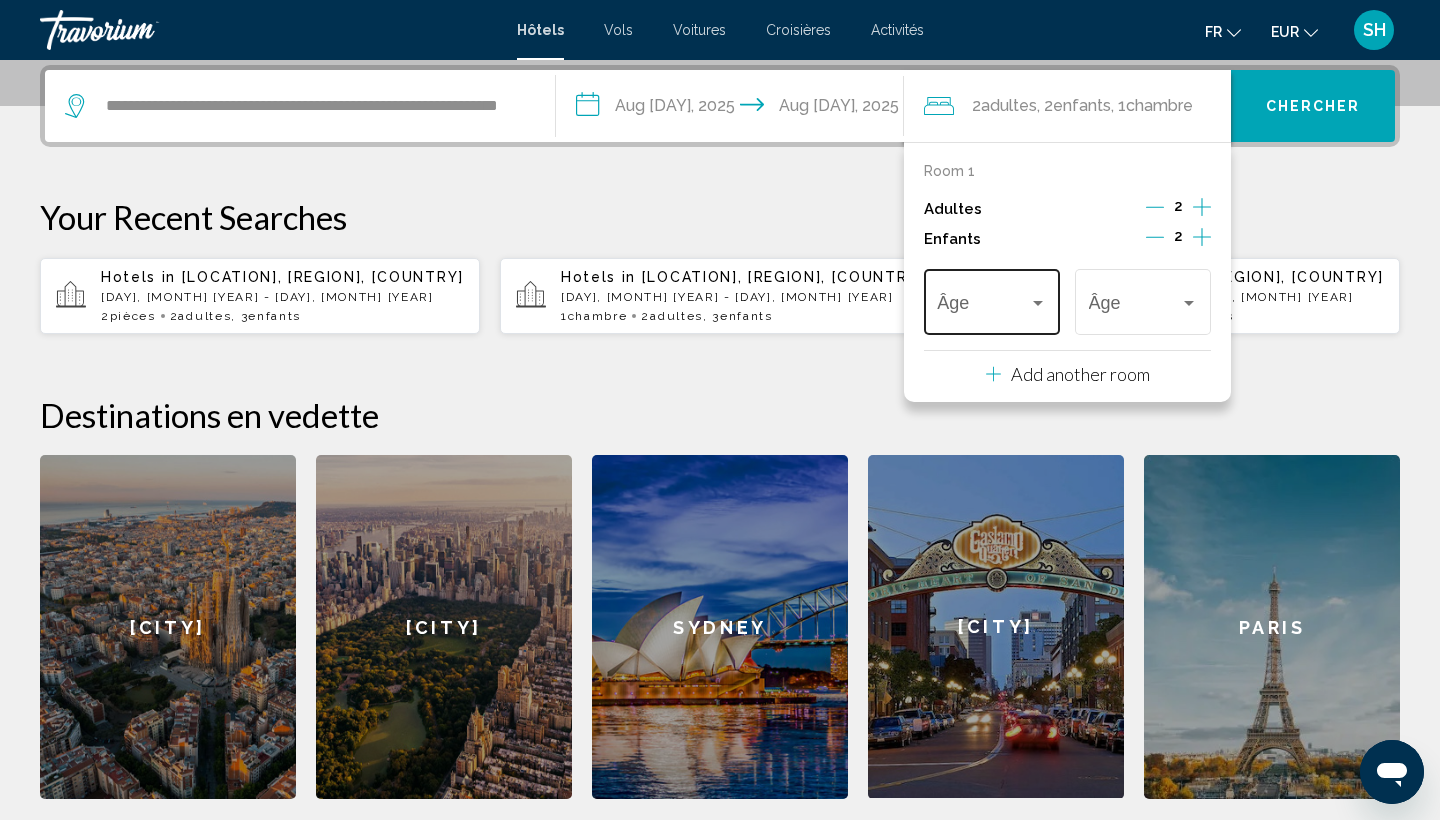 click at bounding box center (982, 307) 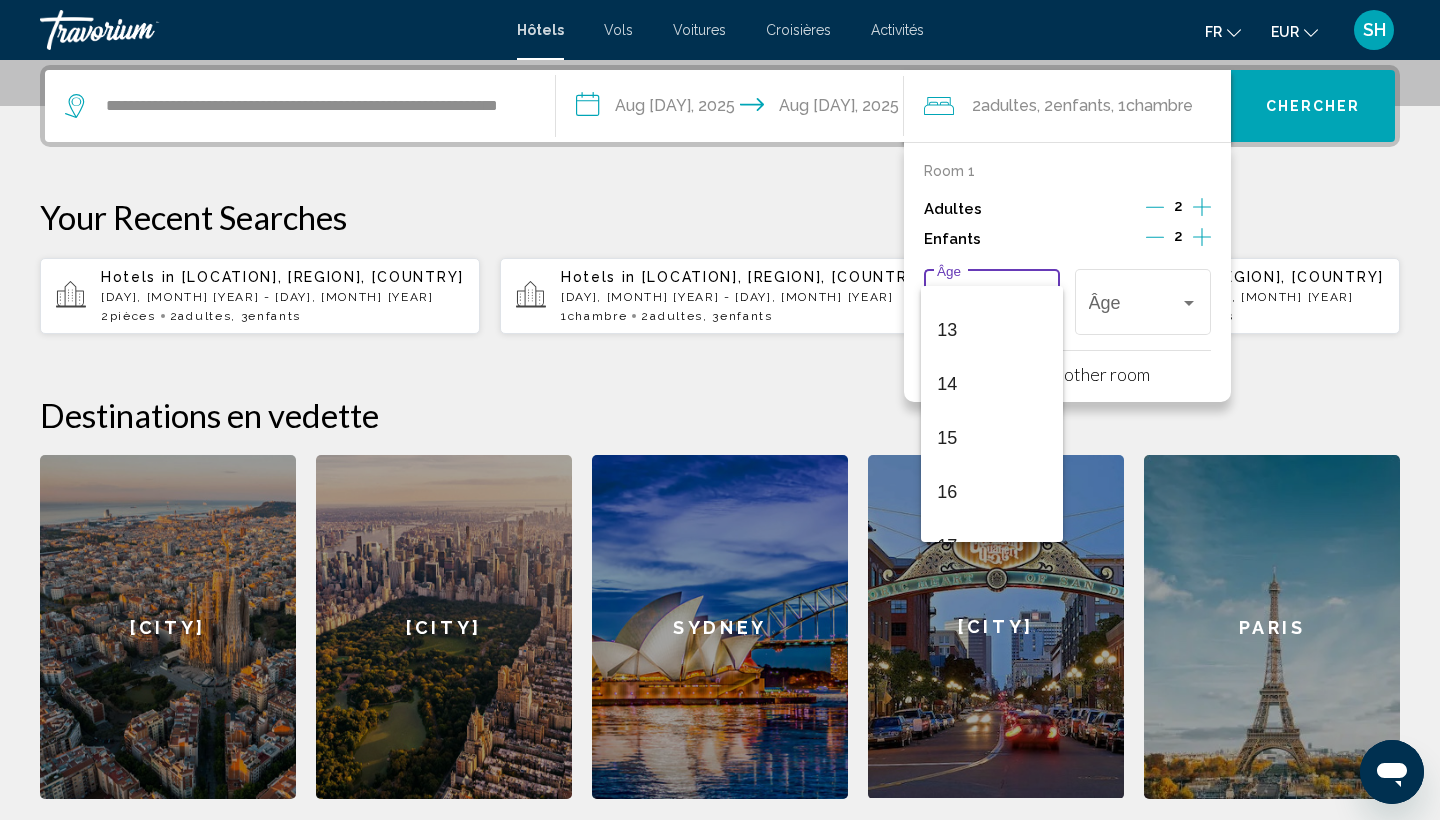 scroll, scrollTop: 751, scrollLeft: 0, axis: vertical 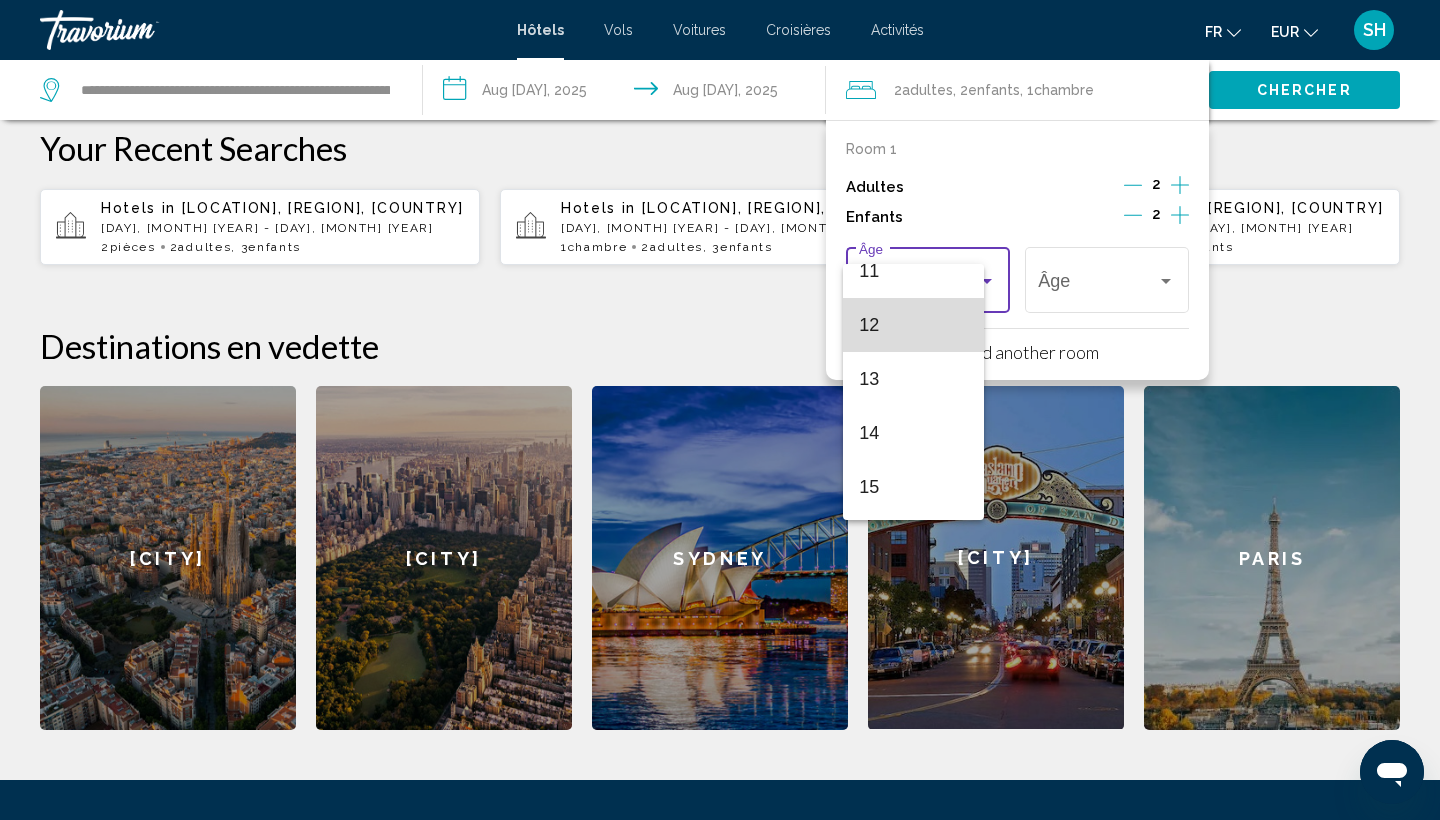 click on "12" at bounding box center [913, 325] 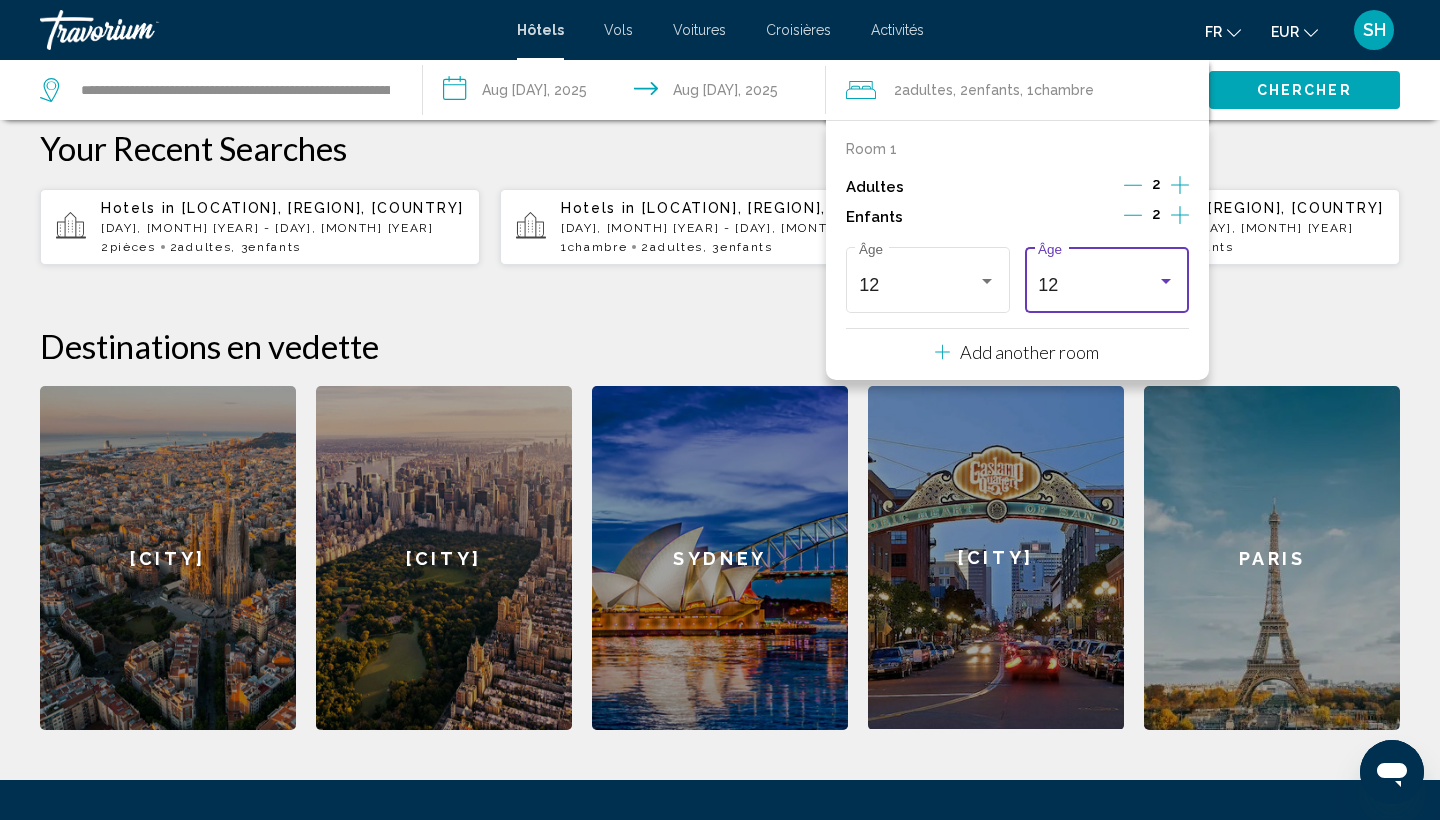 click on "12" at bounding box center (1097, 285) 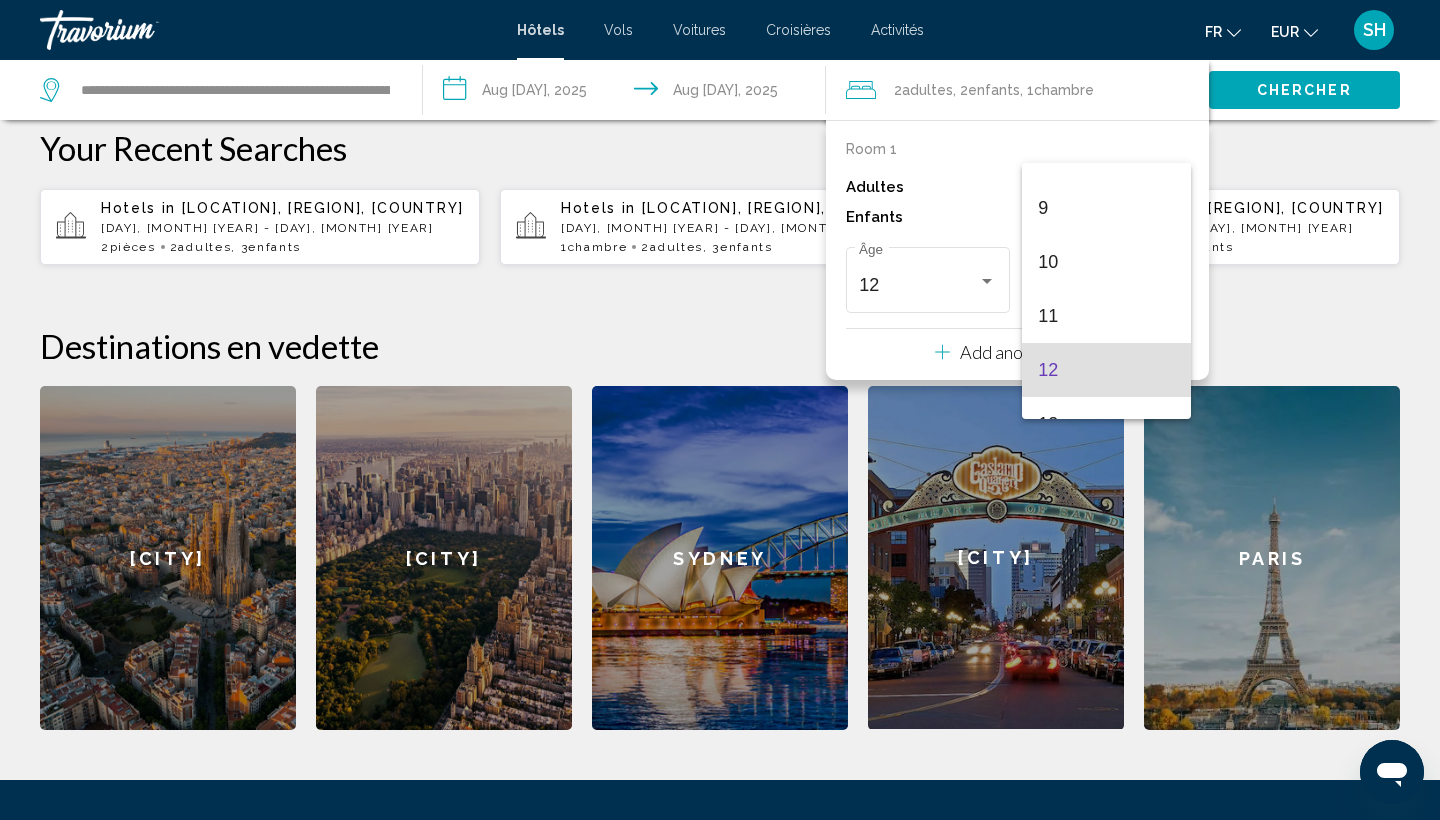 scroll, scrollTop: 466, scrollLeft: 0, axis: vertical 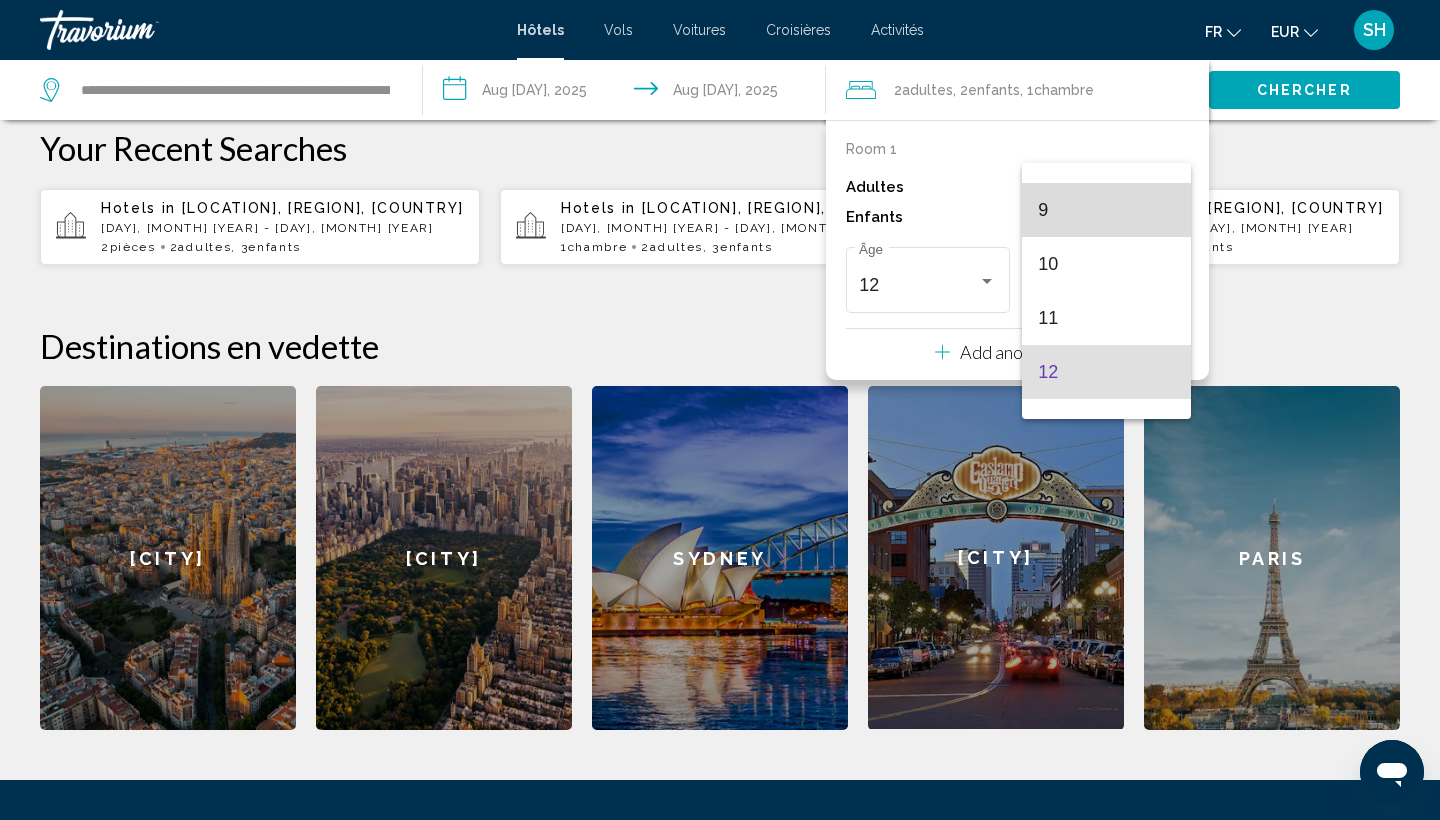 click on "[NUMBER]" at bounding box center [1106, 210] 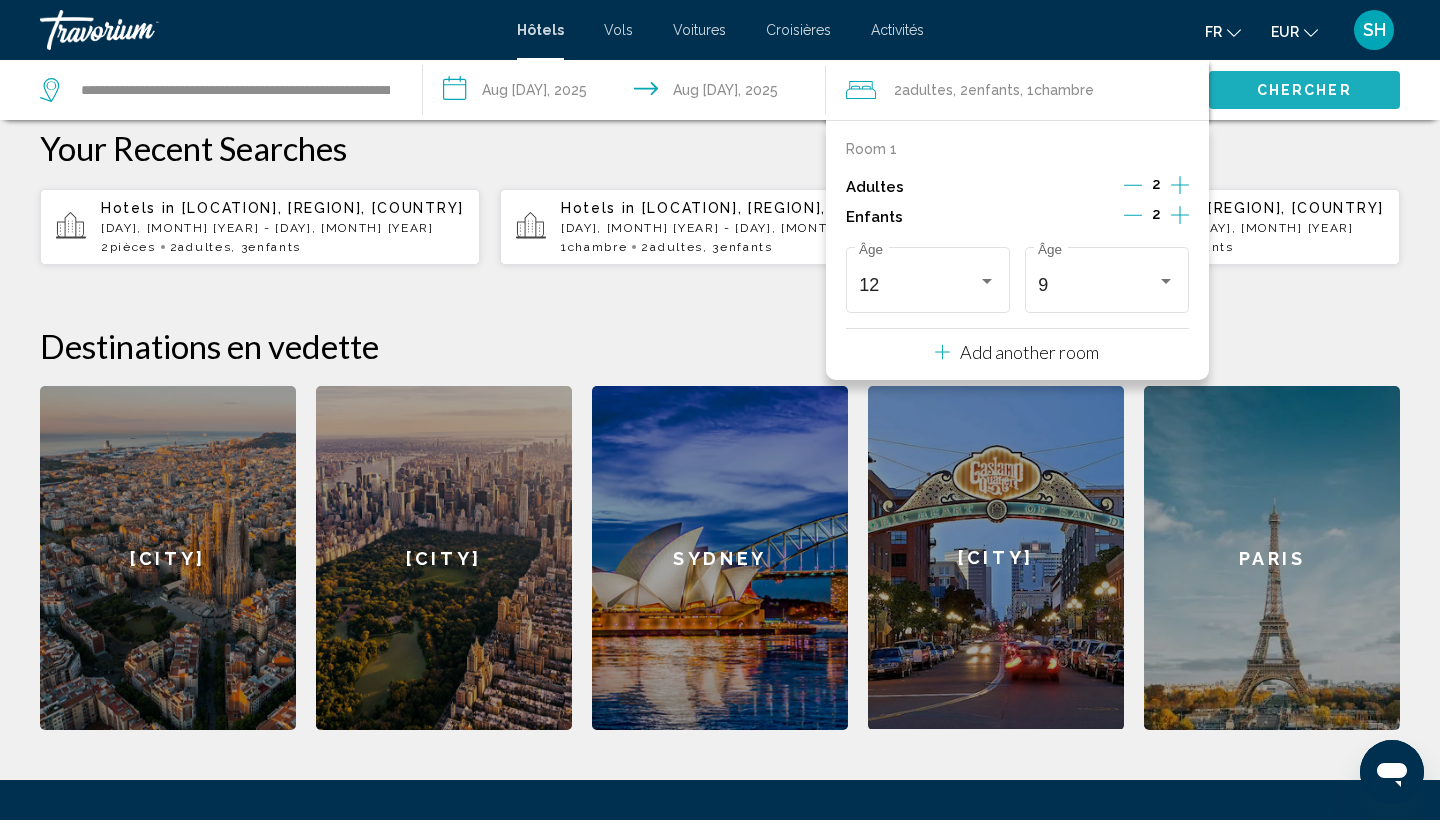 click on "Chercher" at bounding box center [1304, 89] 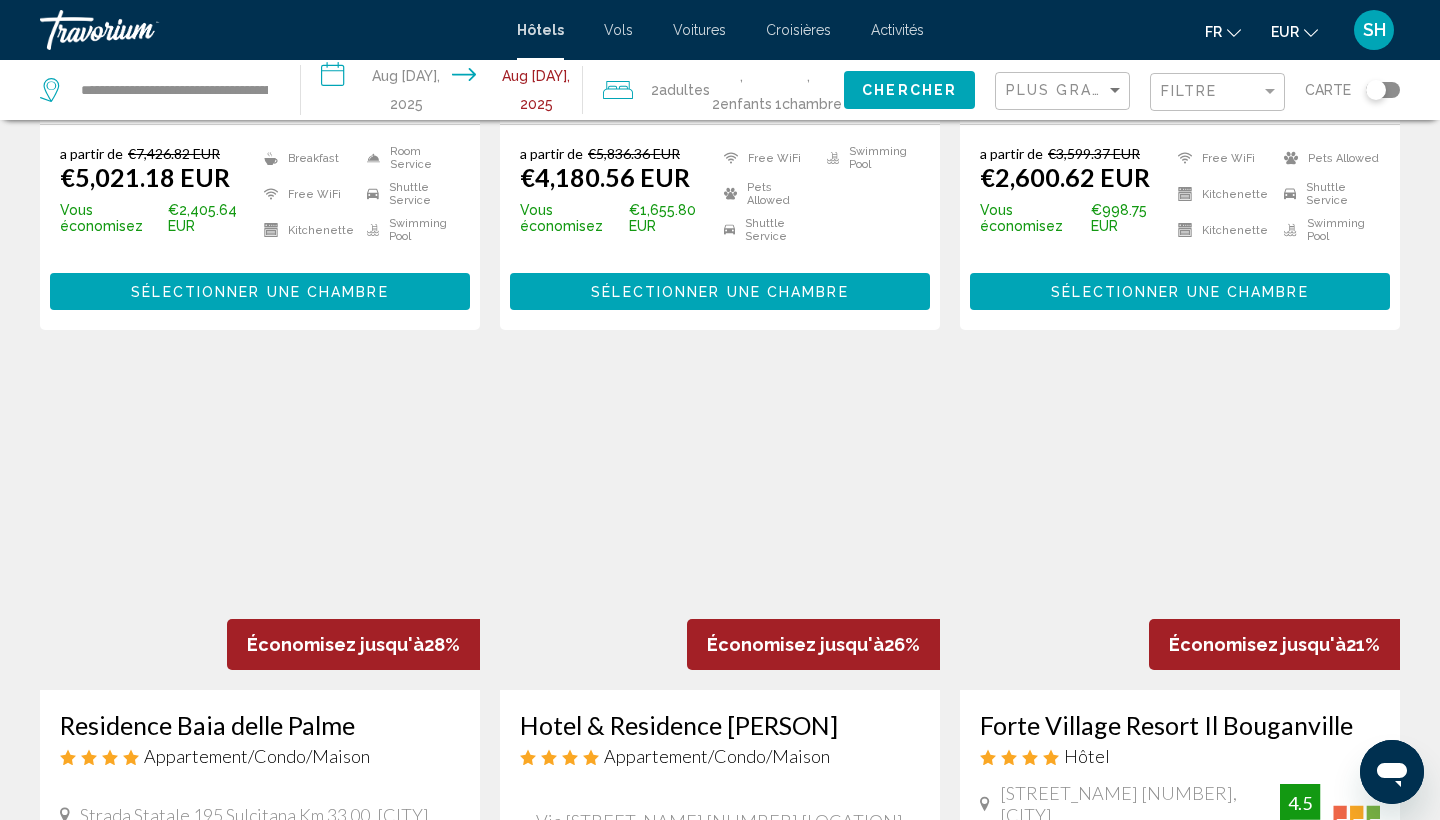 scroll, scrollTop: 0, scrollLeft: 0, axis: both 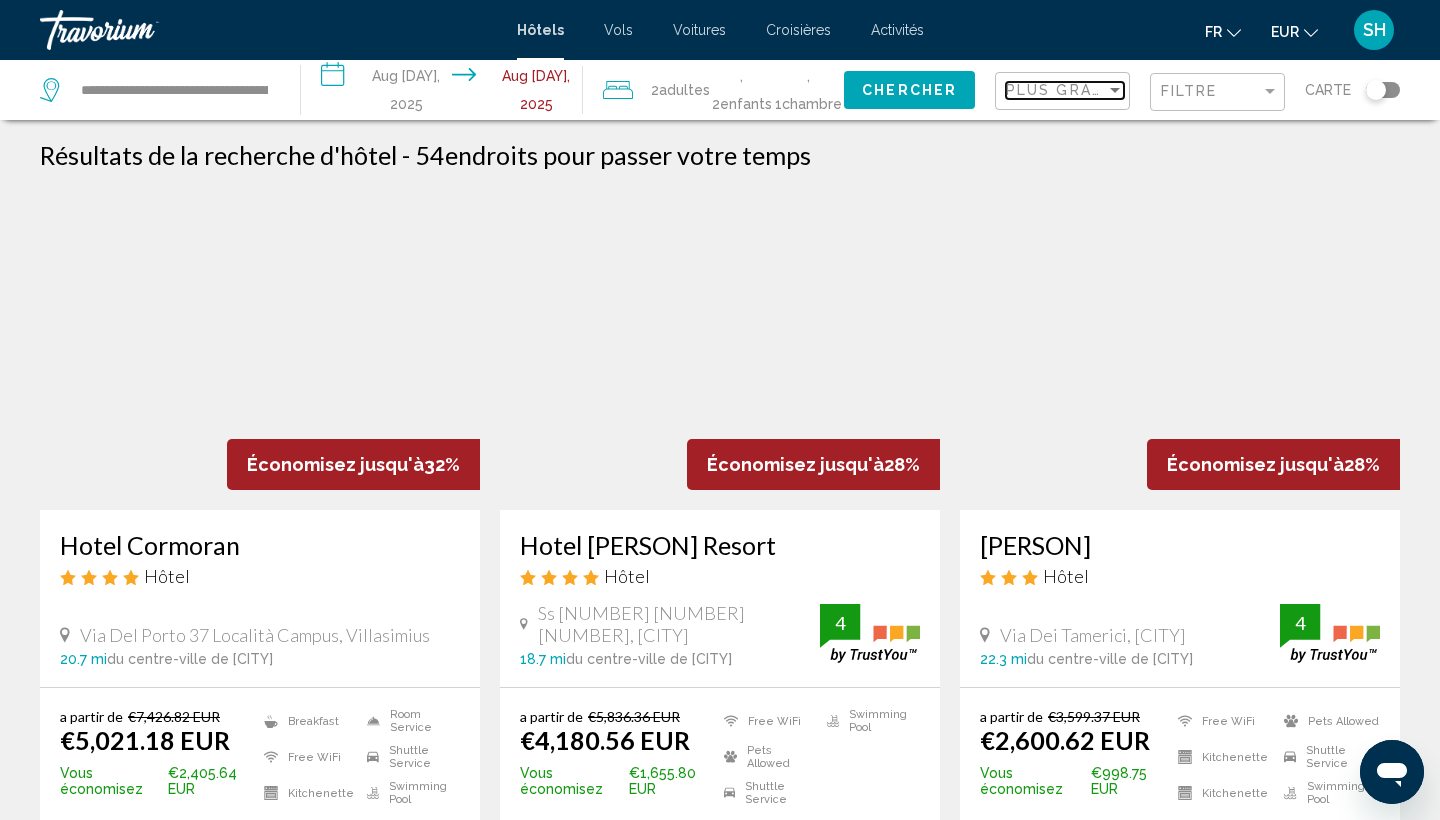 click on "Plus grandes économies" at bounding box center (1125, 90) 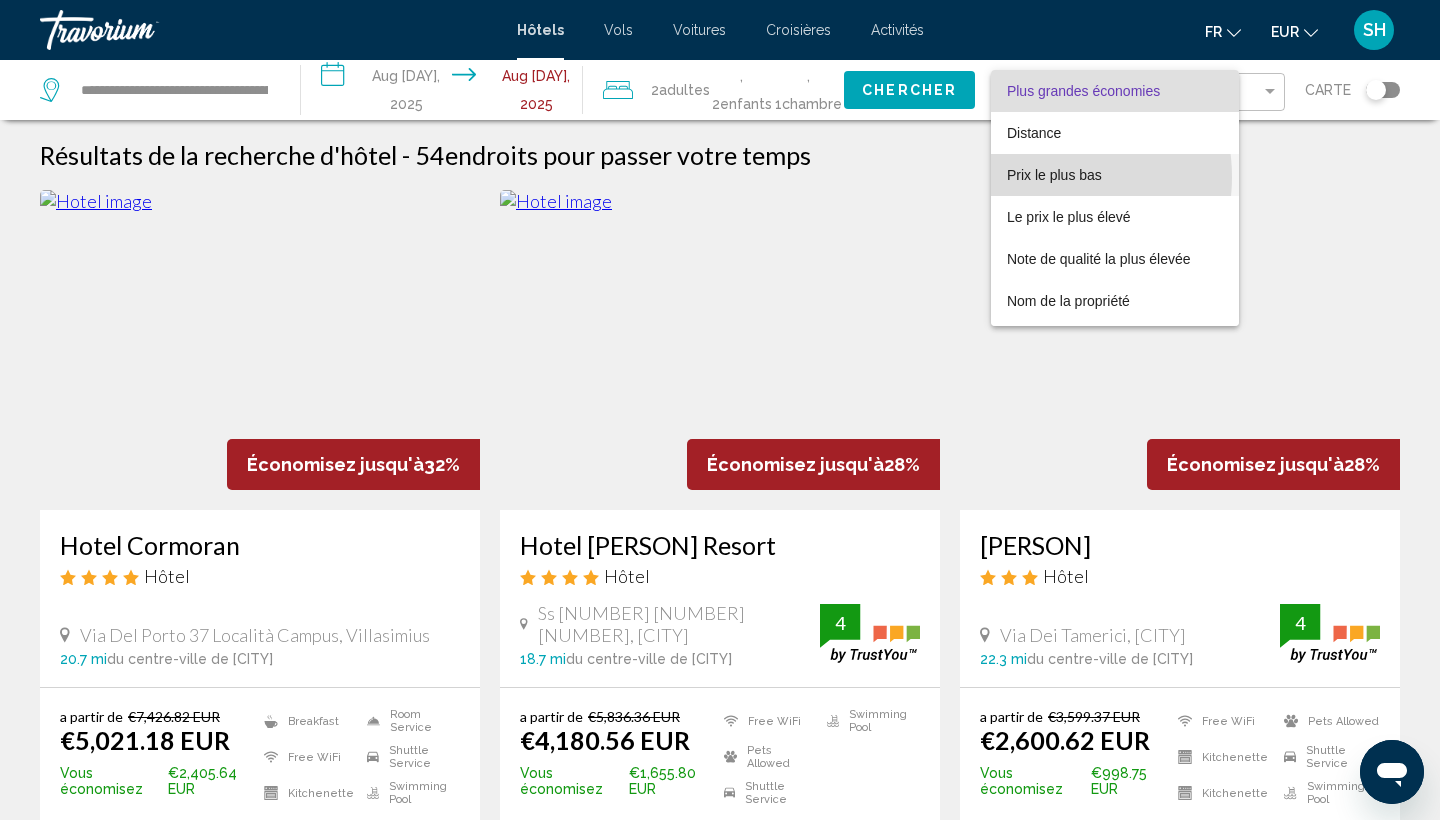 click on "Prix le plus bas" at bounding box center [1054, 175] 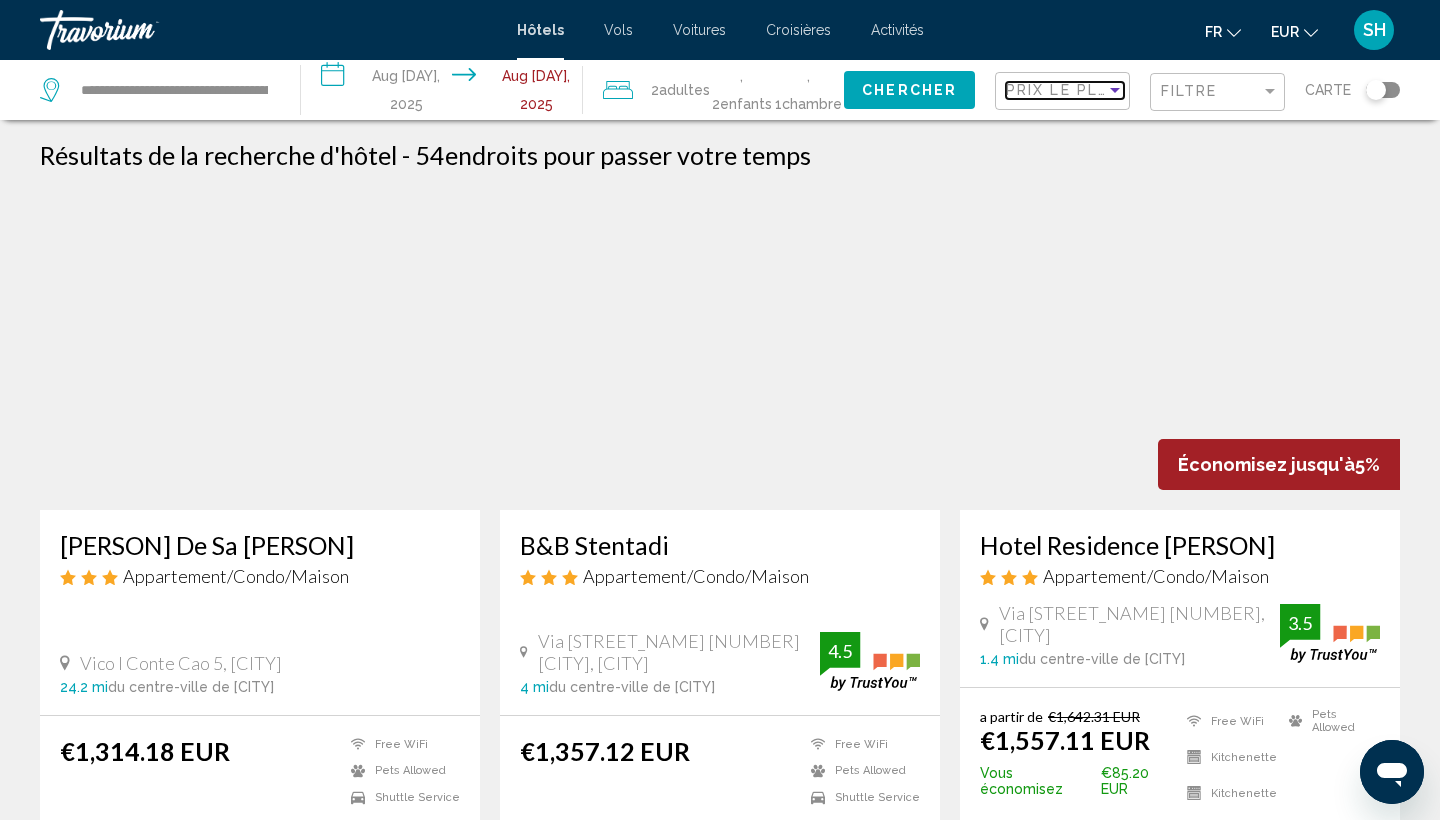 scroll, scrollTop: 0, scrollLeft: 0, axis: both 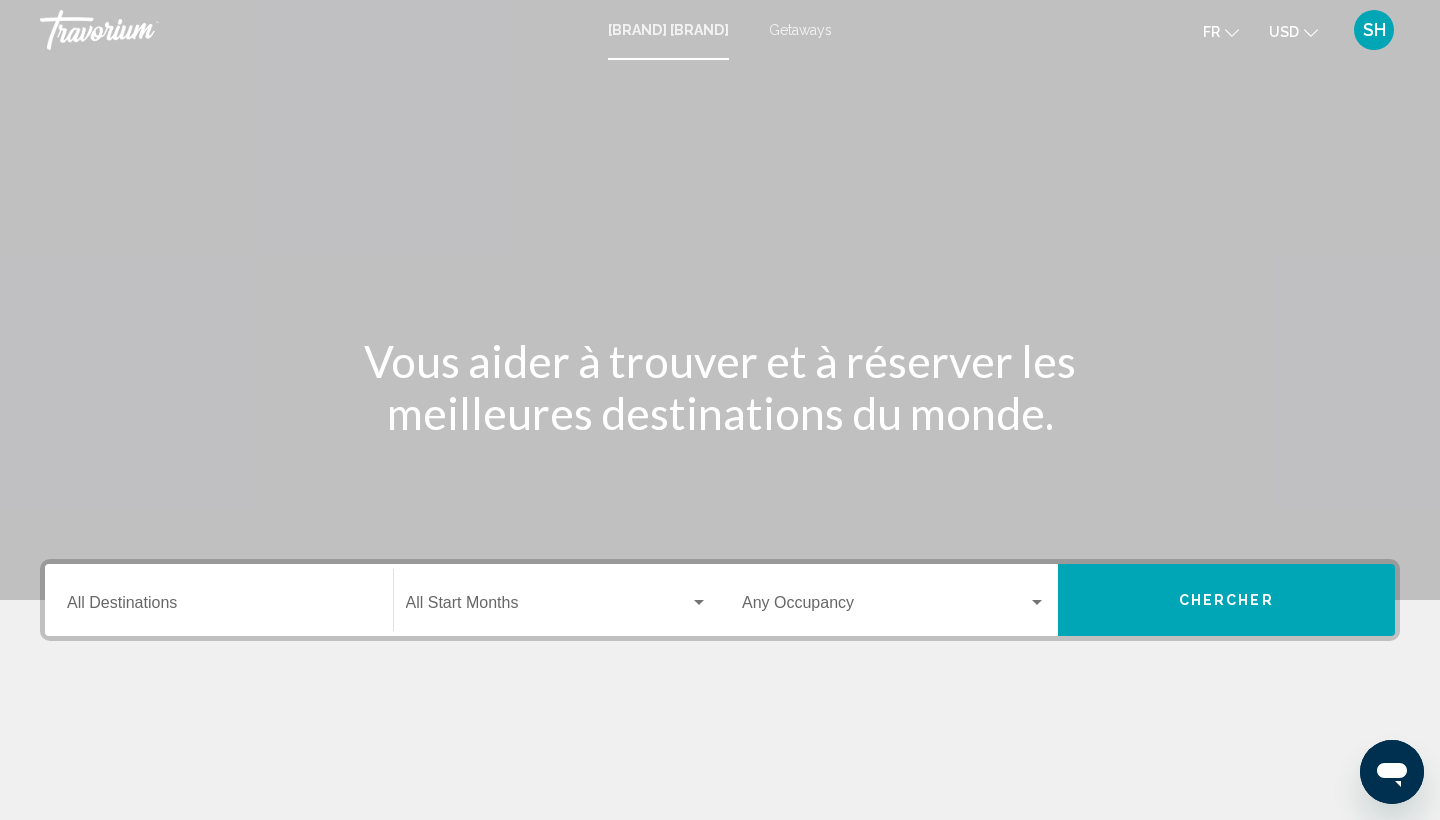 click on "Getaways" at bounding box center [800, 30] 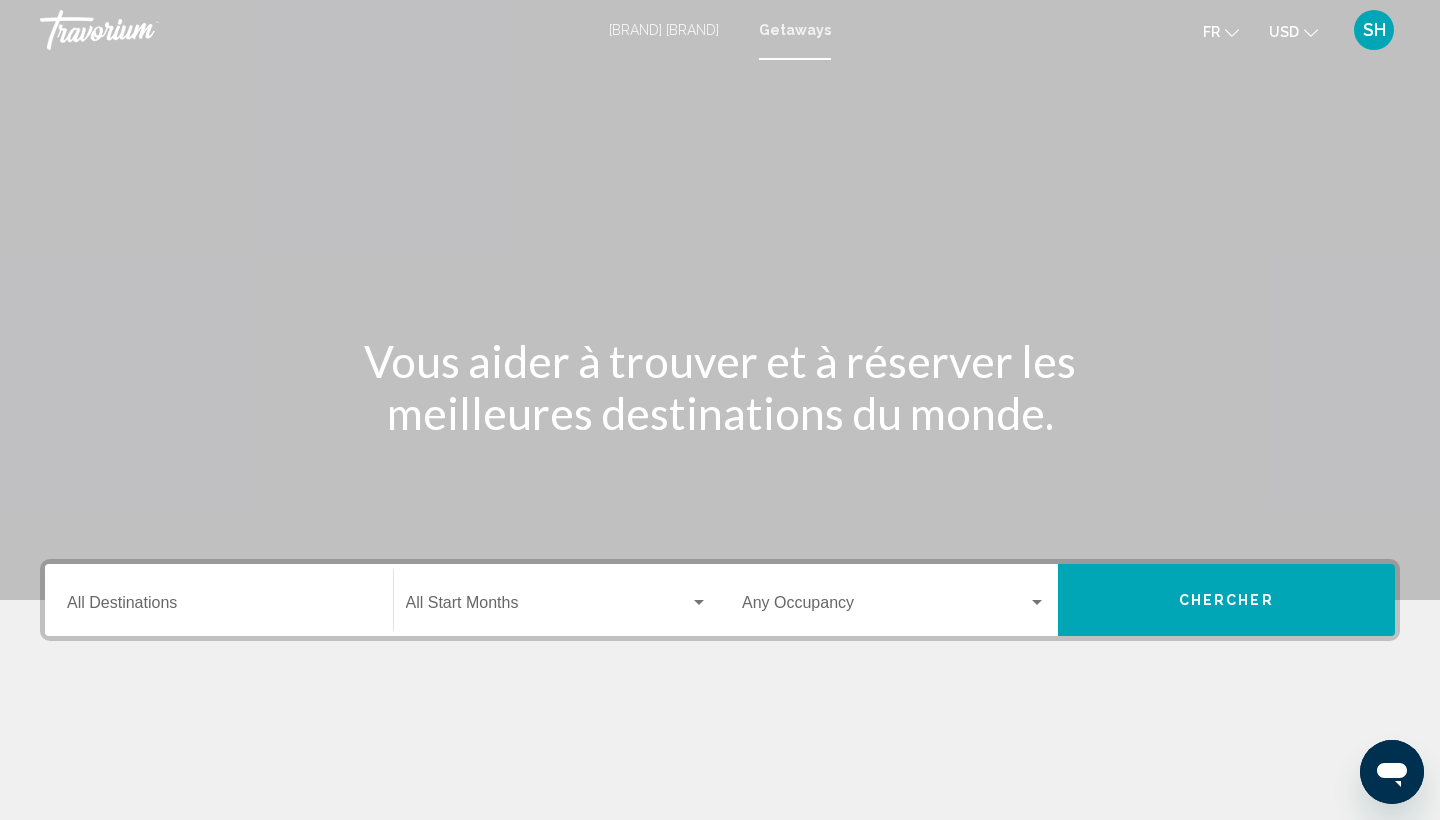 click on "USD" at bounding box center (1284, 32) 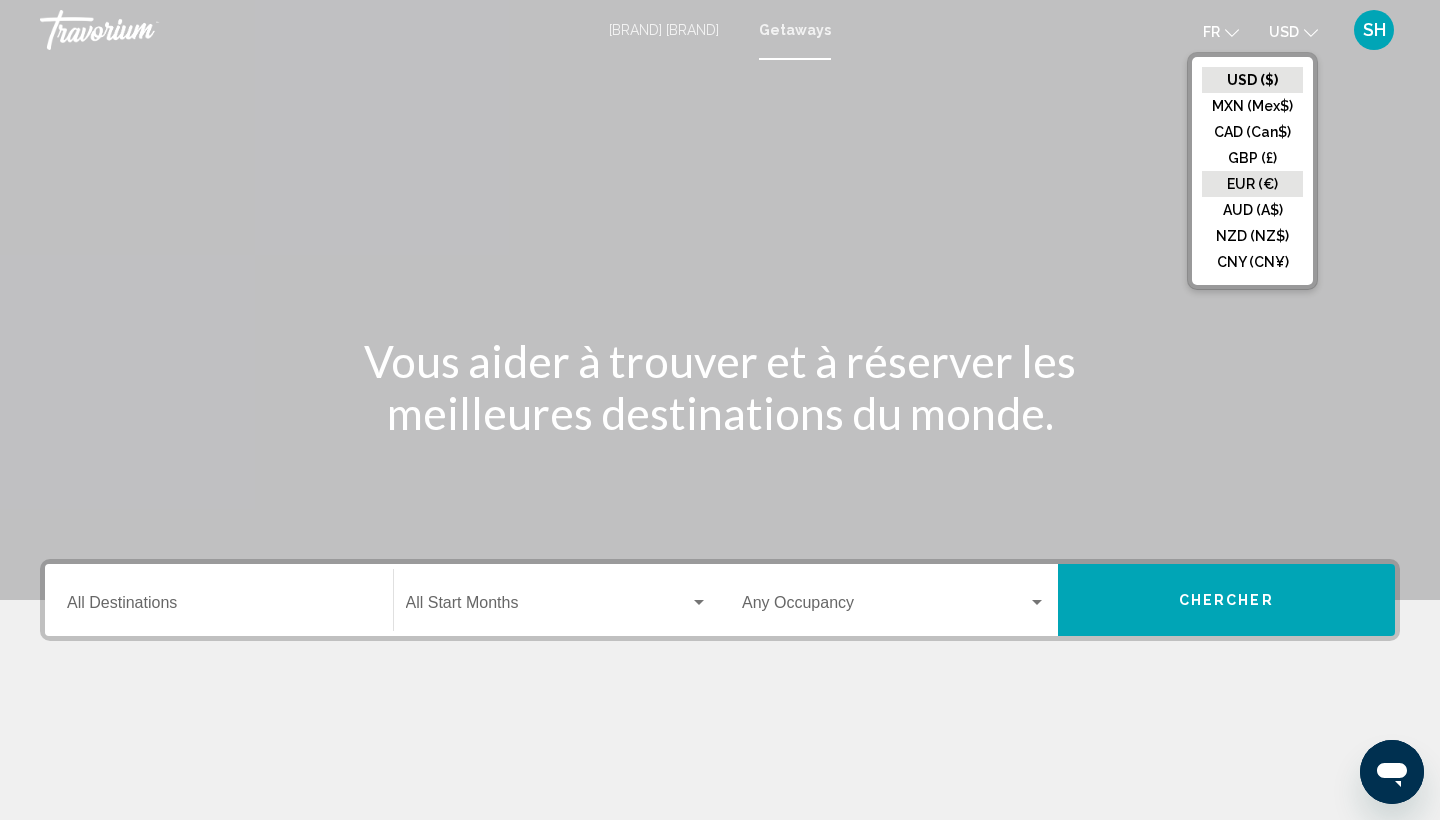 click on "EUR (€)" at bounding box center [1252, 80] 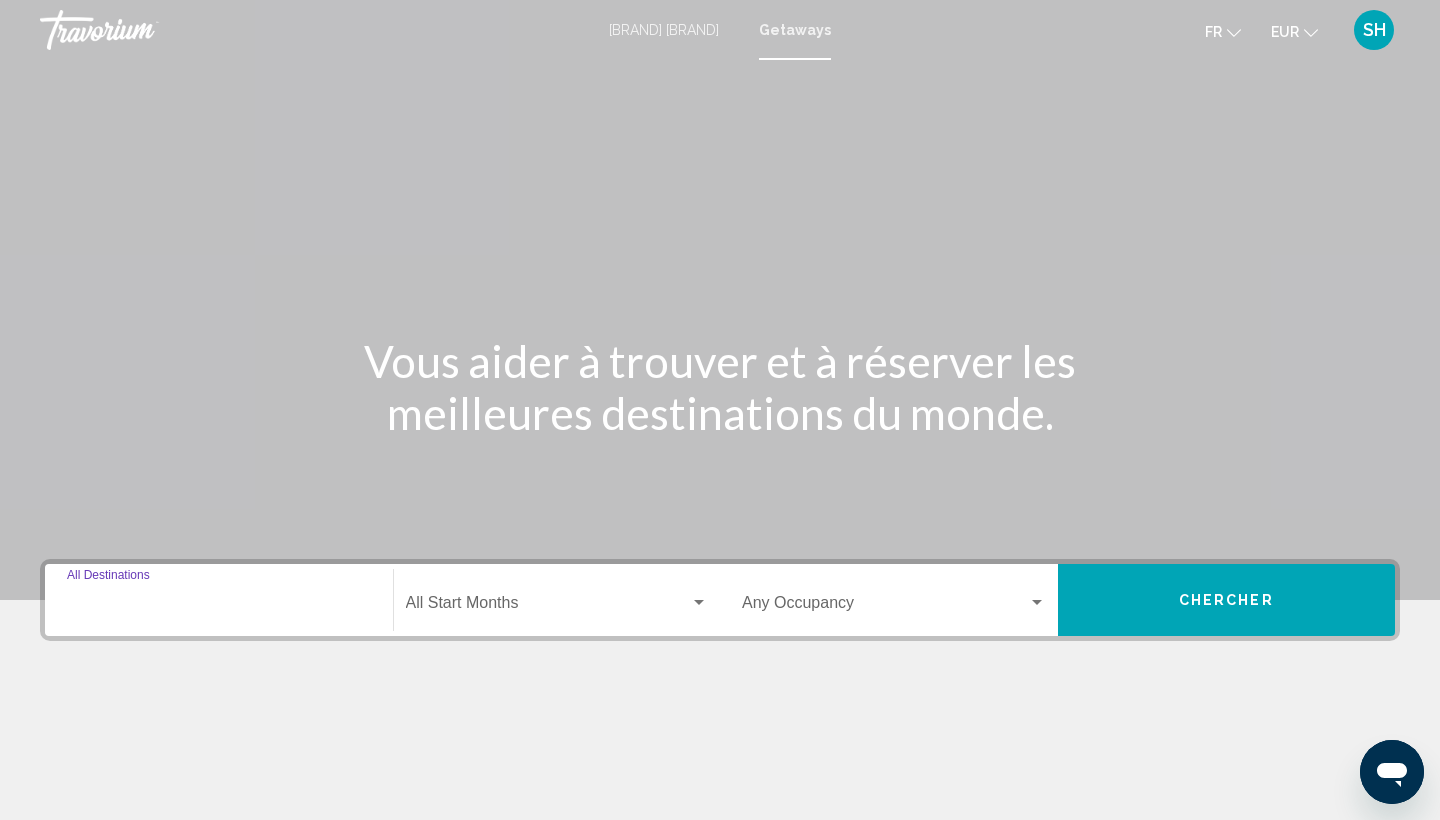 click on "Destination All Destinations" at bounding box center [219, 607] 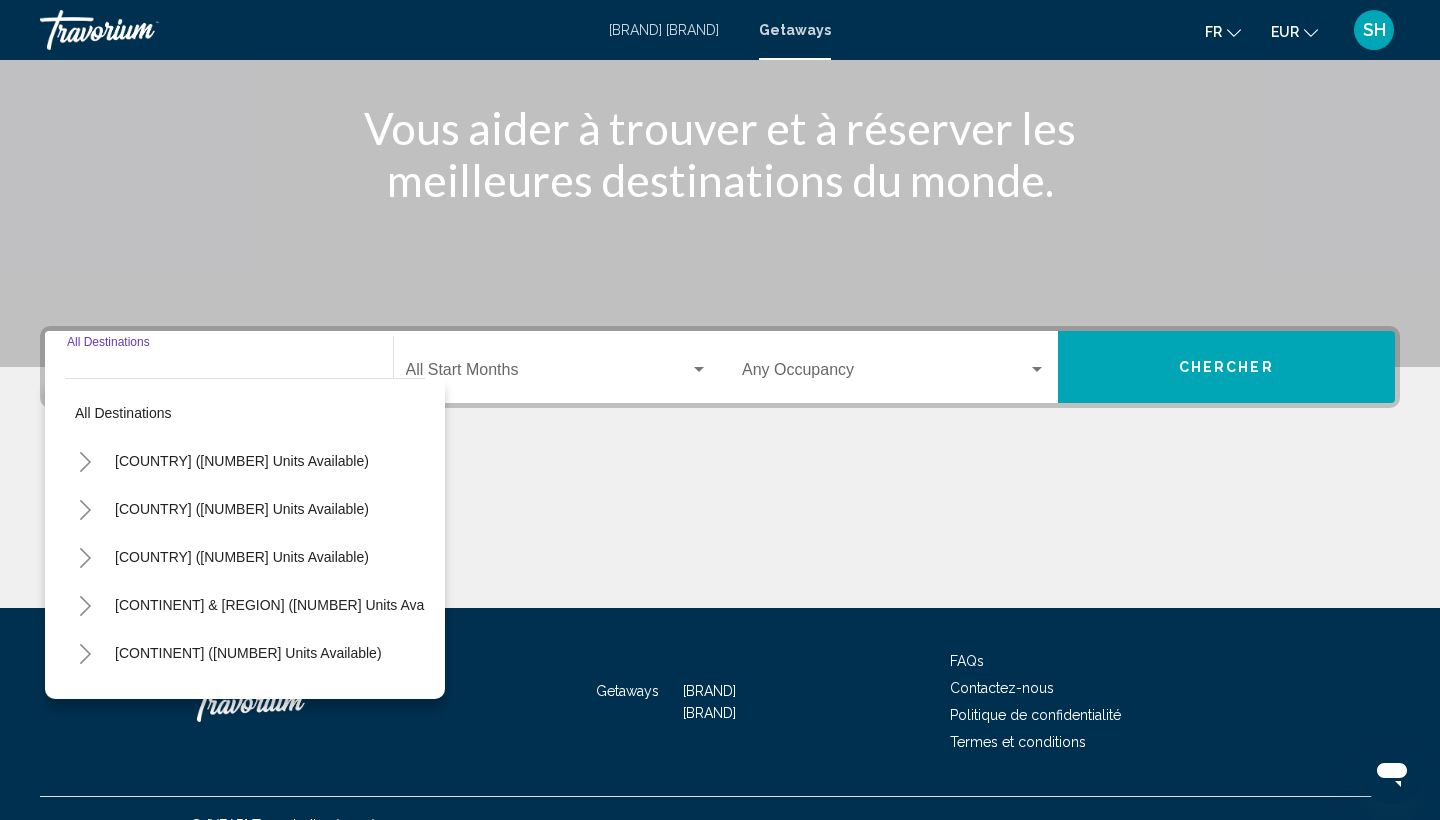 scroll, scrollTop: 266, scrollLeft: 0, axis: vertical 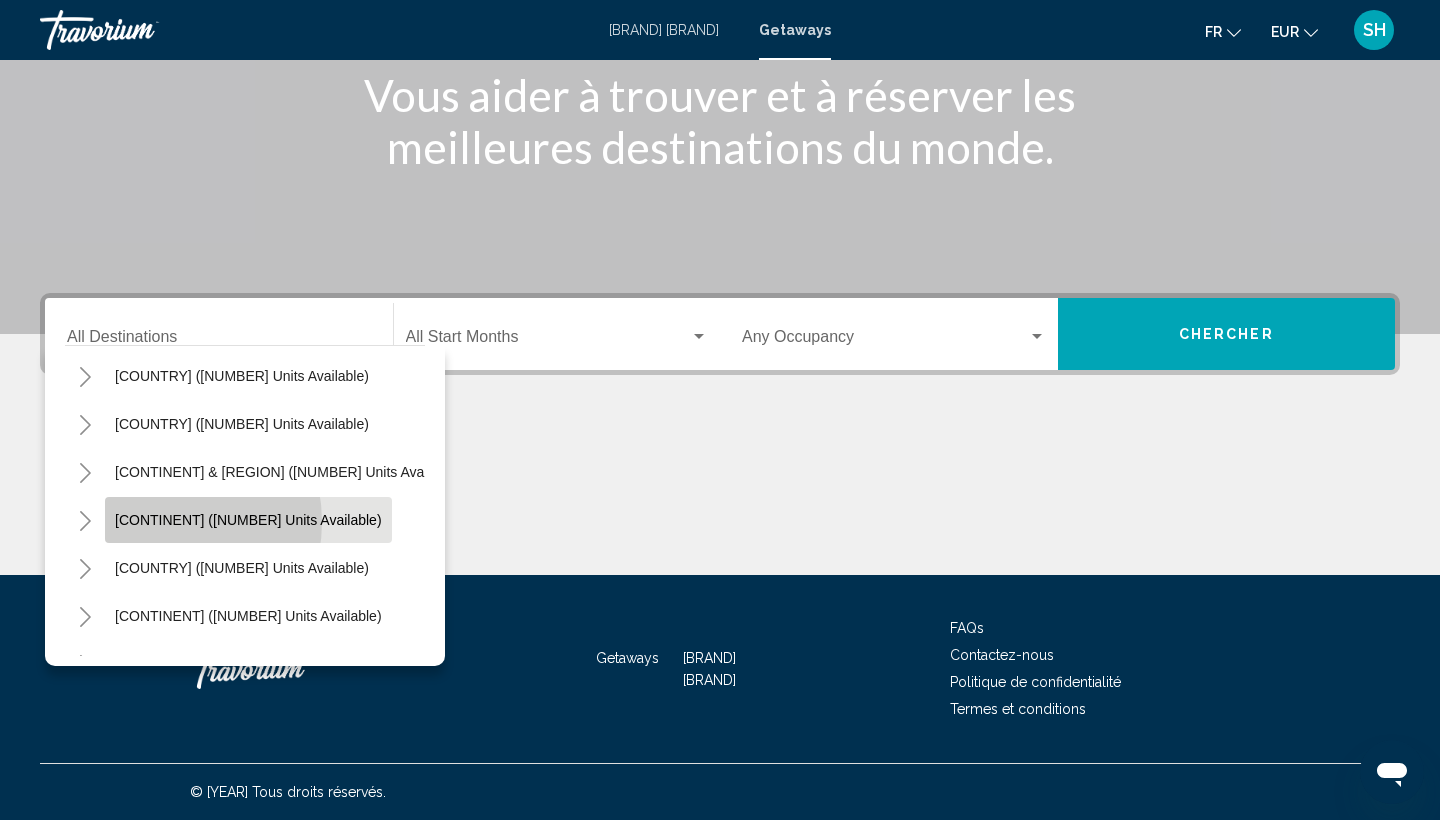 click on "Europe (36,147 units available)" at bounding box center (242, 328) 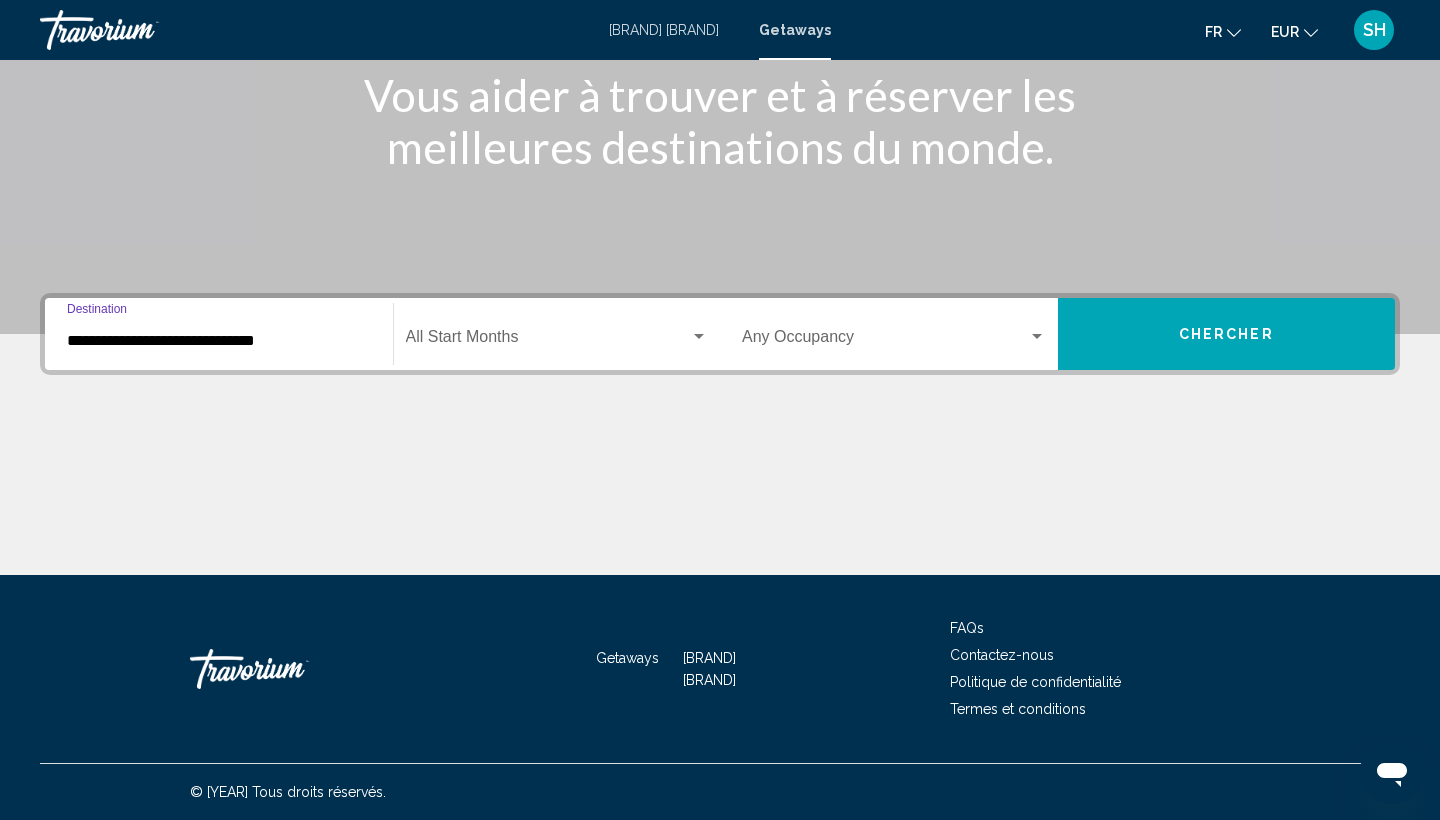 click at bounding box center [548, 341] 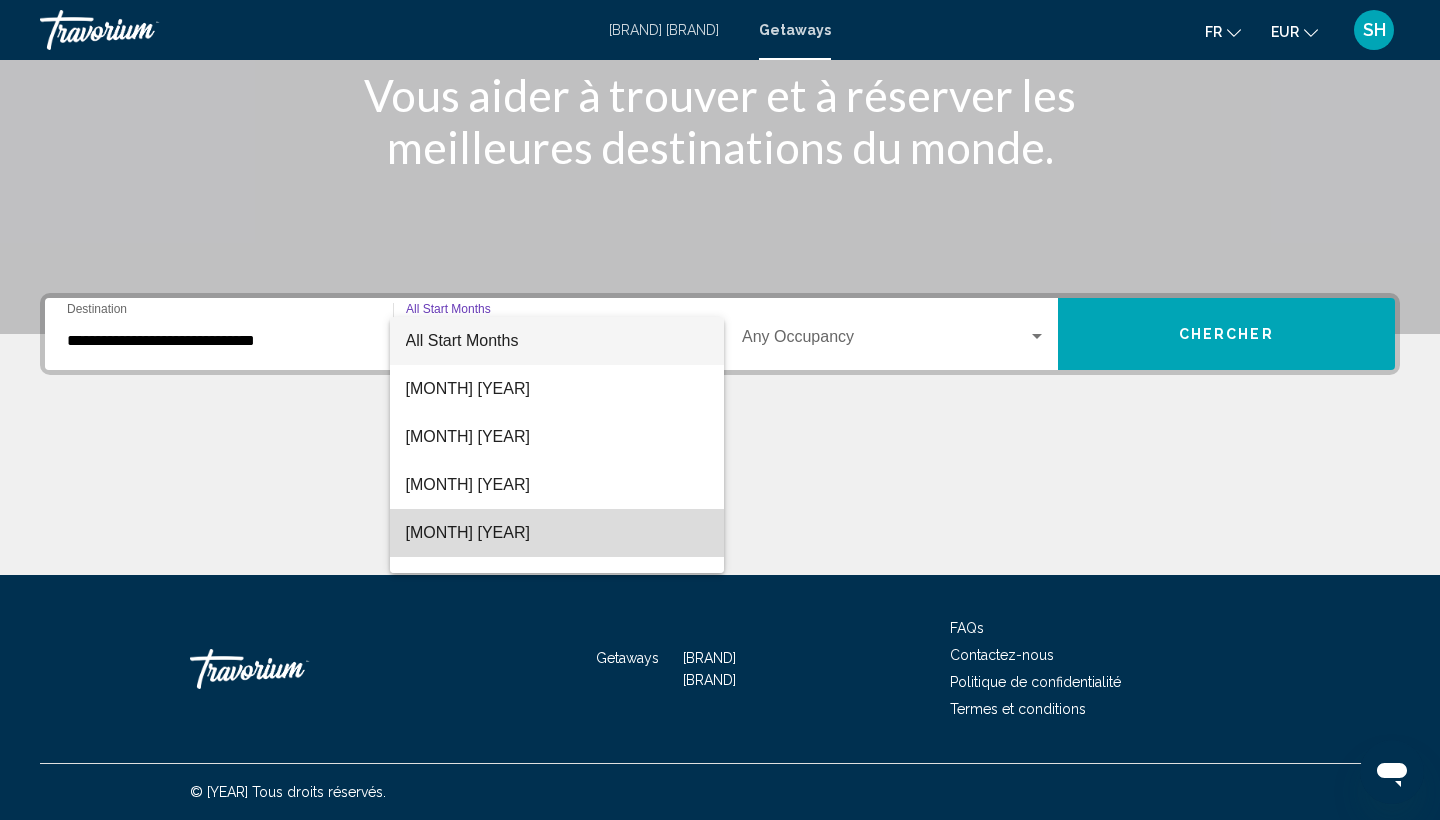 click on "octobre 2025" at bounding box center [557, 533] 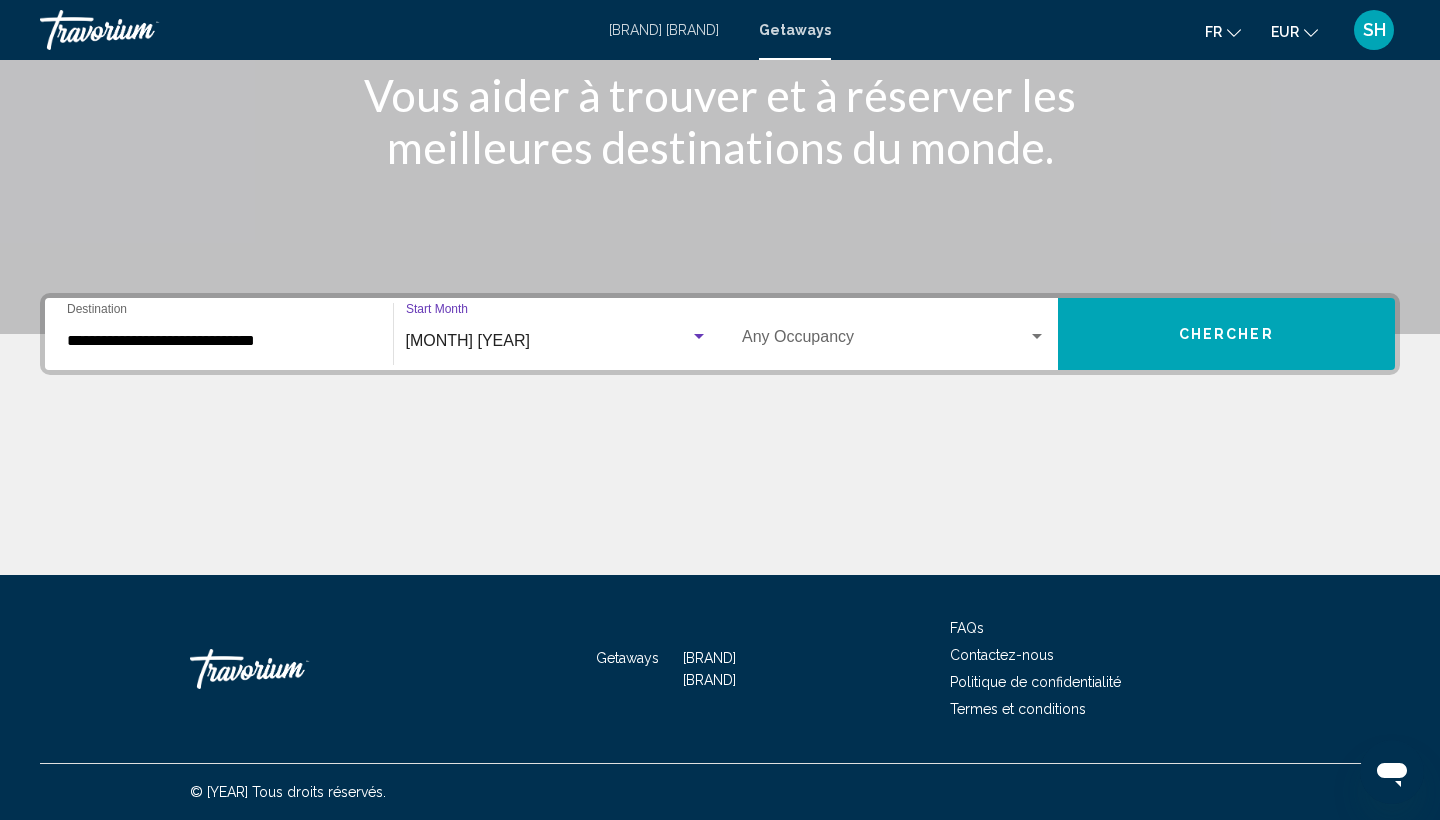 click at bounding box center (885, 341) 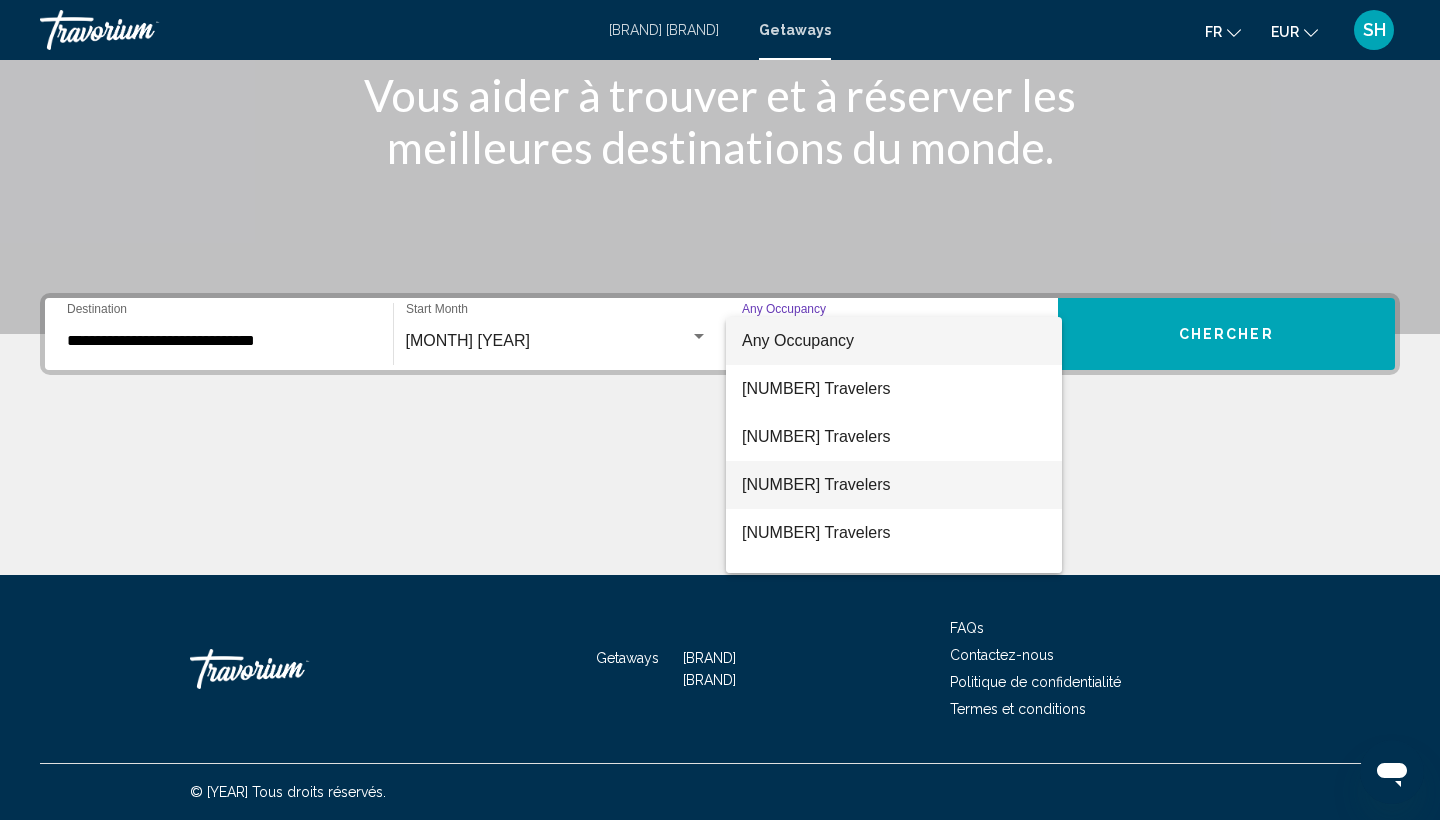 click on "4 Travelers" at bounding box center (894, 485) 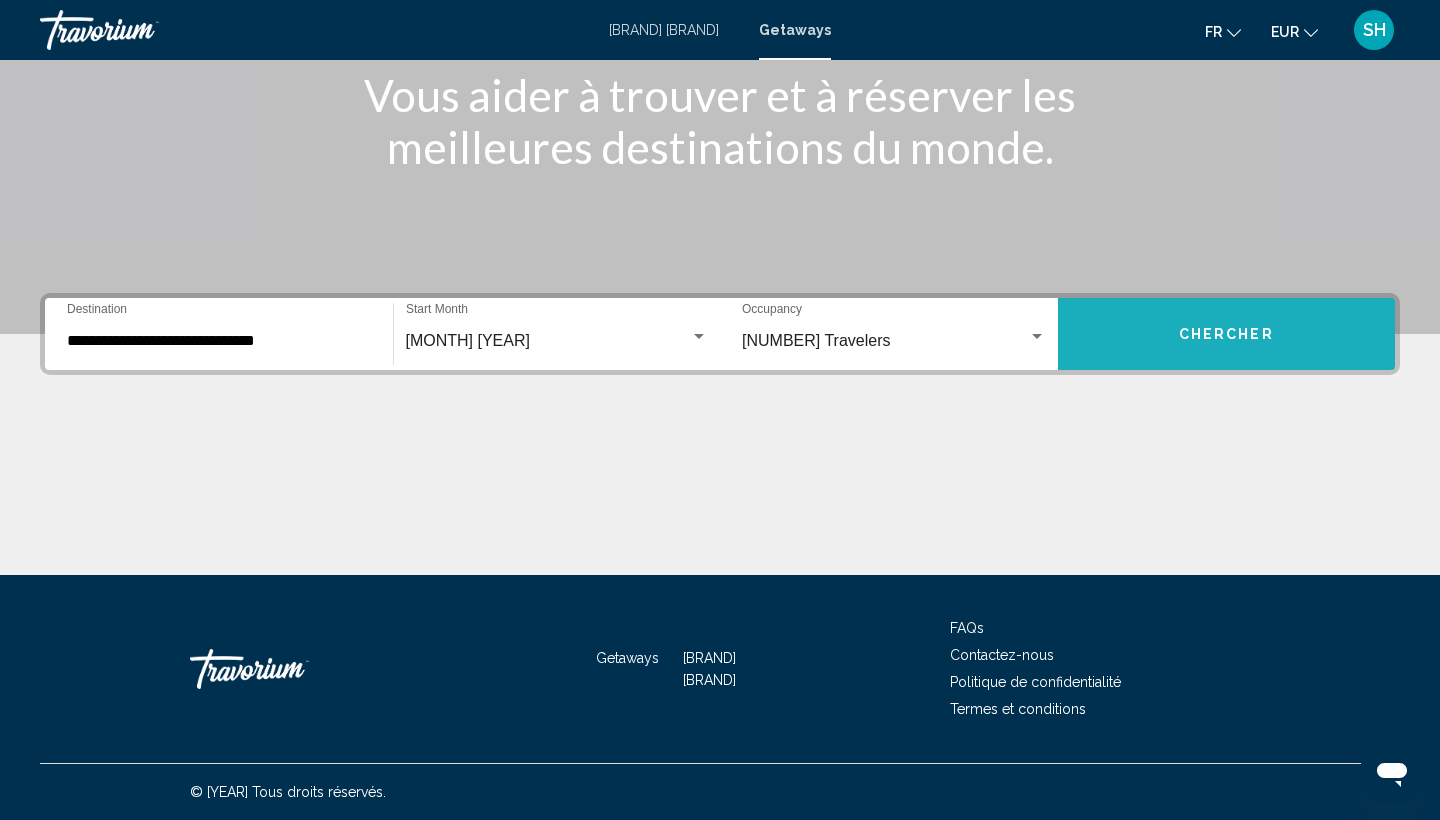 click on "Chercher" at bounding box center [1226, 335] 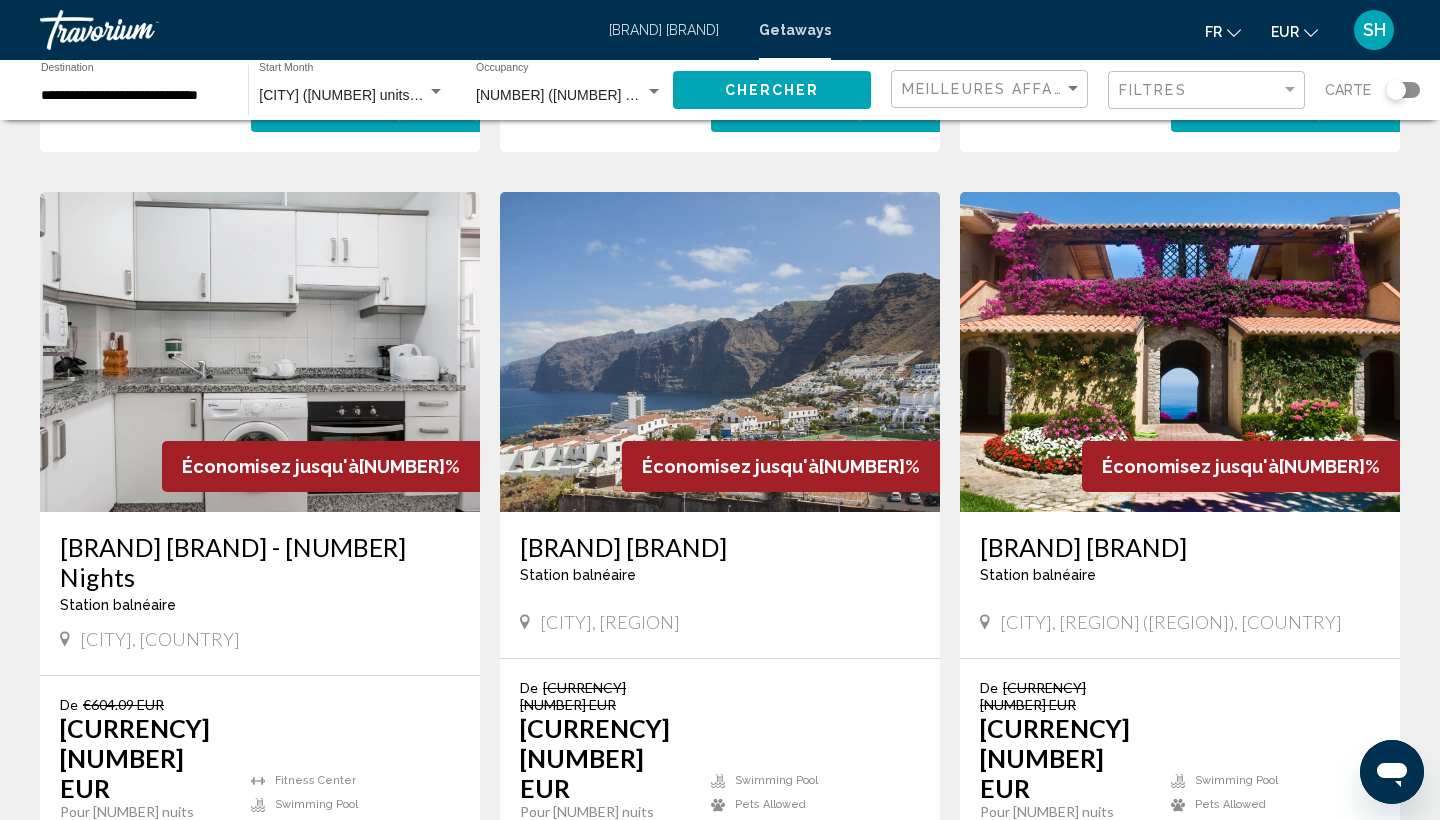 scroll, scrollTop: 2316, scrollLeft: 0, axis: vertical 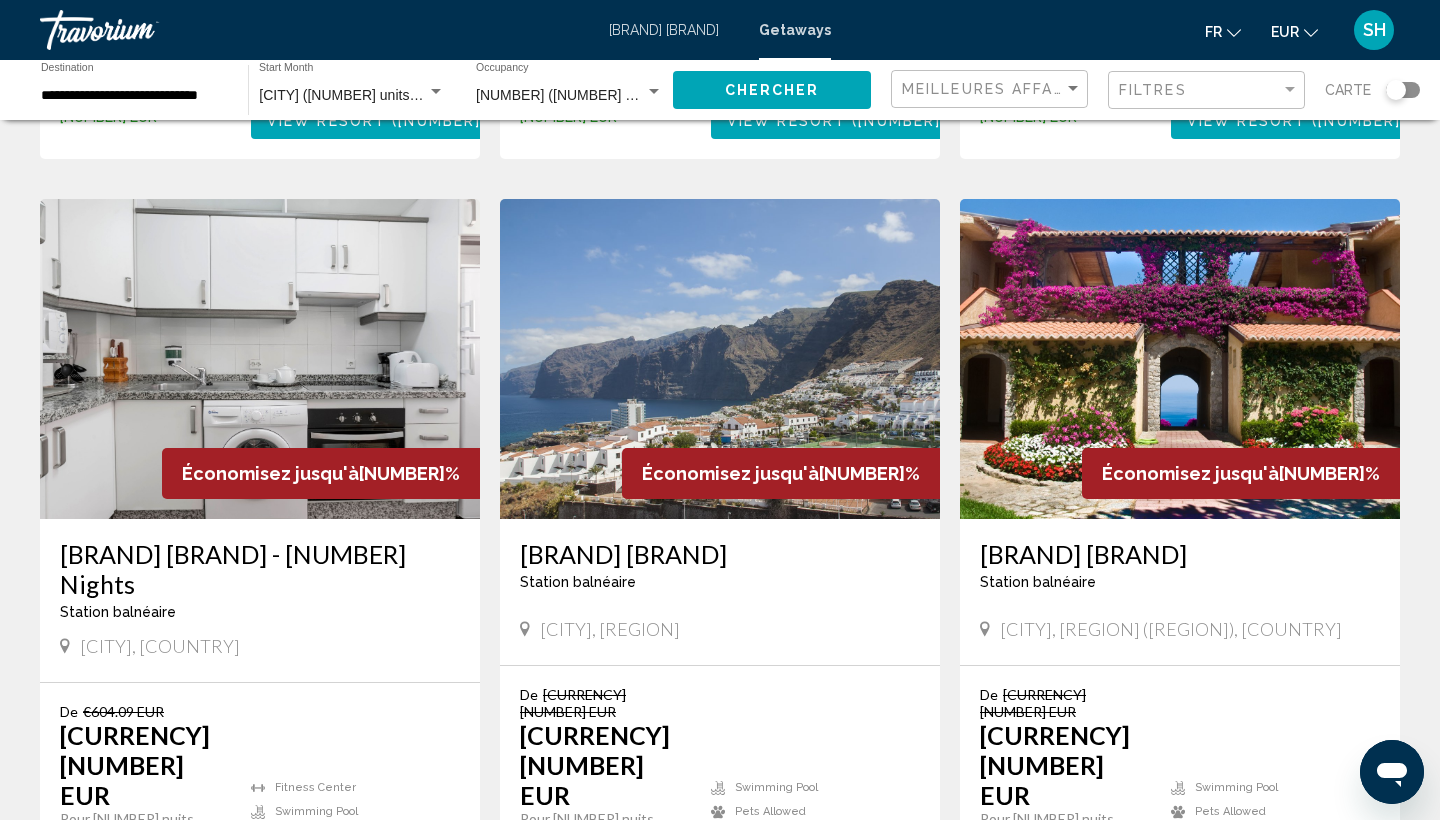click on "2" at bounding box center [580, 970] 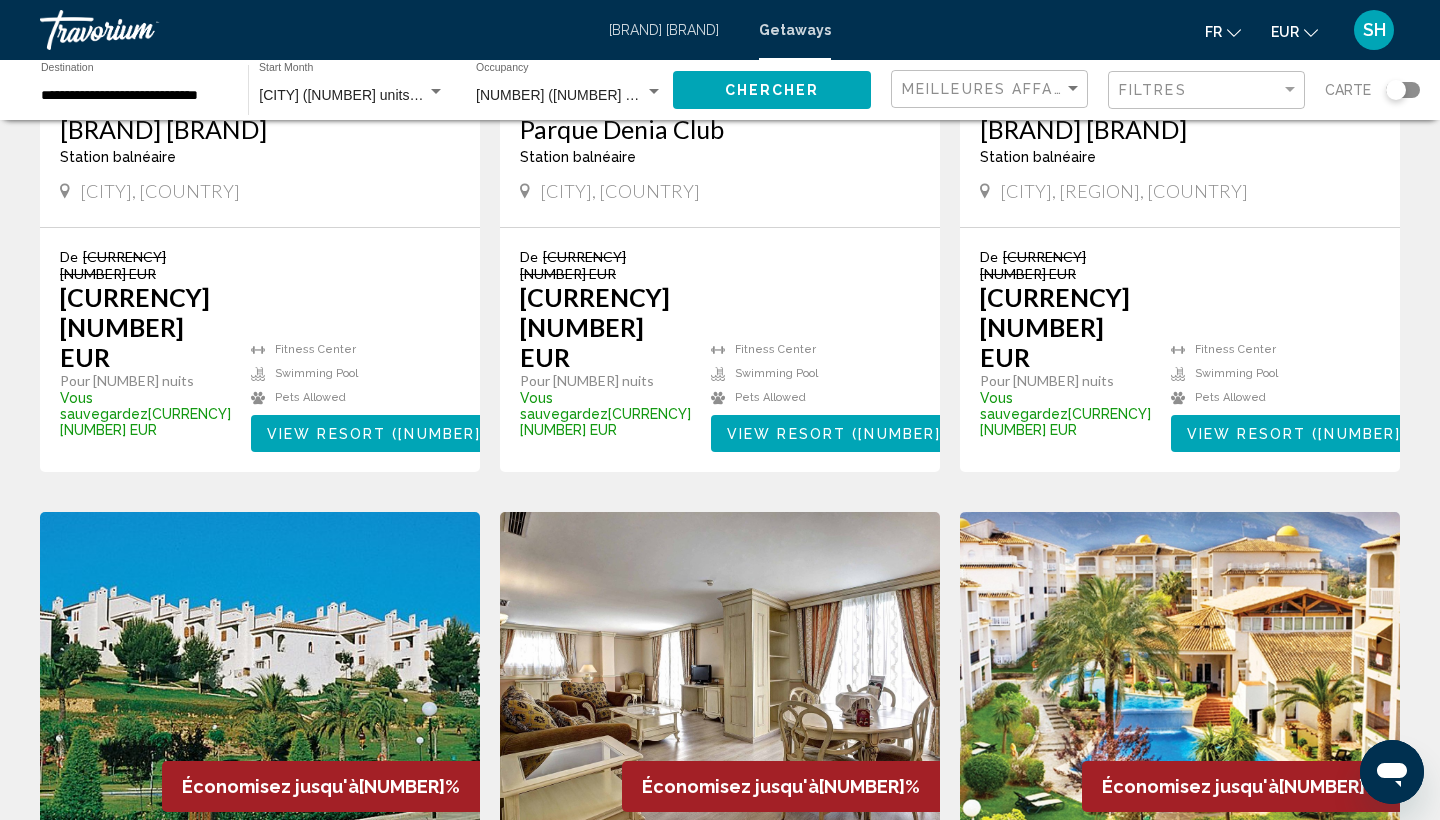 scroll, scrollTop: 1724, scrollLeft: 0, axis: vertical 